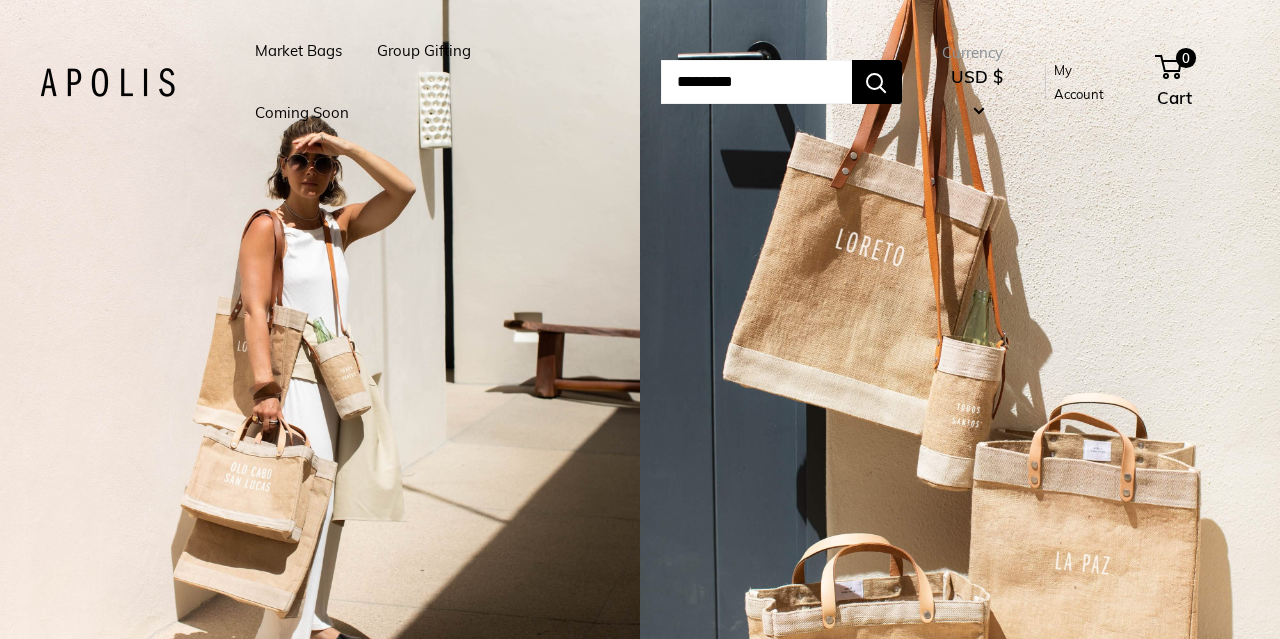 scroll, scrollTop: 0, scrollLeft: 0, axis: both 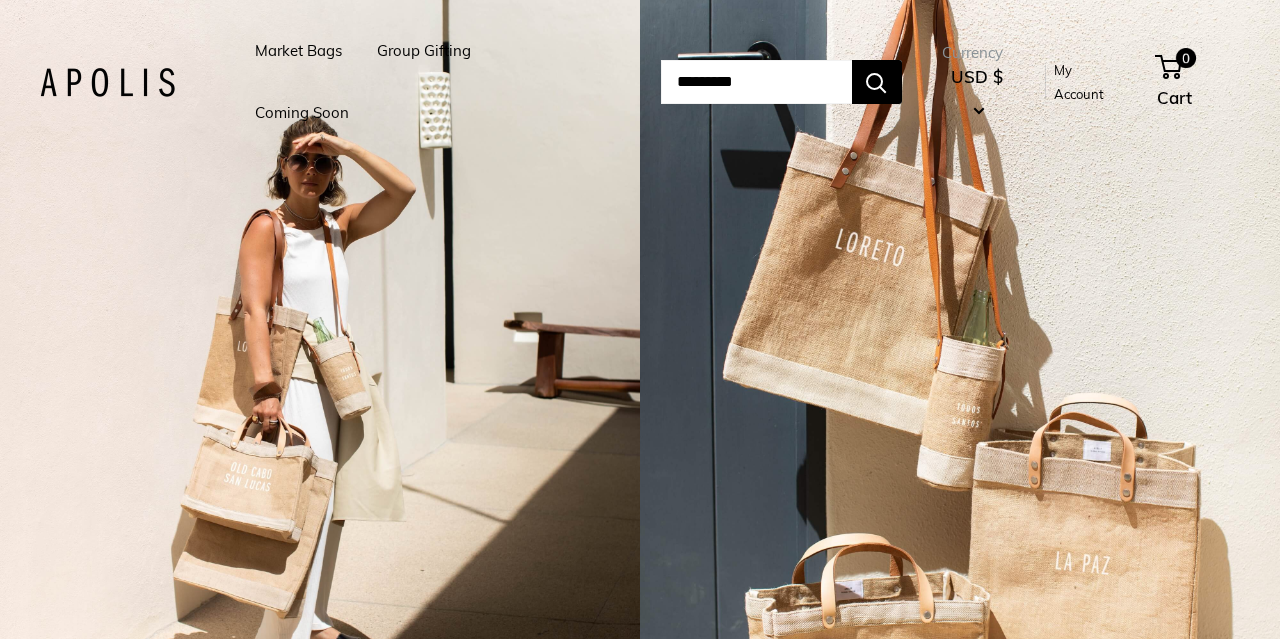 click on "Group Gifting" at bounding box center (424, 51) 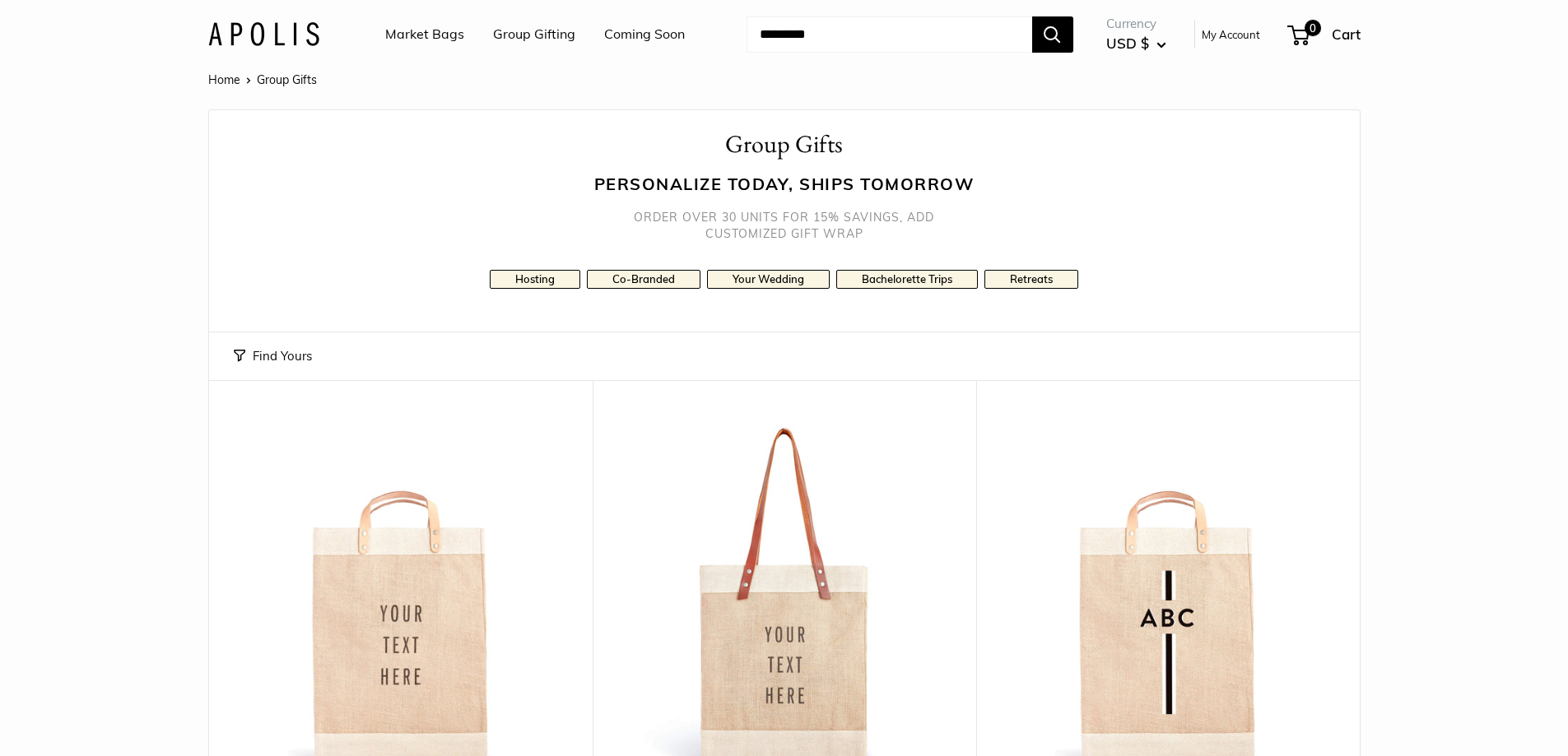 scroll, scrollTop: 0, scrollLeft: 0, axis: both 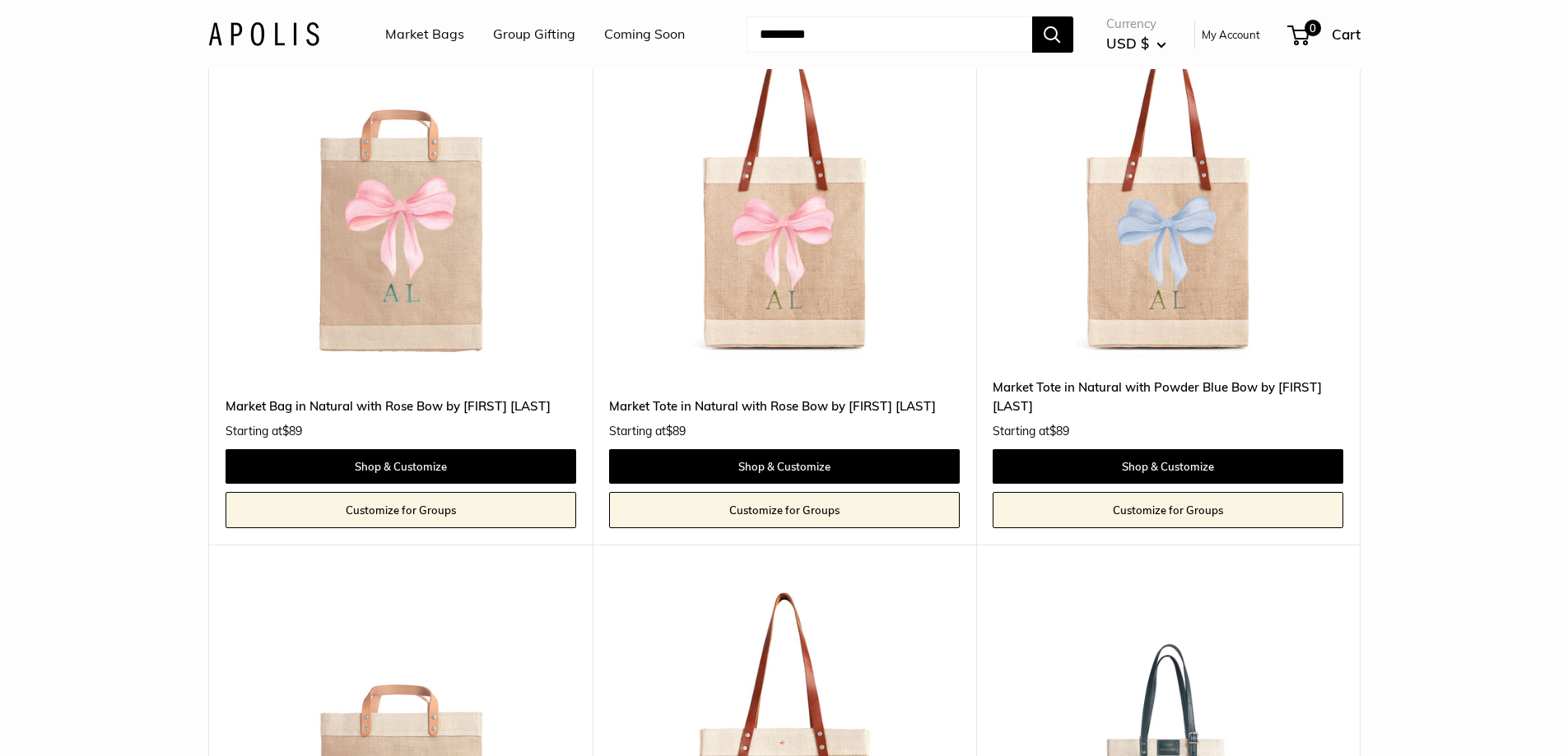 click on "Market Bags" at bounding box center [425, 35] 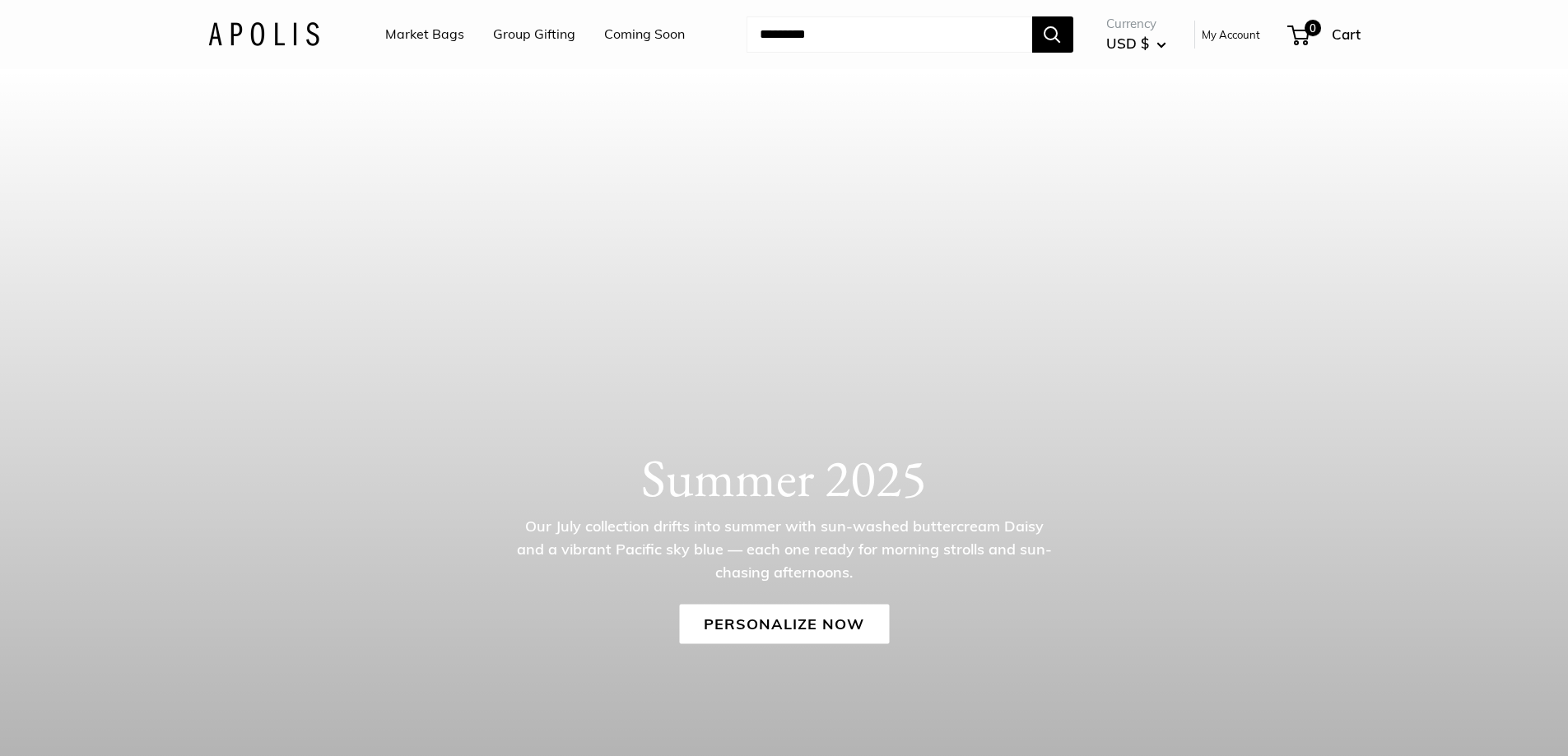scroll, scrollTop: 0, scrollLeft: 0, axis: both 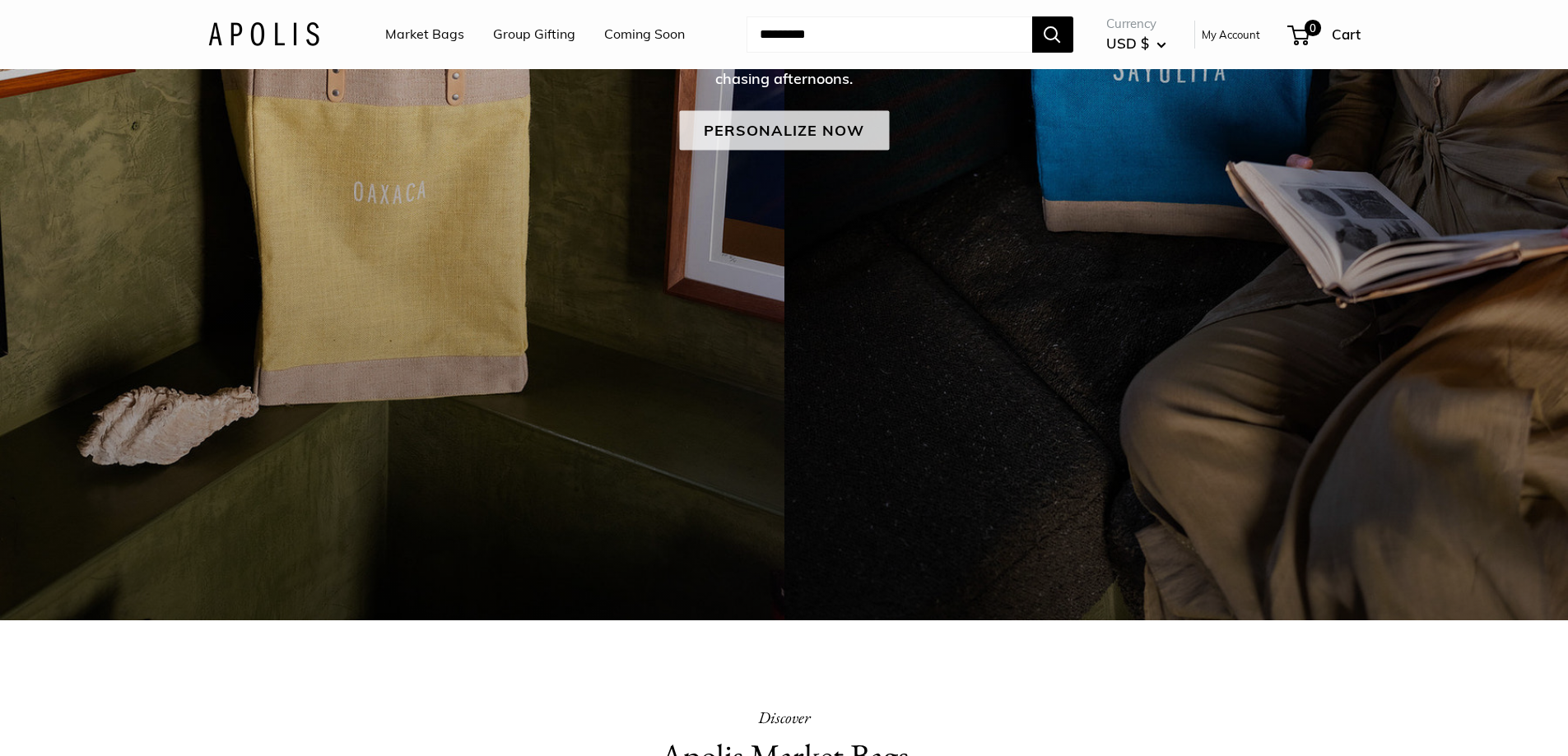 click on "Personalize Now" at bounding box center (784, 131) 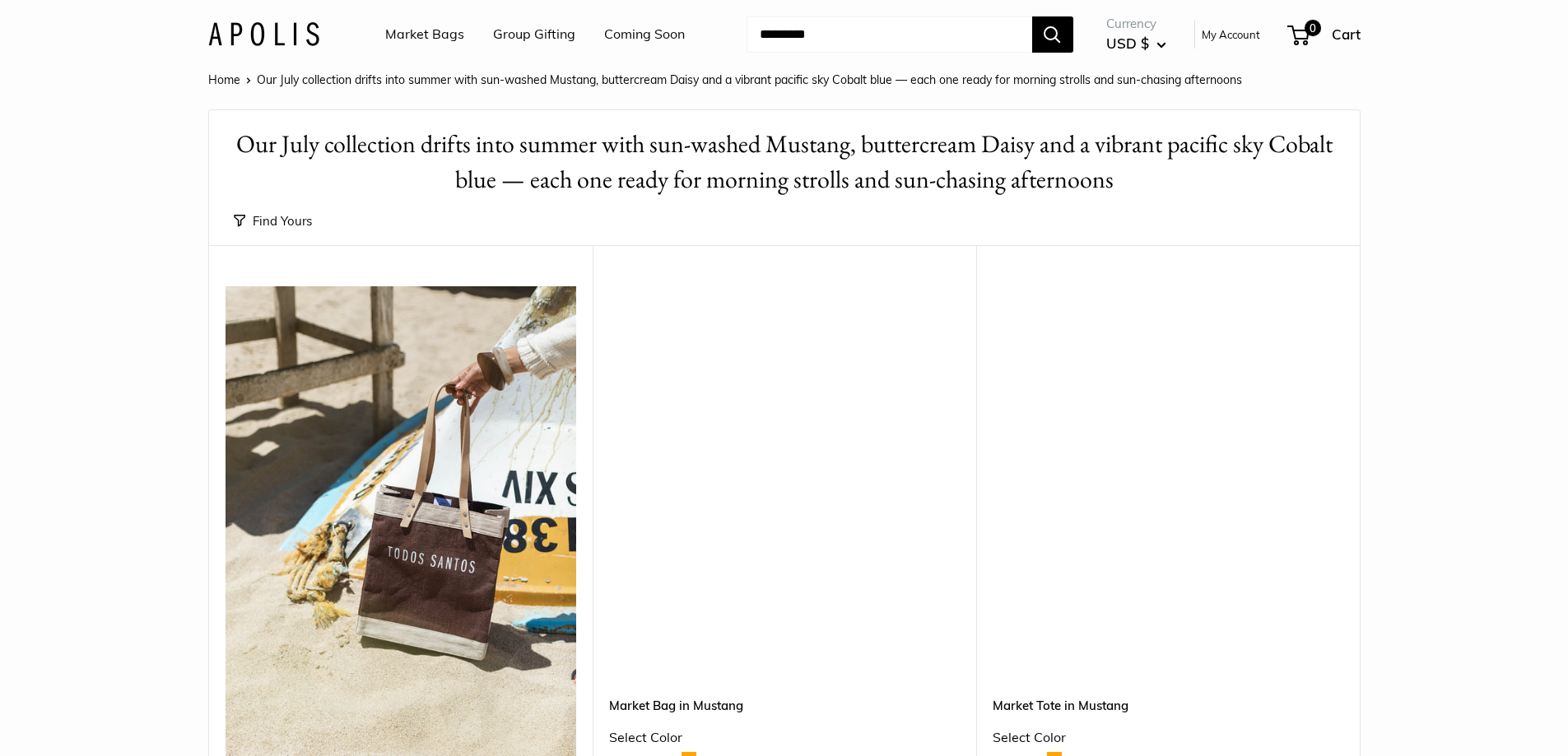 scroll, scrollTop: 0, scrollLeft: 0, axis: both 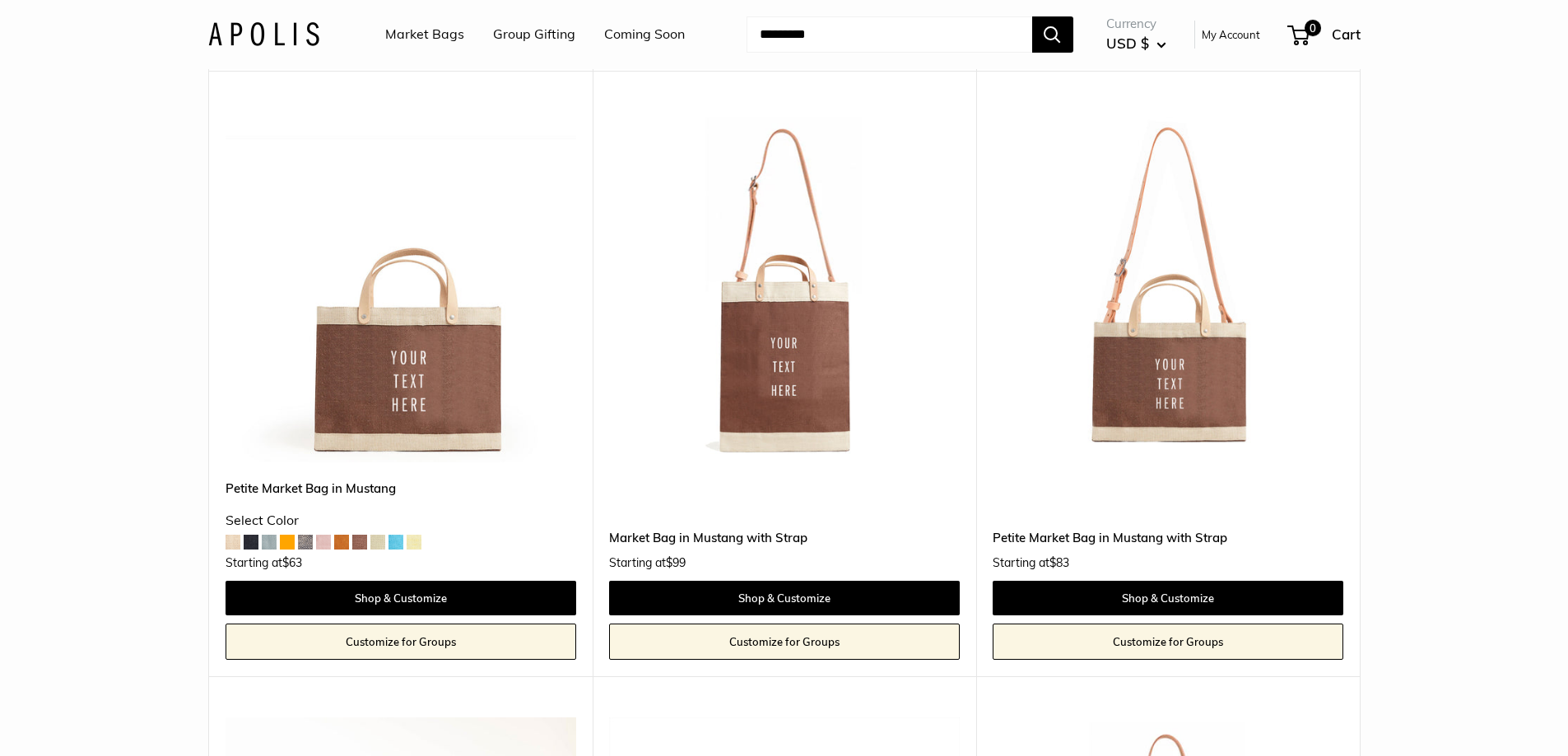 click at bounding box center [0, 0] 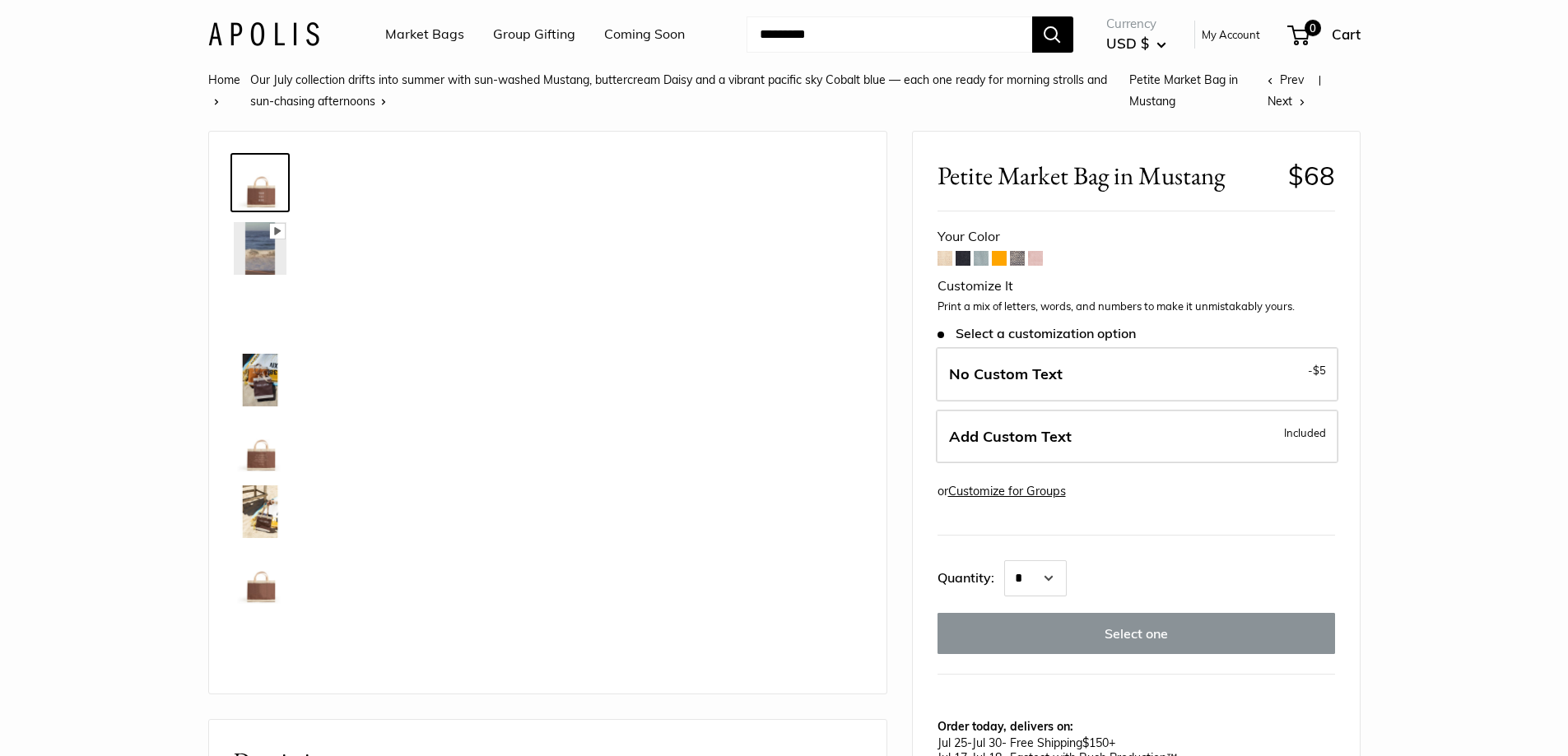 scroll, scrollTop: 0, scrollLeft: 0, axis: both 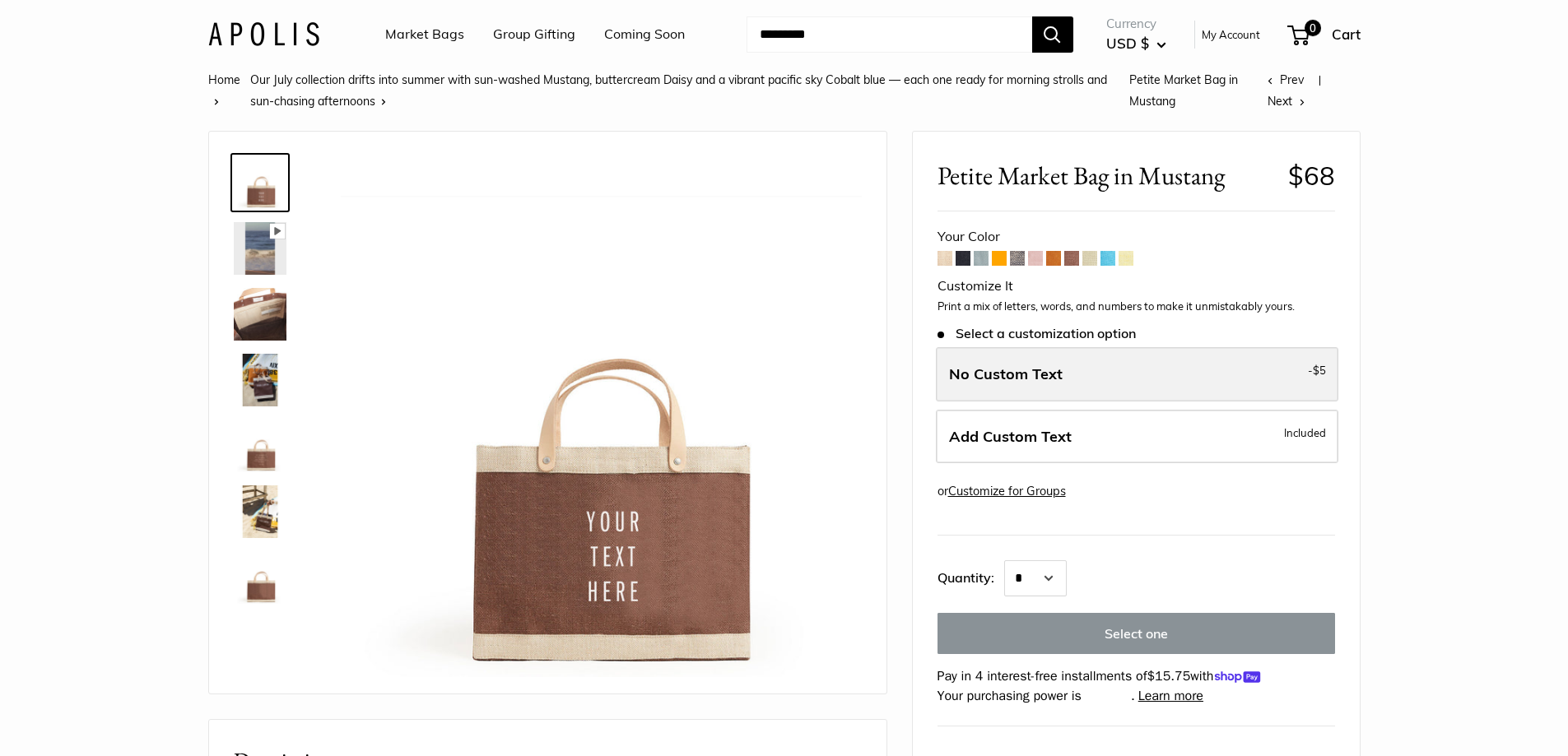 click on "No Custom Text
- $5" at bounding box center (1137, 374) 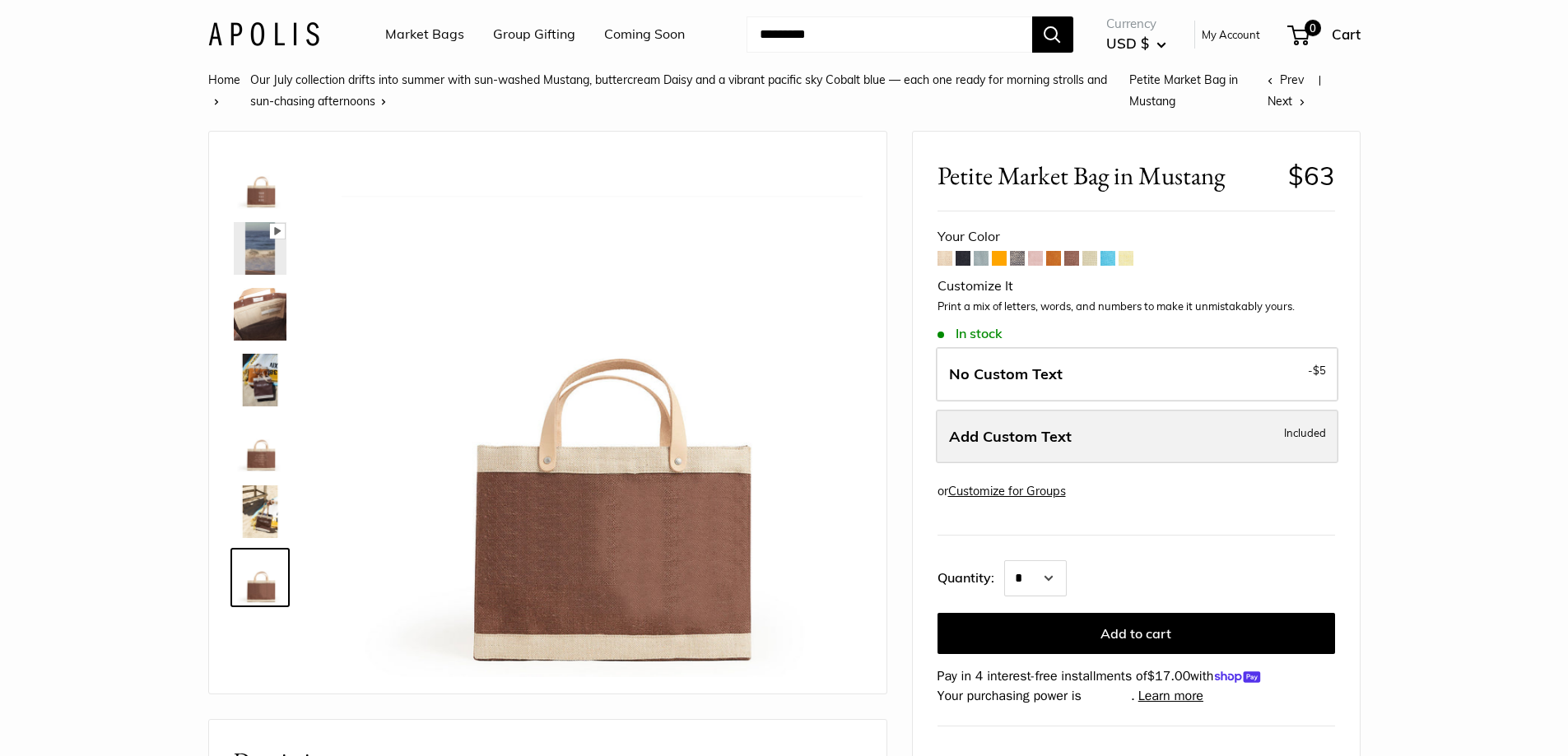 click on "Add Custom Text
Included" at bounding box center (1137, 437) 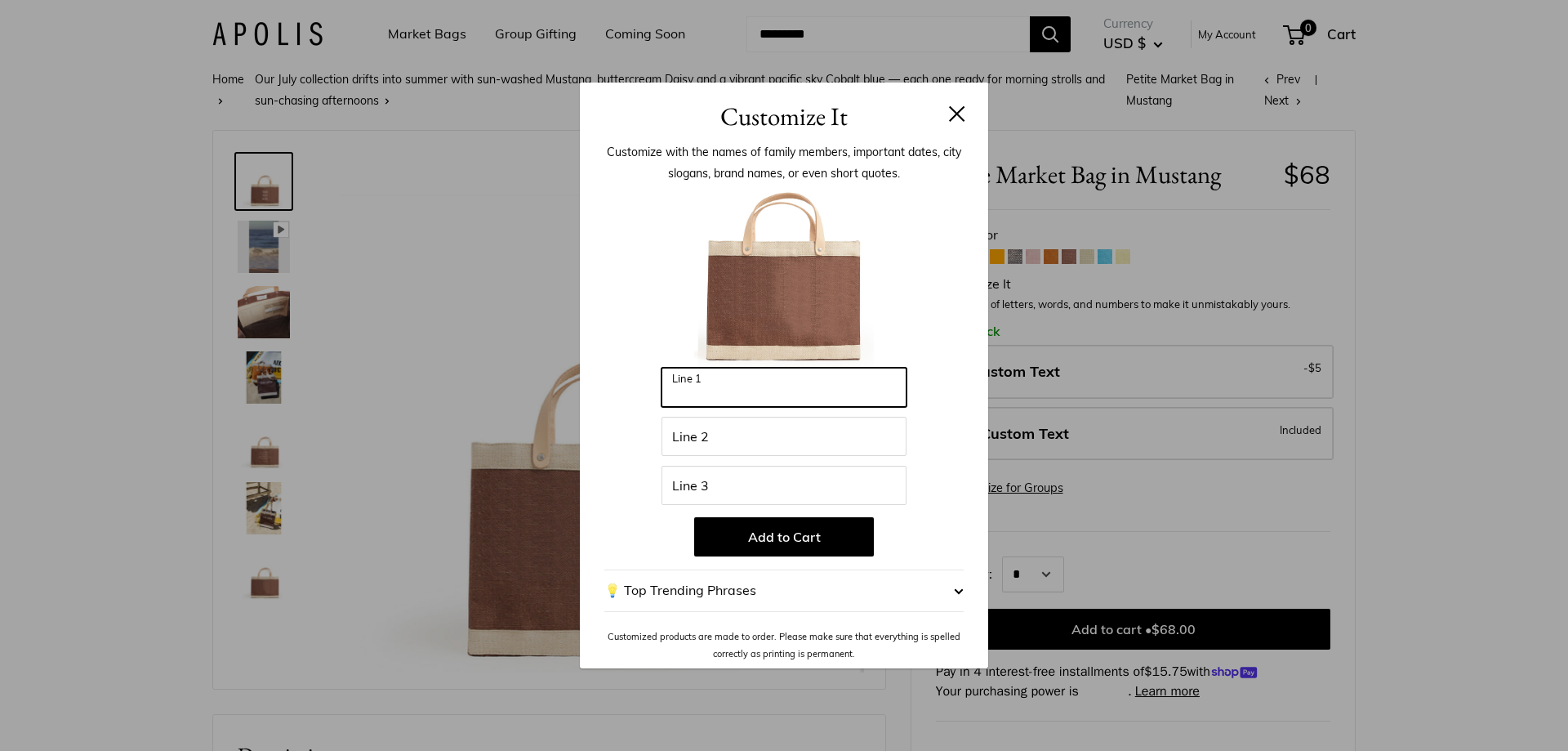 click on "Line 1" at bounding box center (784, 387) 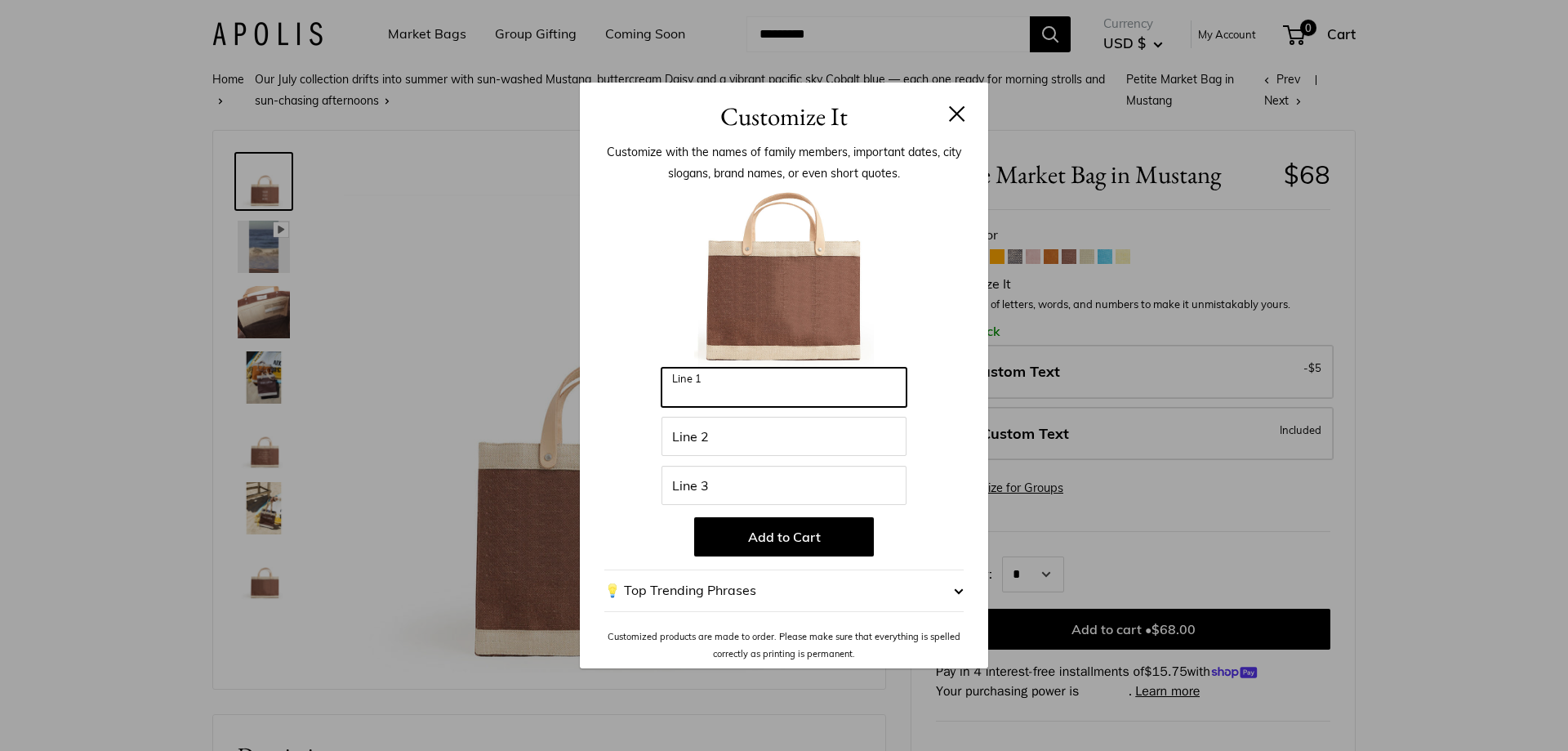 type on "**********" 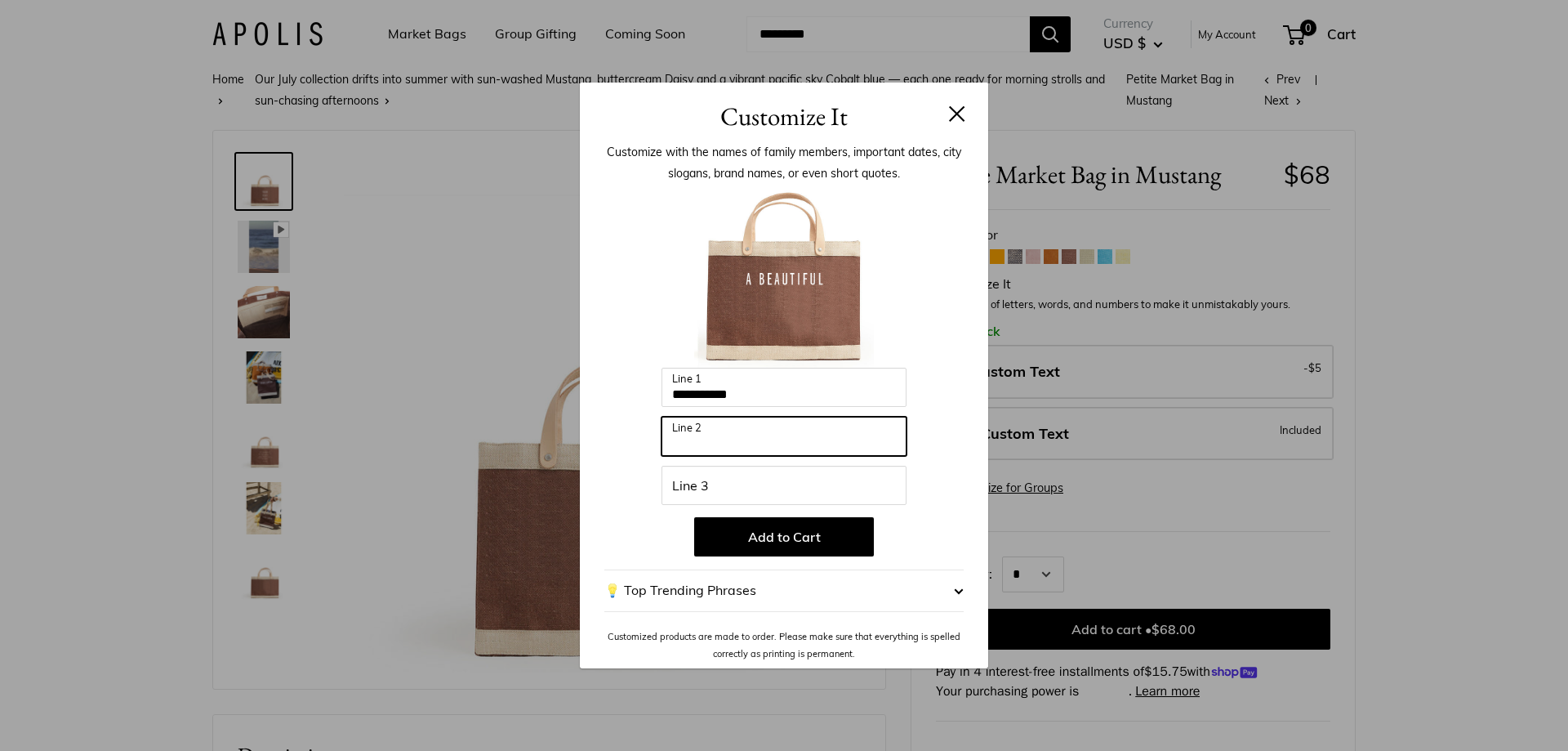 click on "Line 2" at bounding box center [784, 436] 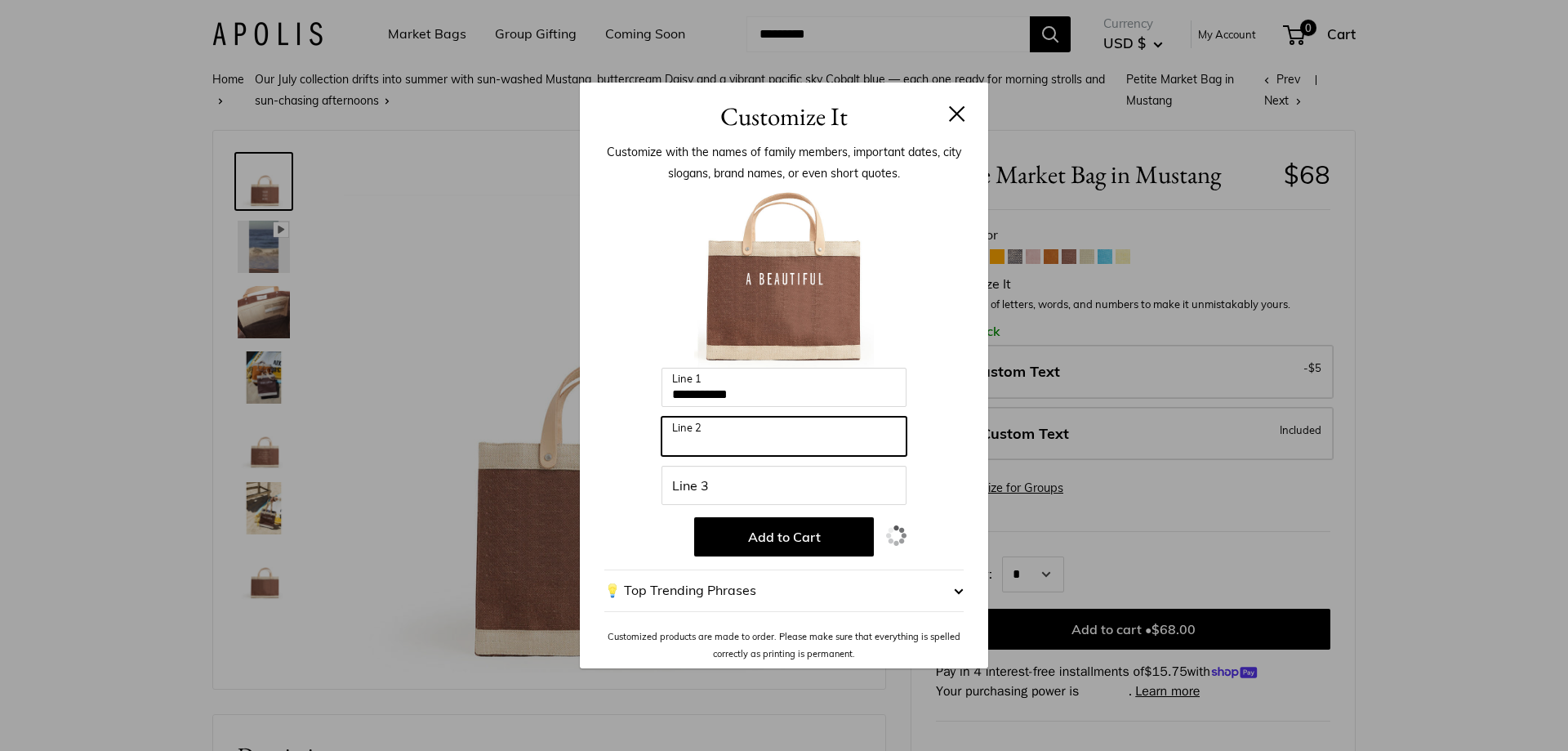 type on "******" 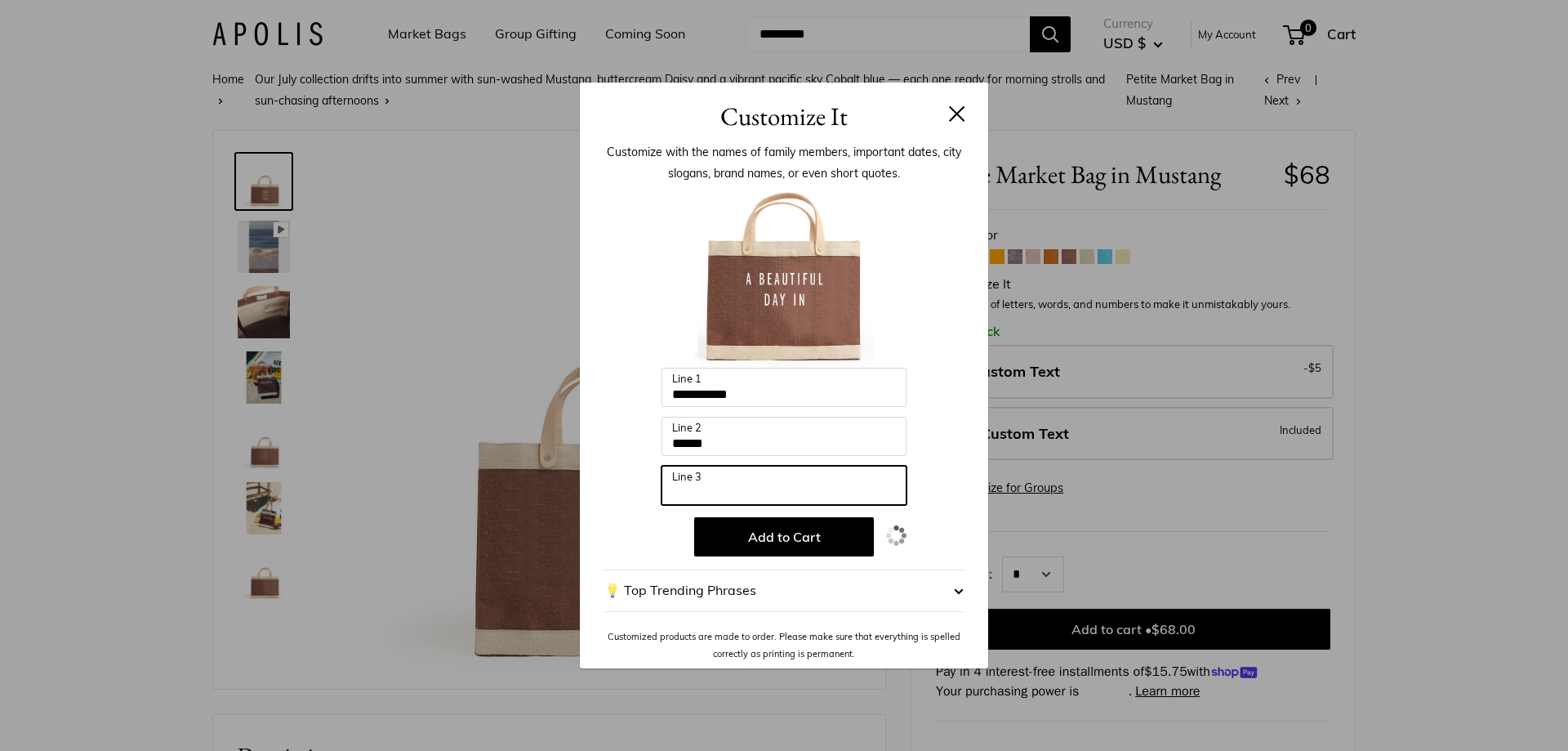 click on "Line 3" at bounding box center [784, 485] 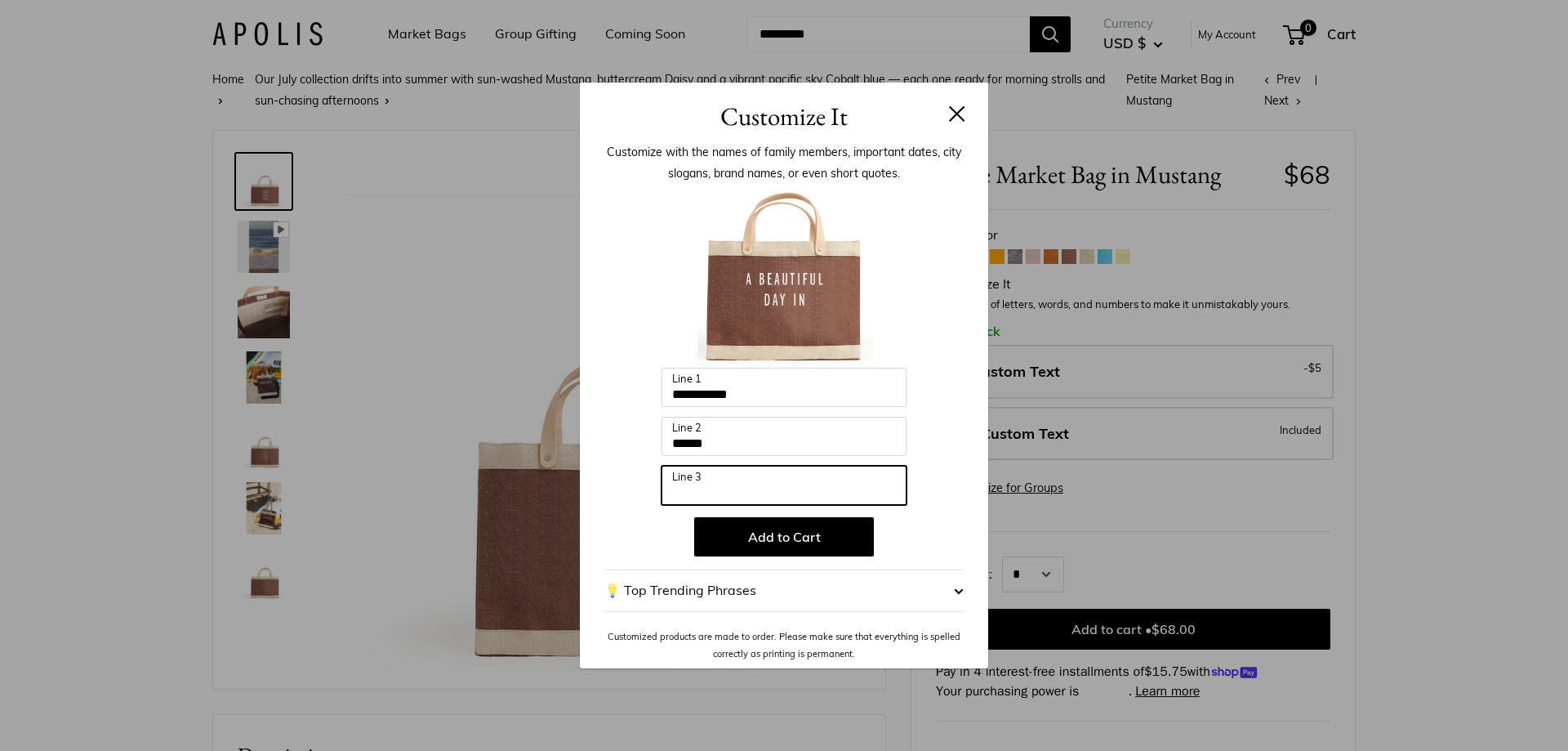 type on "**********" 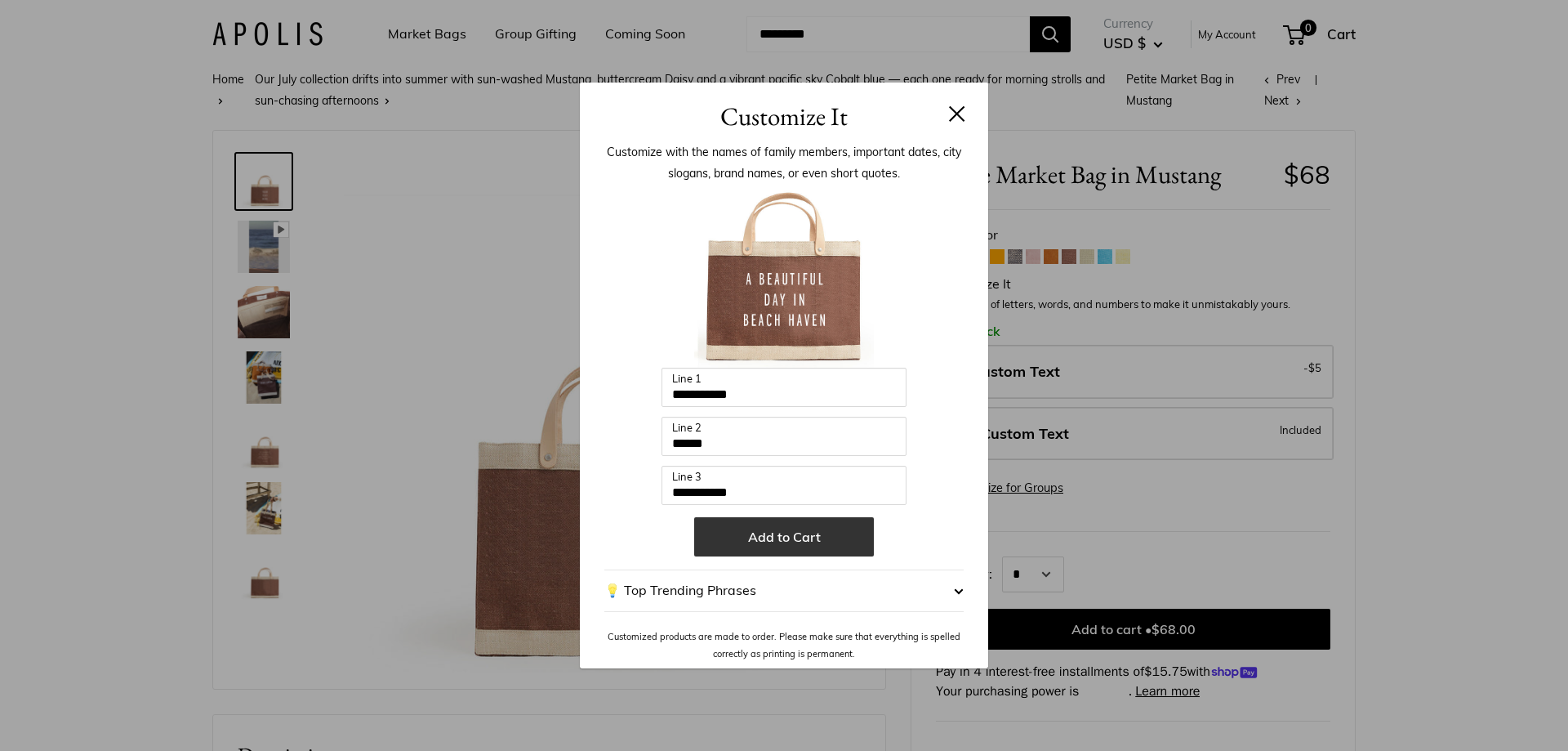 click on "Add to Cart" at bounding box center (784, 537) 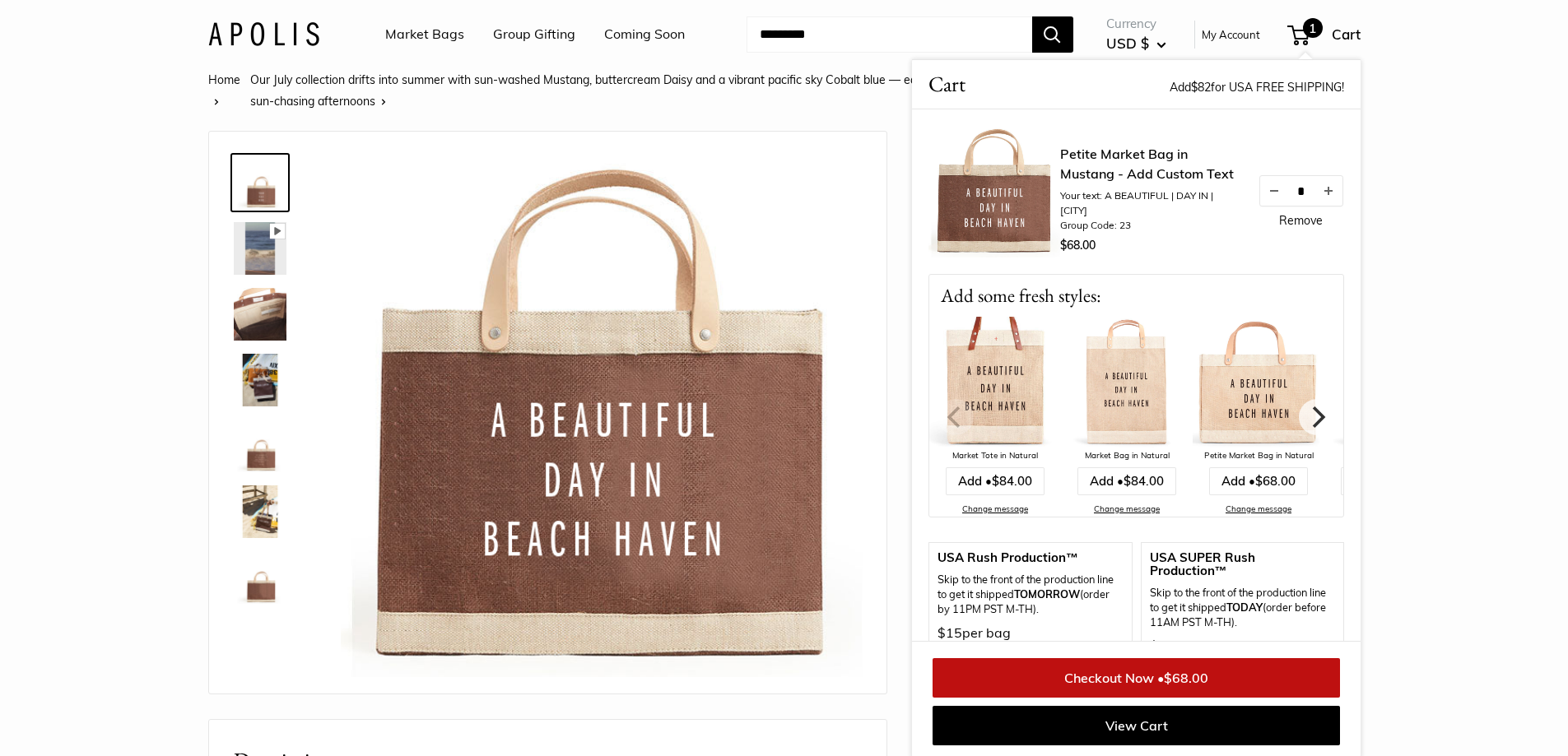 scroll, scrollTop: 2, scrollLeft: 0, axis: vertical 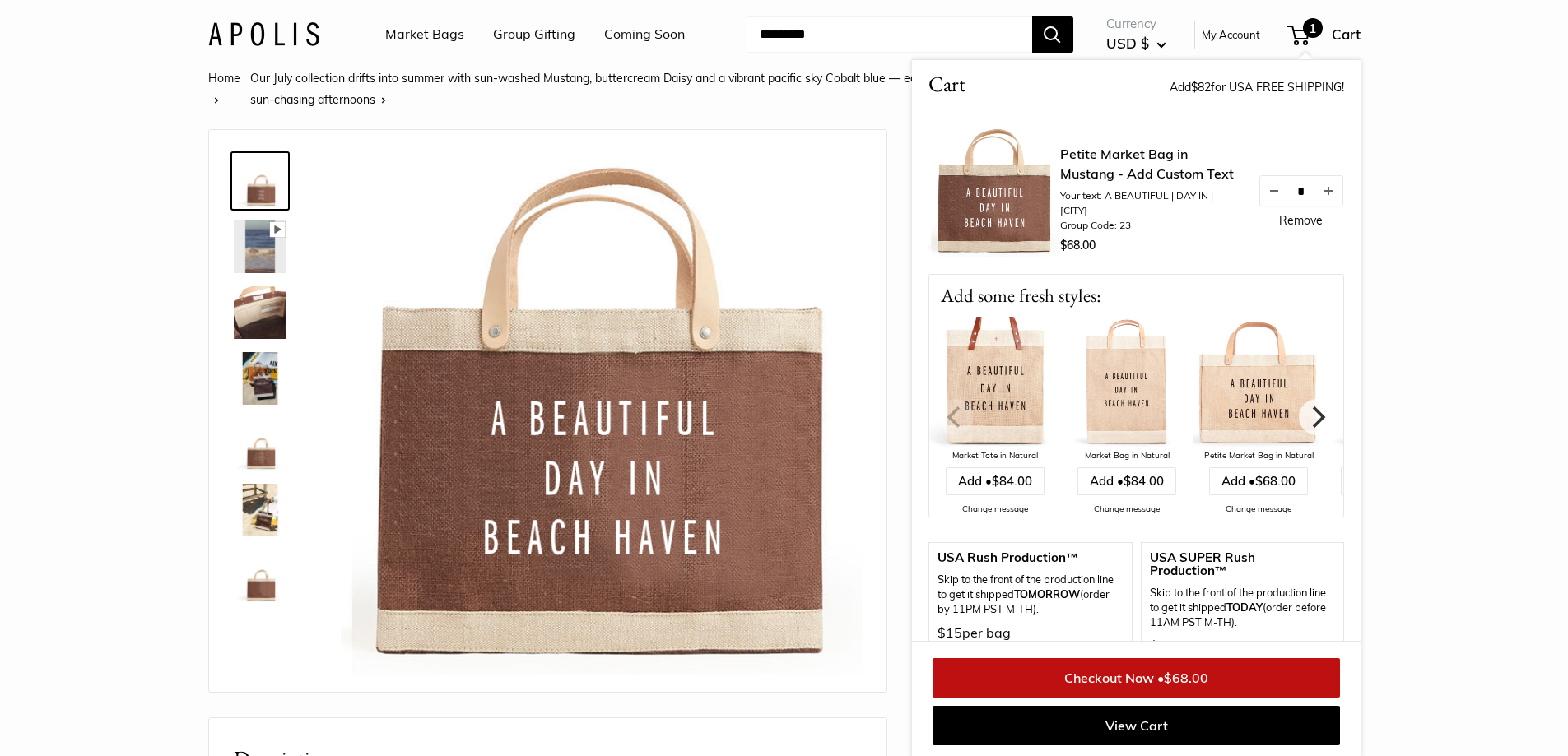 click at bounding box center [260, 378] 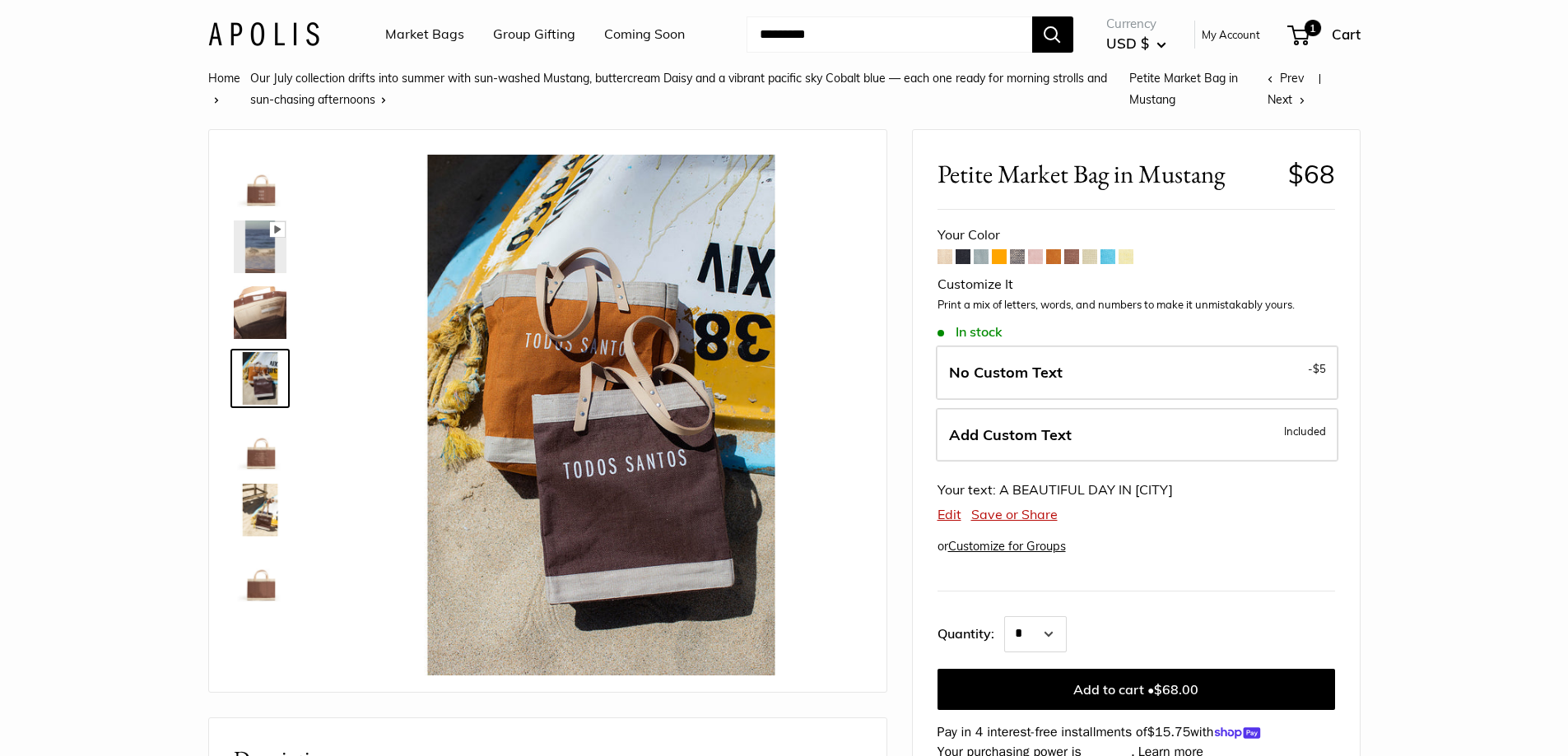 click at bounding box center (260, 181) 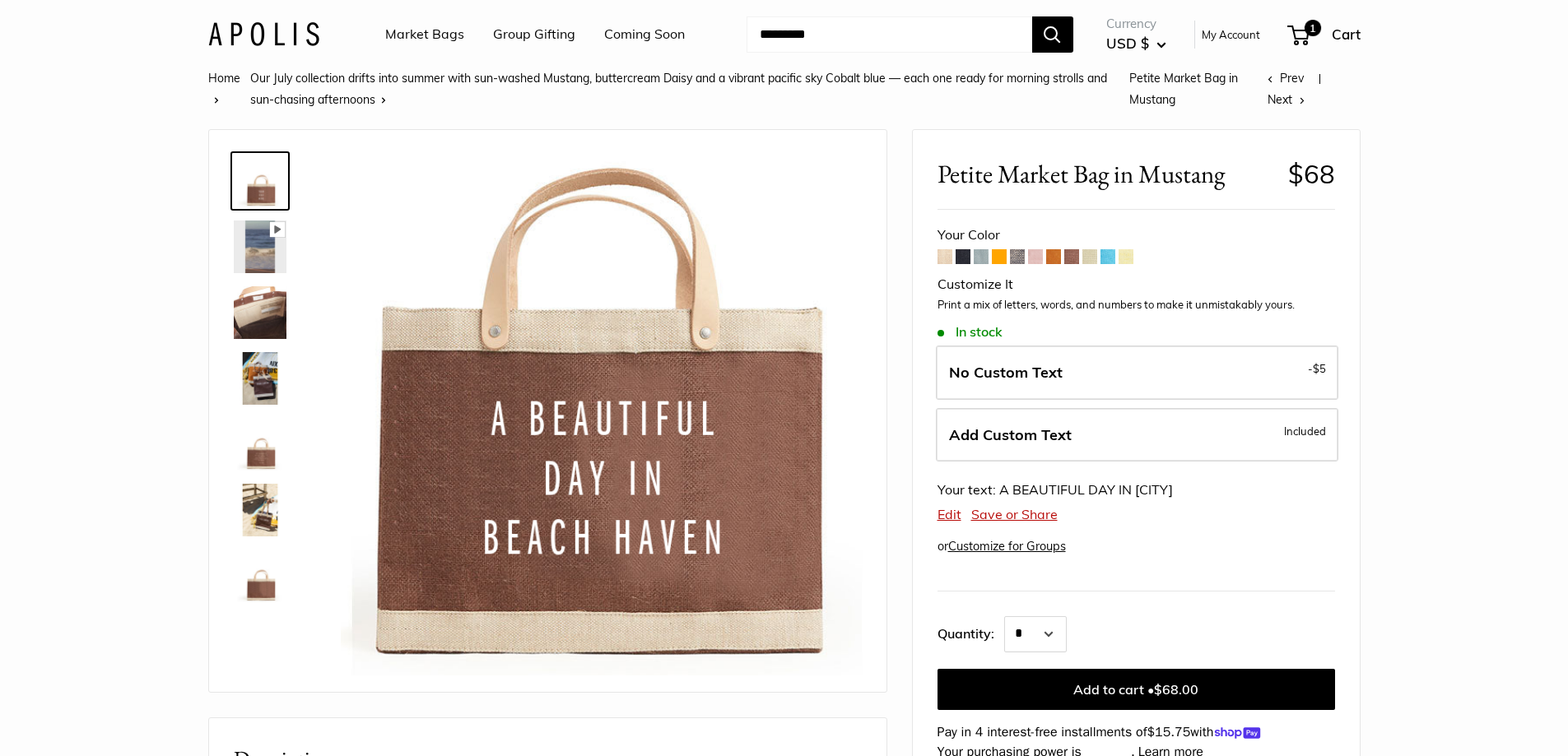 click at bounding box center (1126, 257) 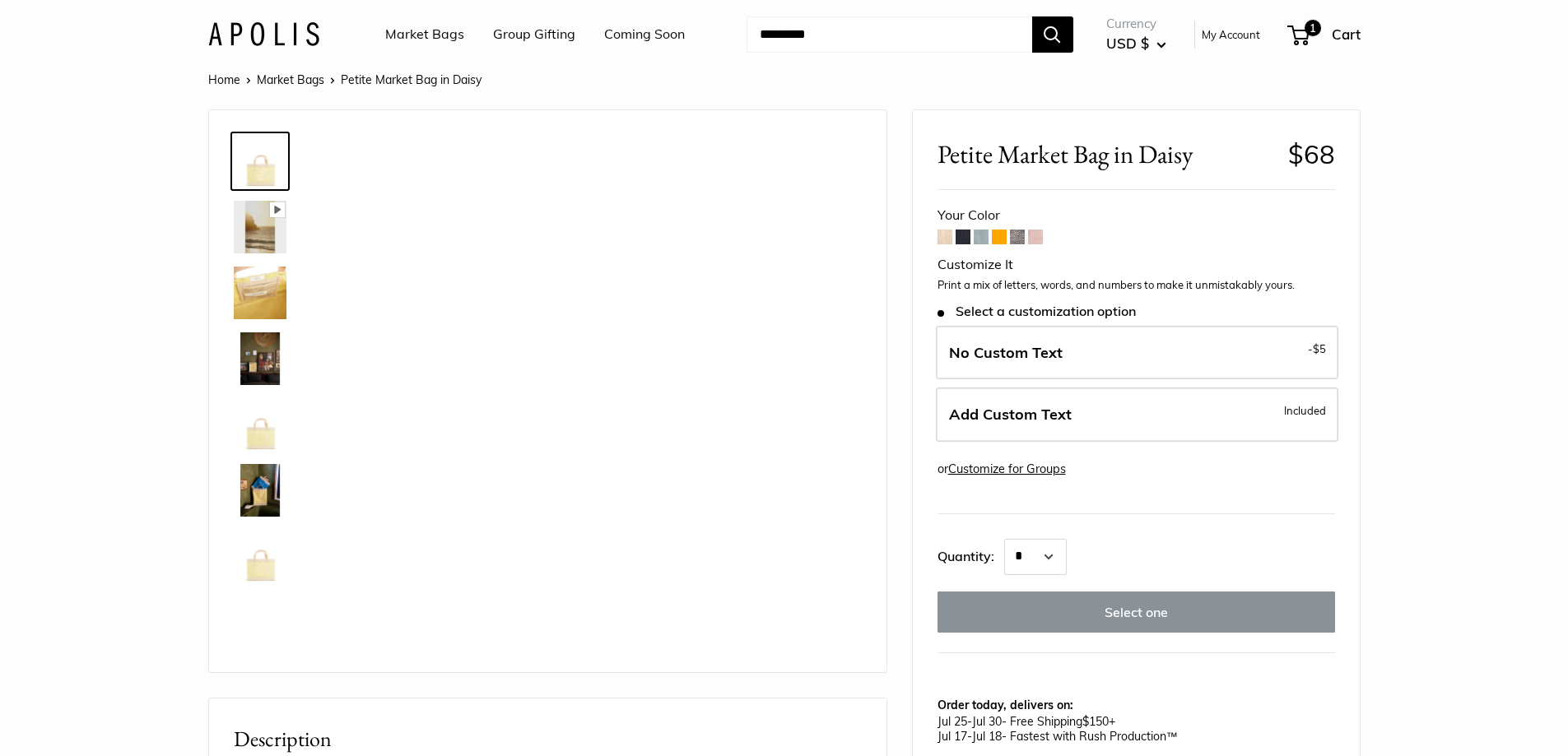 scroll, scrollTop: 0, scrollLeft: 0, axis: both 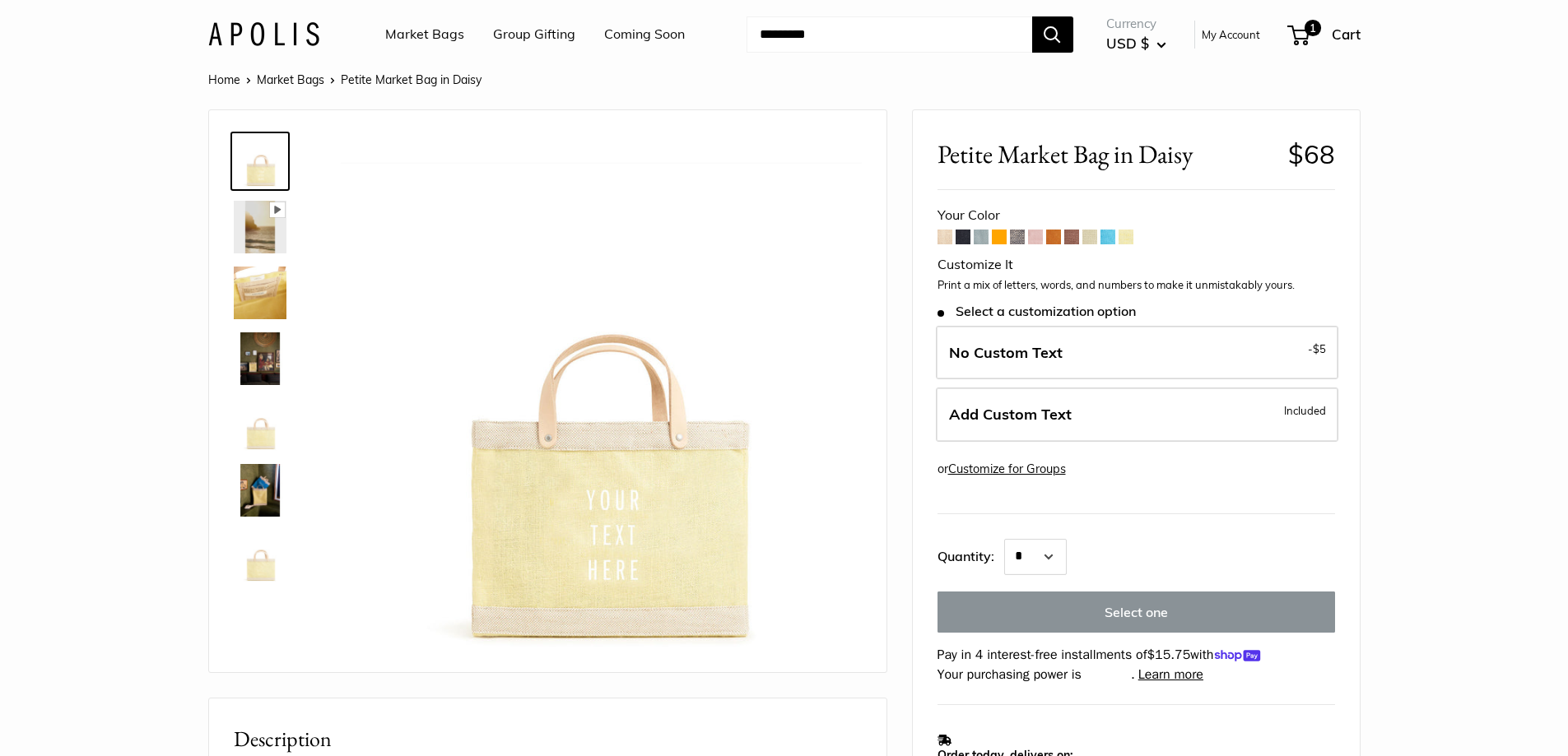 click at bounding box center [1108, 237] 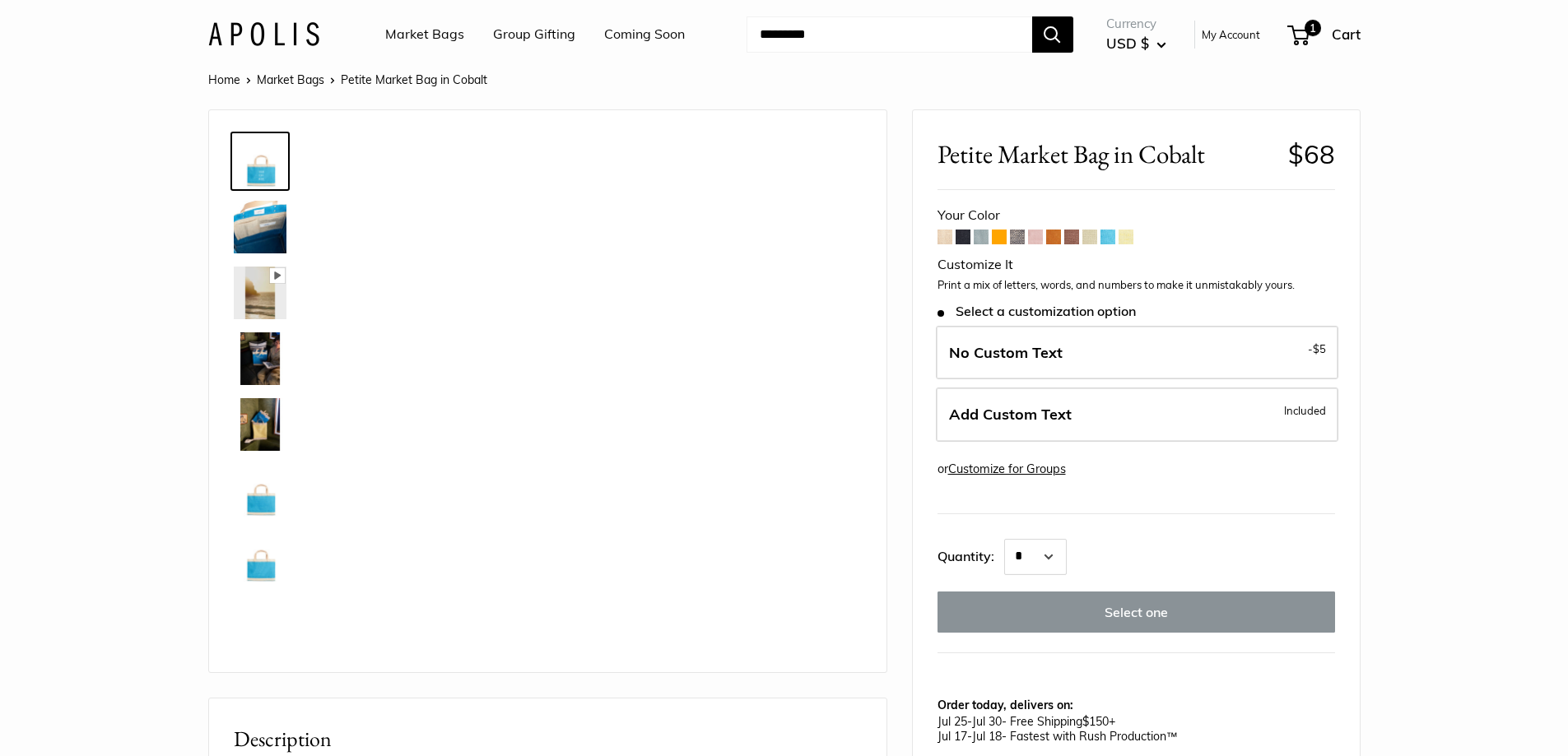 scroll, scrollTop: 0, scrollLeft: 0, axis: both 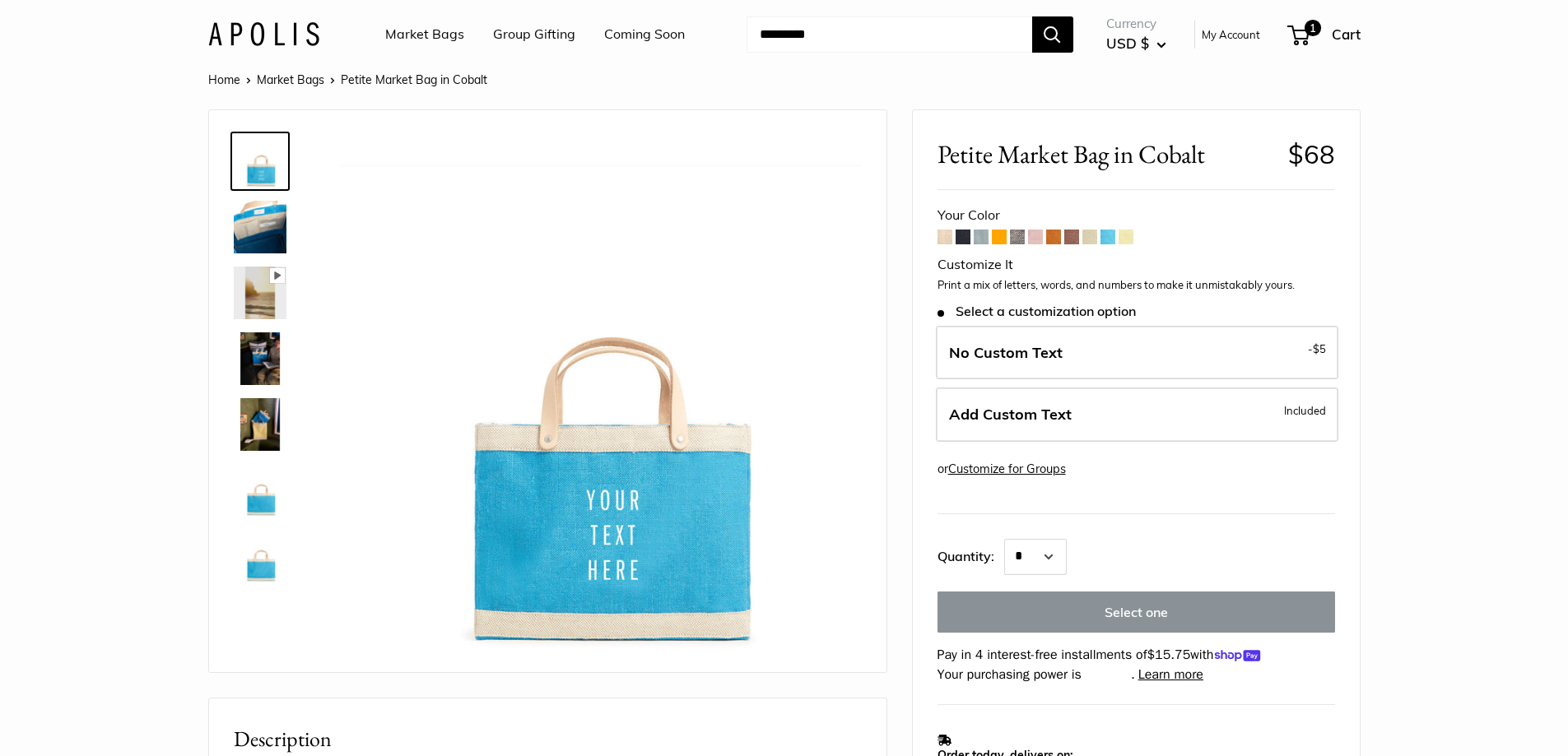 click at bounding box center (1090, 237) 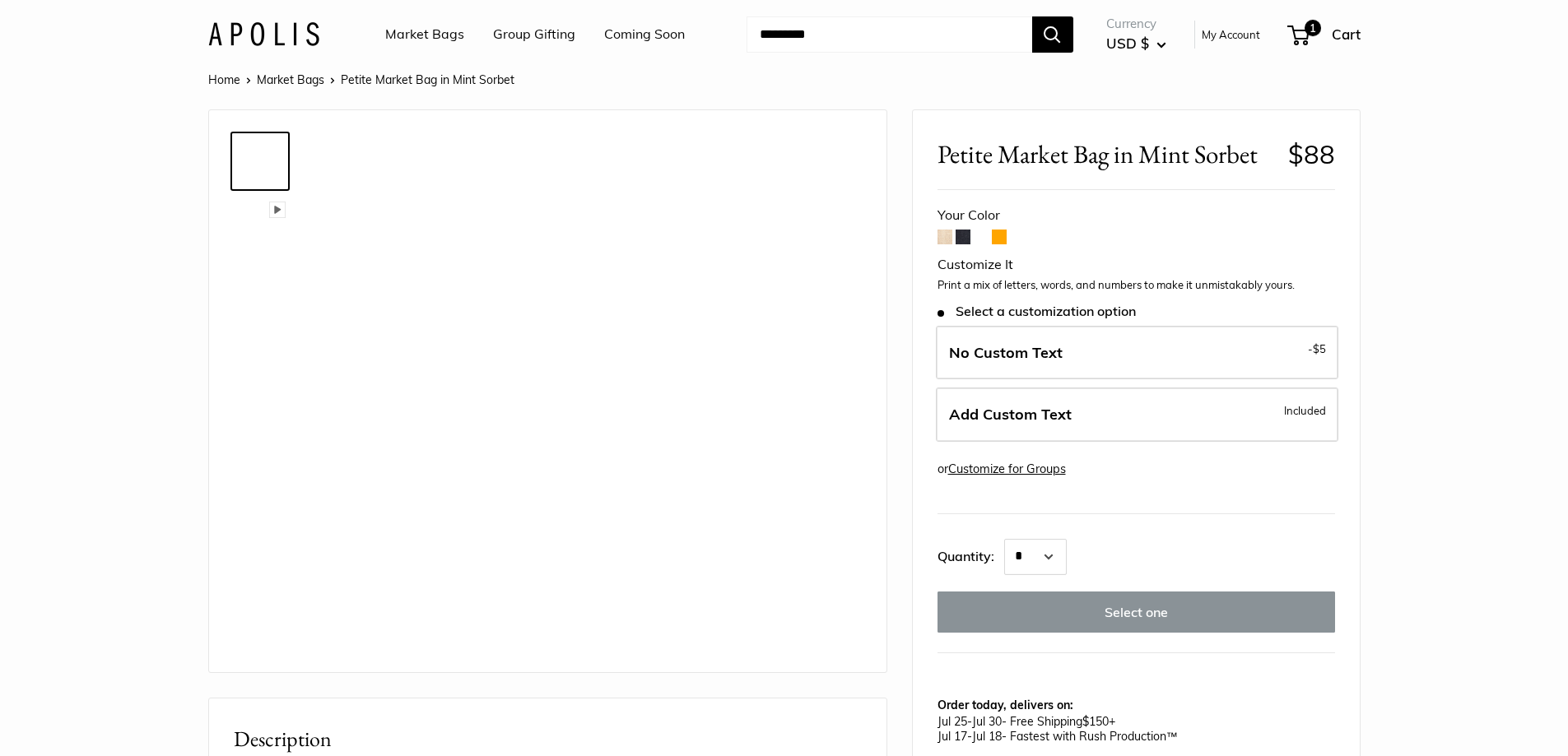 scroll, scrollTop: 0, scrollLeft: 0, axis: both 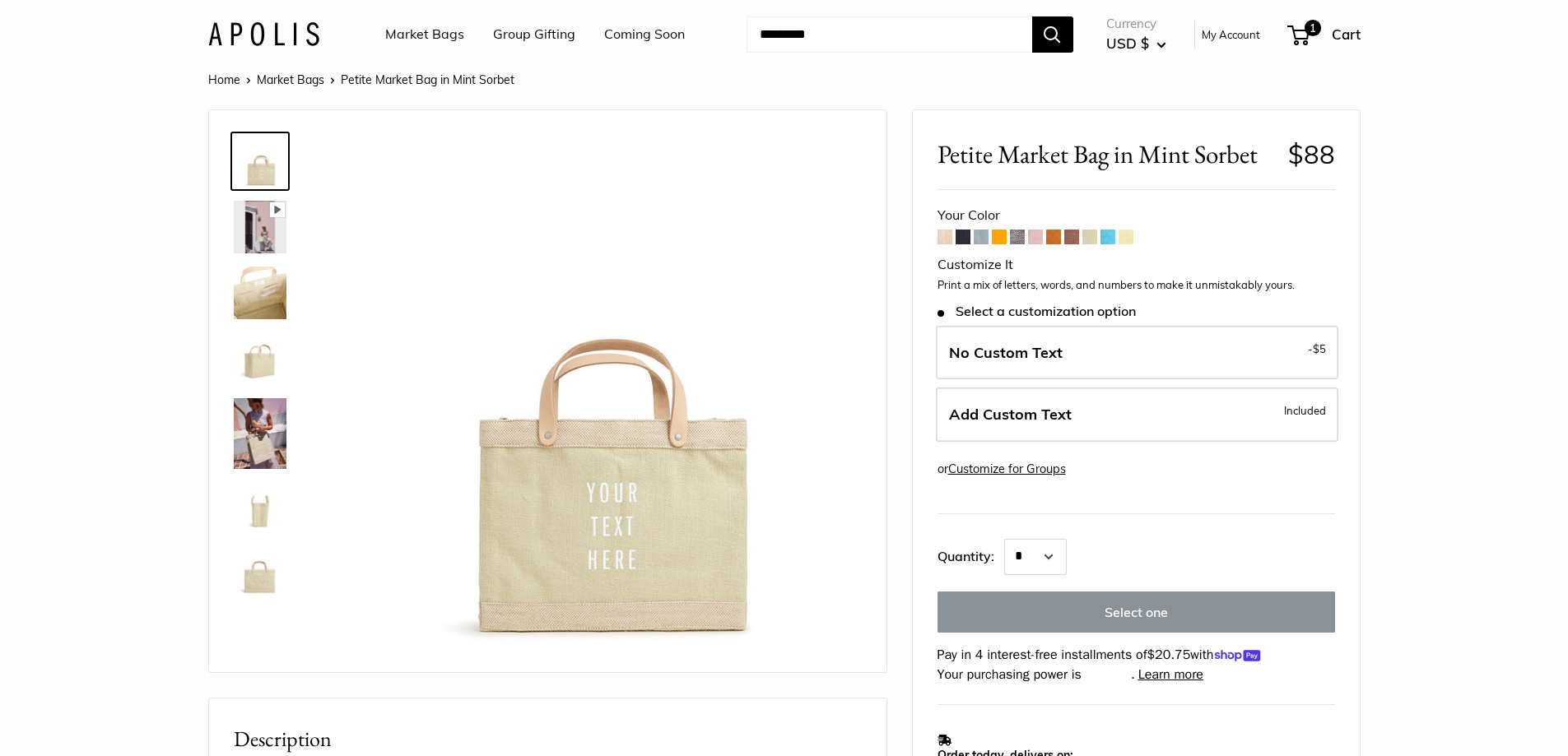 click at bounding box center [1072, 237] 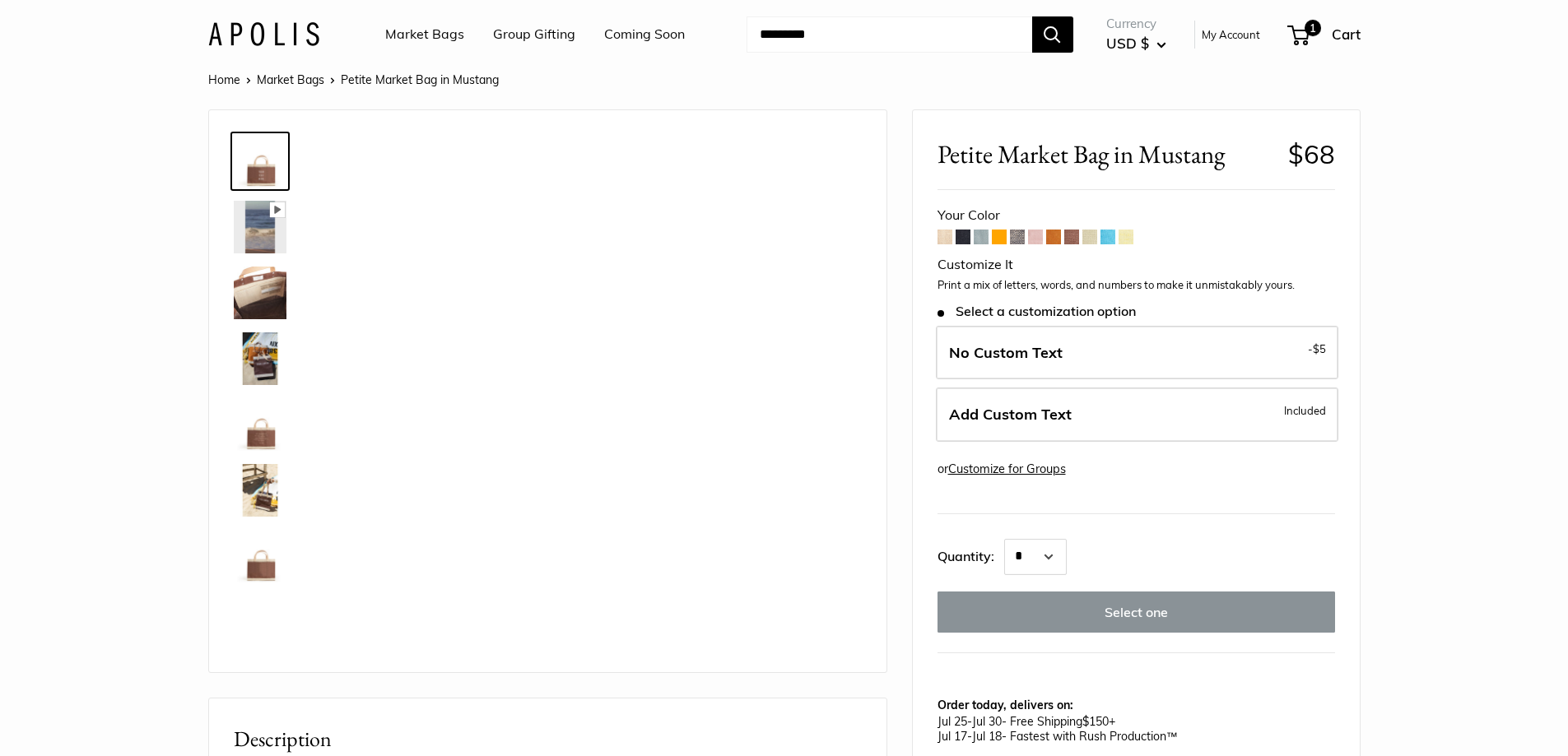 scroll, scrollTop: 0, scrollLeft: 0, axis: both 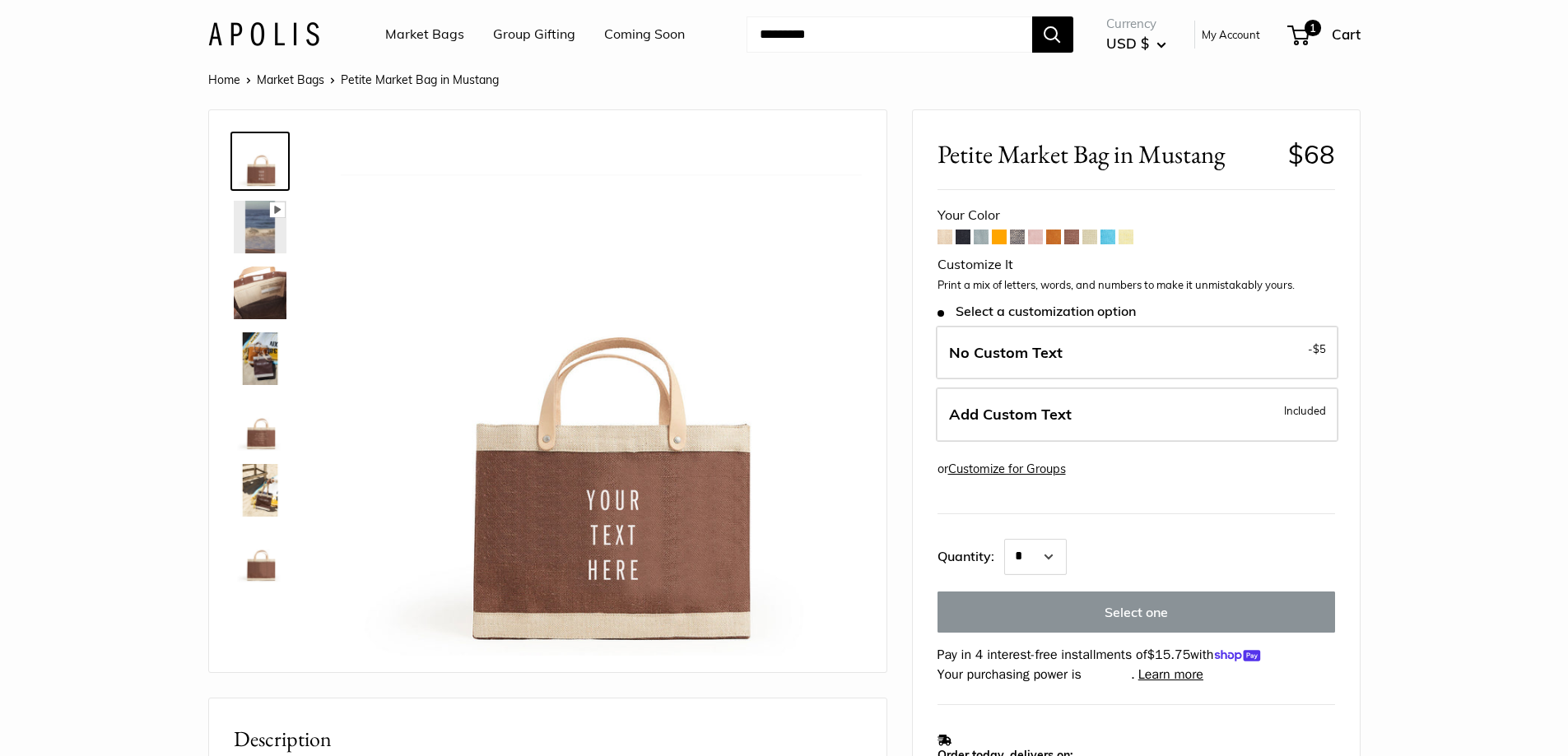 click at bounding box center (1054, 237) 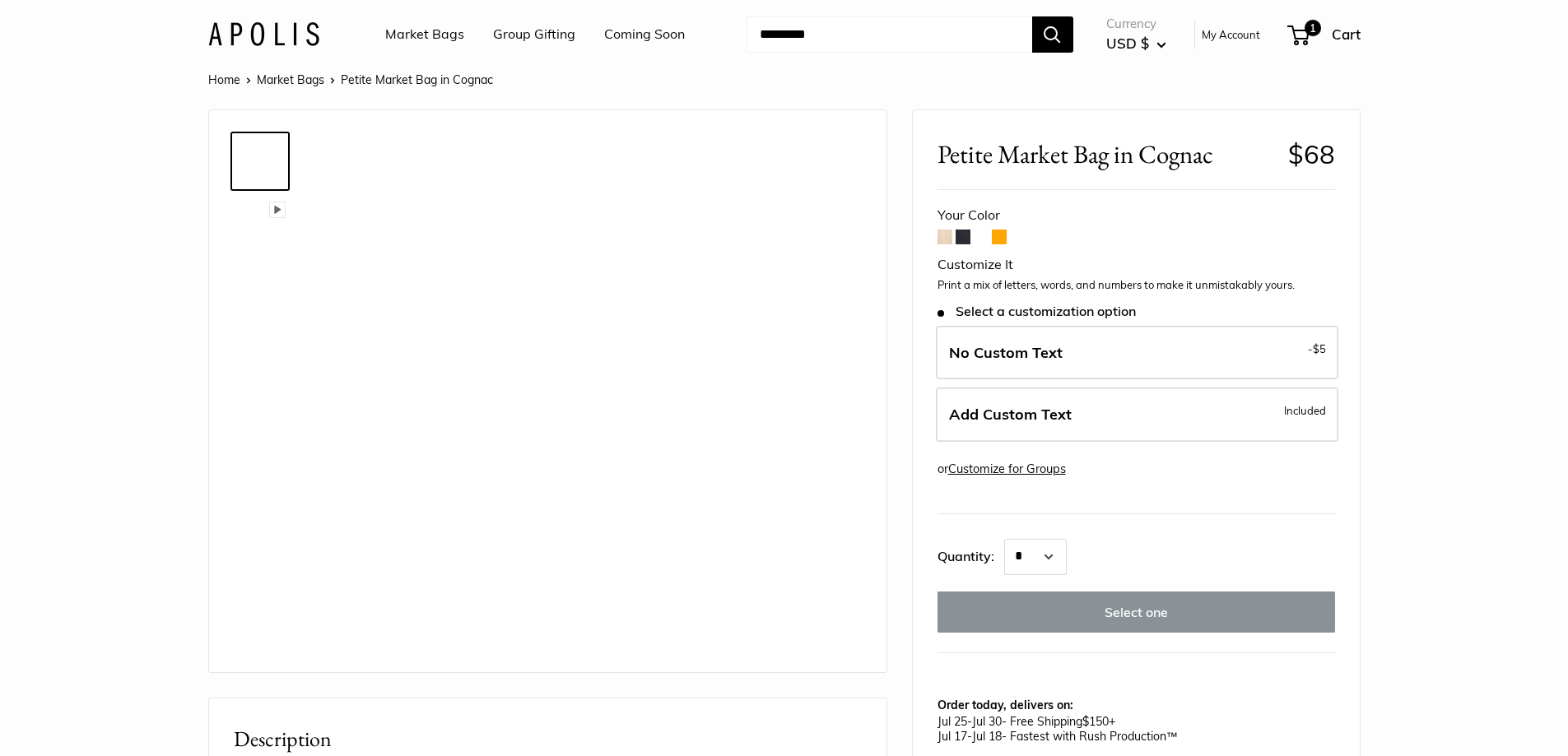 scroll, scrollTop: 0, scrollLeft: 0, axis: both 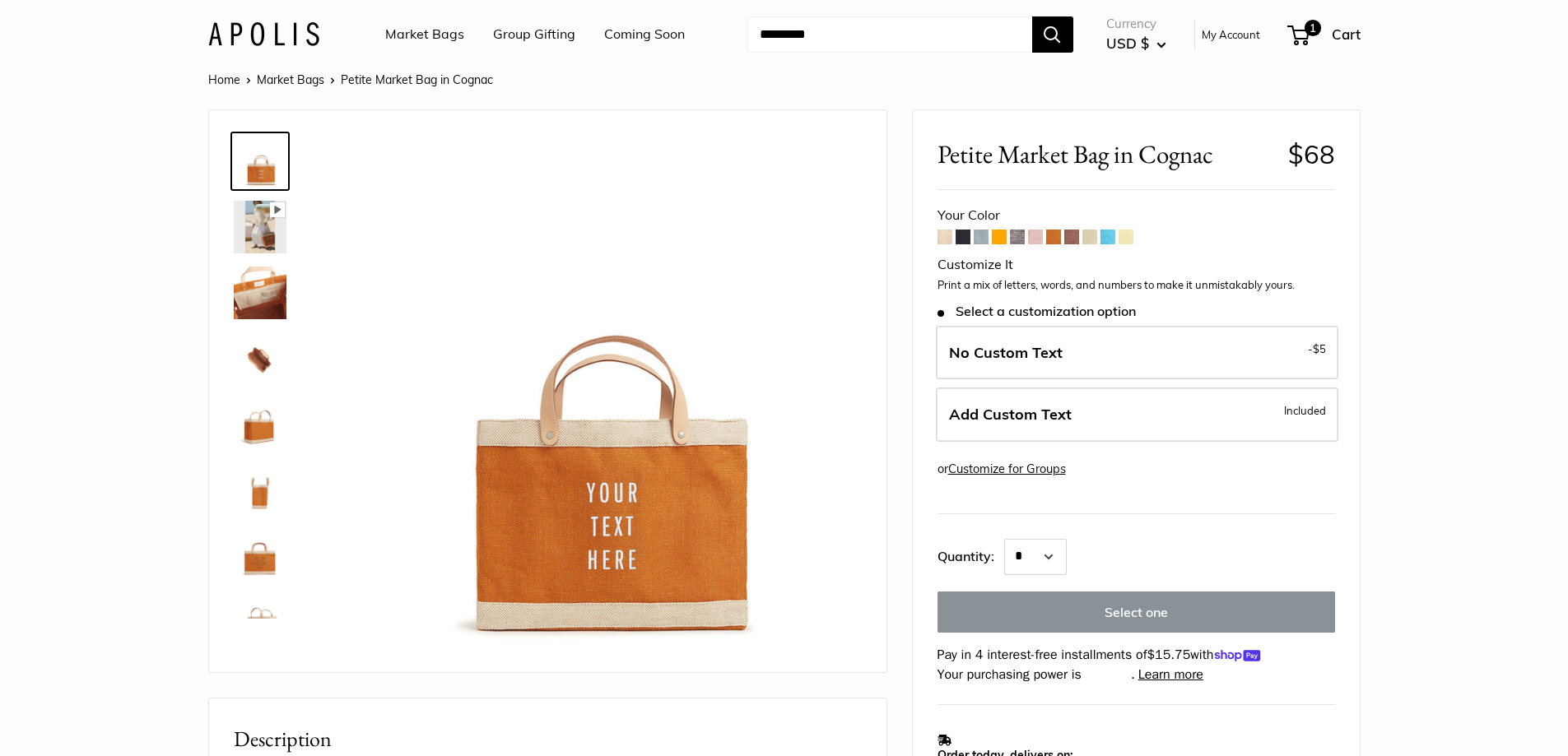 click at bounding box center [981, 237] 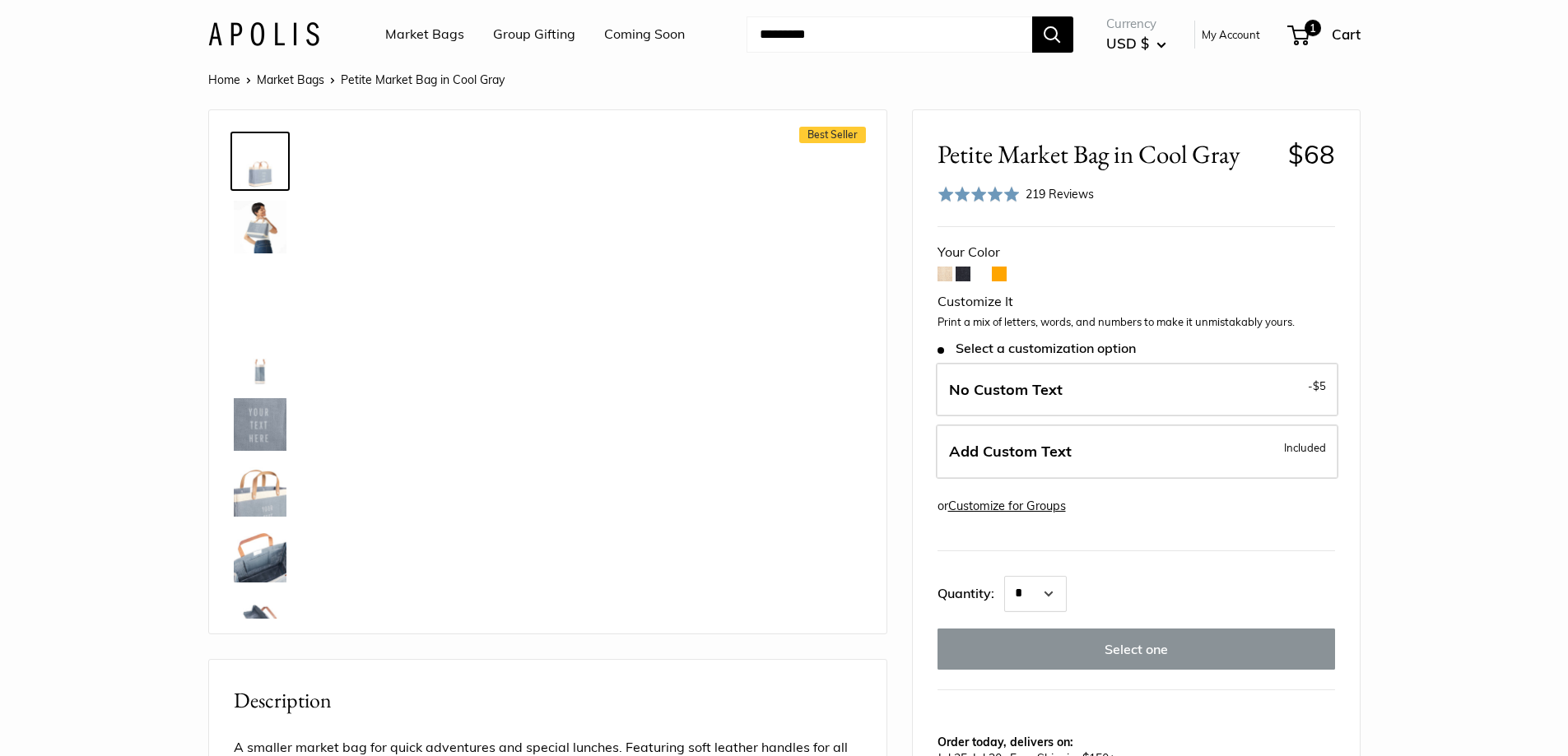 scroll, scrollTop: 0, scrollLeft: 0, axis: both 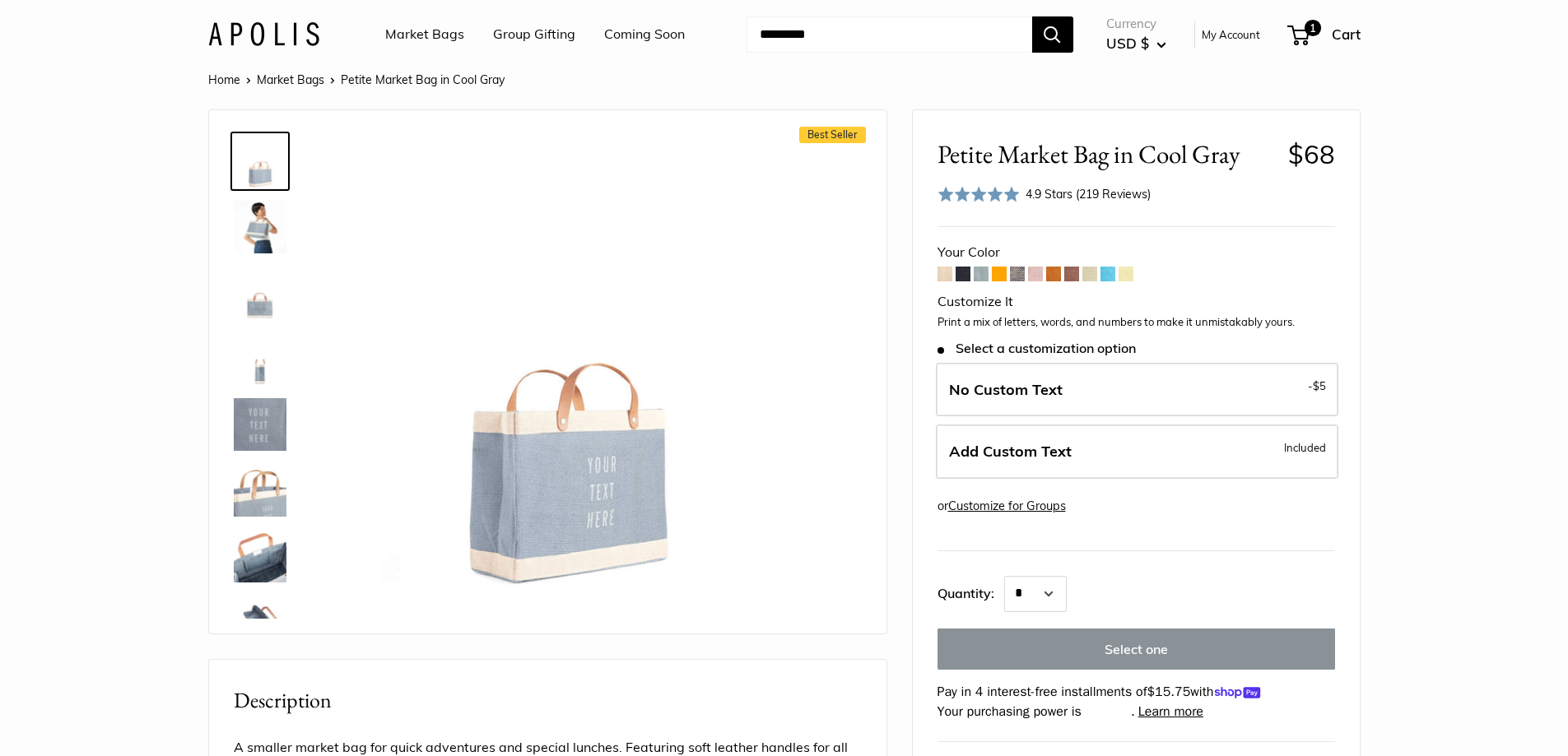 click at bounding box center [1090, 274] 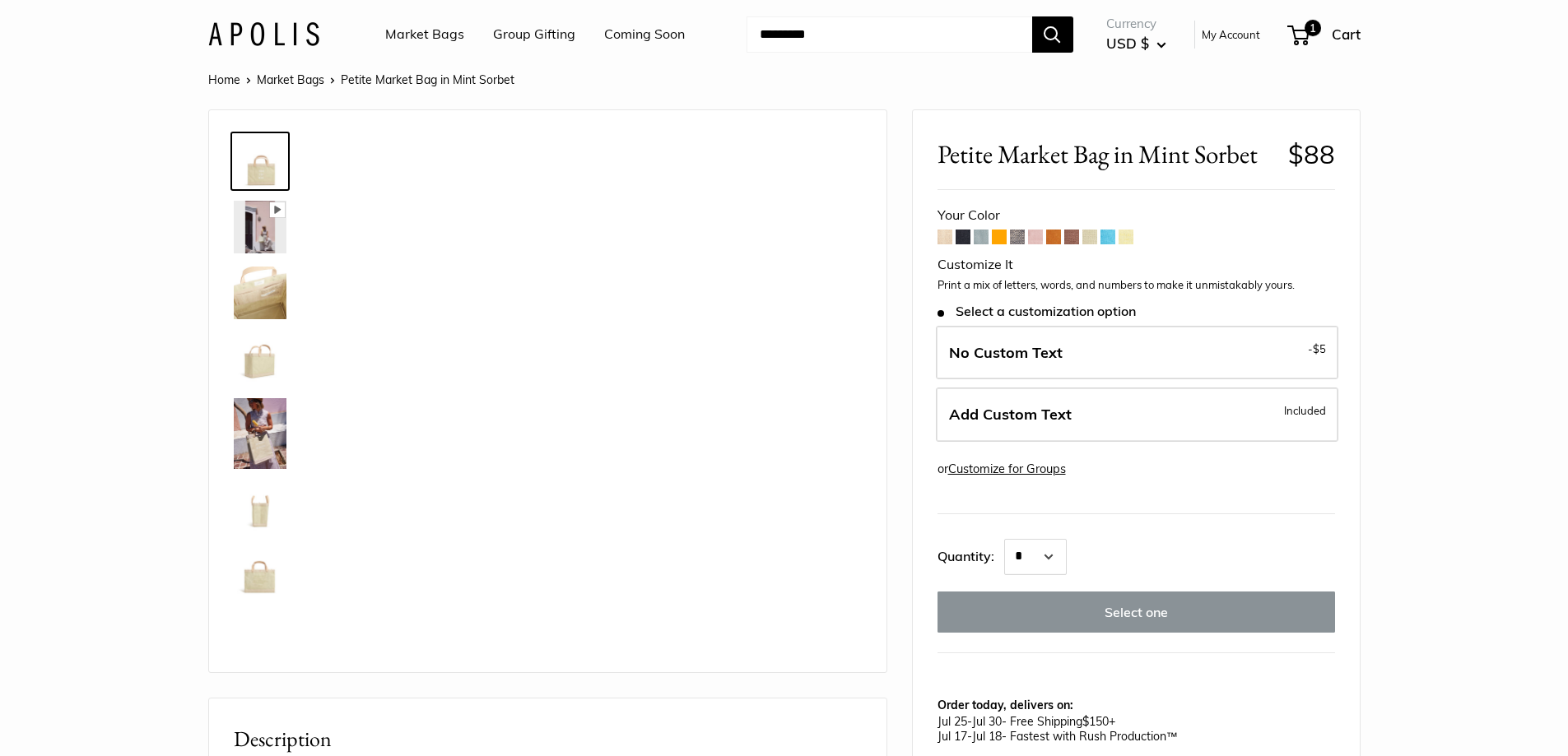 scroll, scrollTop: 0, scrollLeft: 0, axis: both 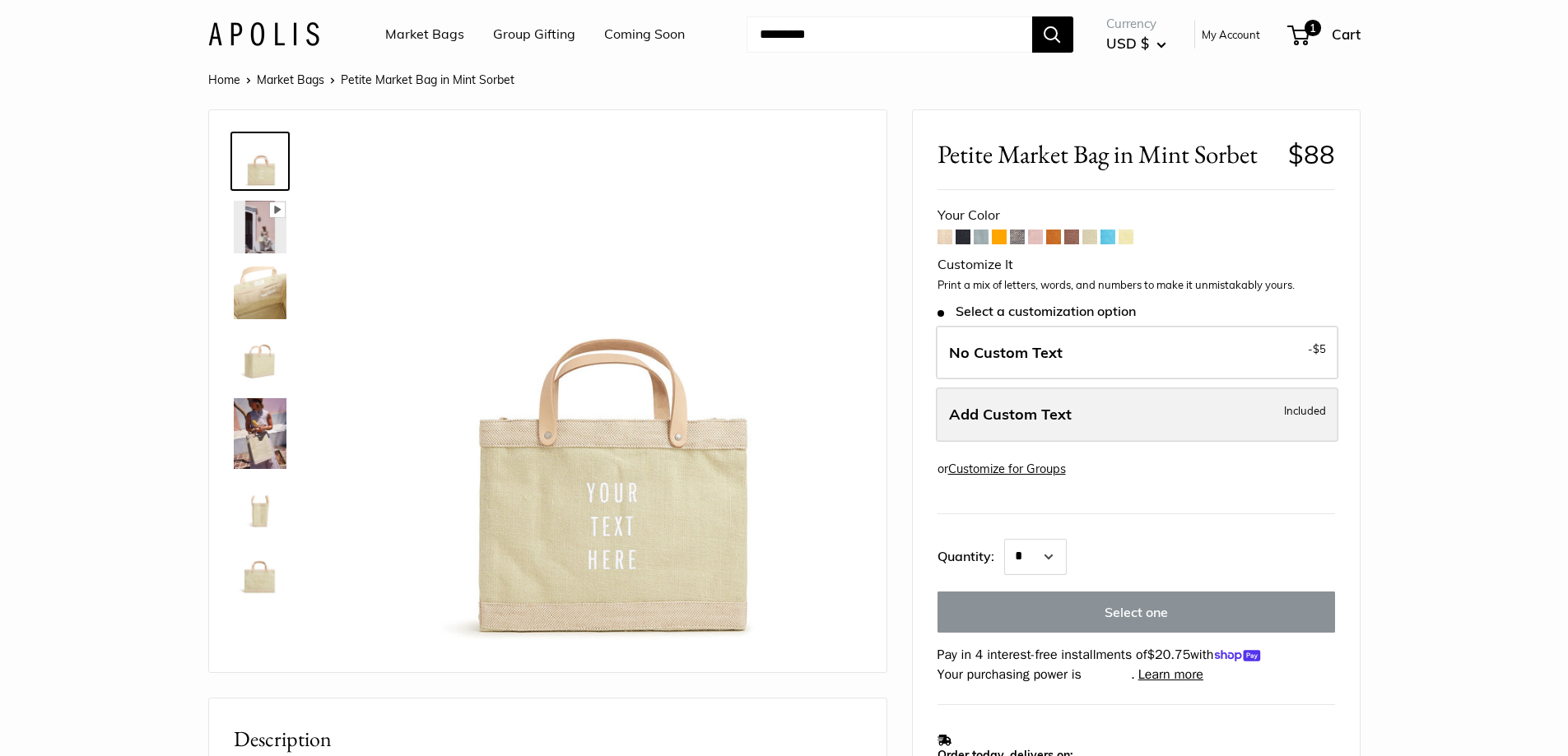 click on "Add Custom Text
Included" at bounding box center [1137, 415] 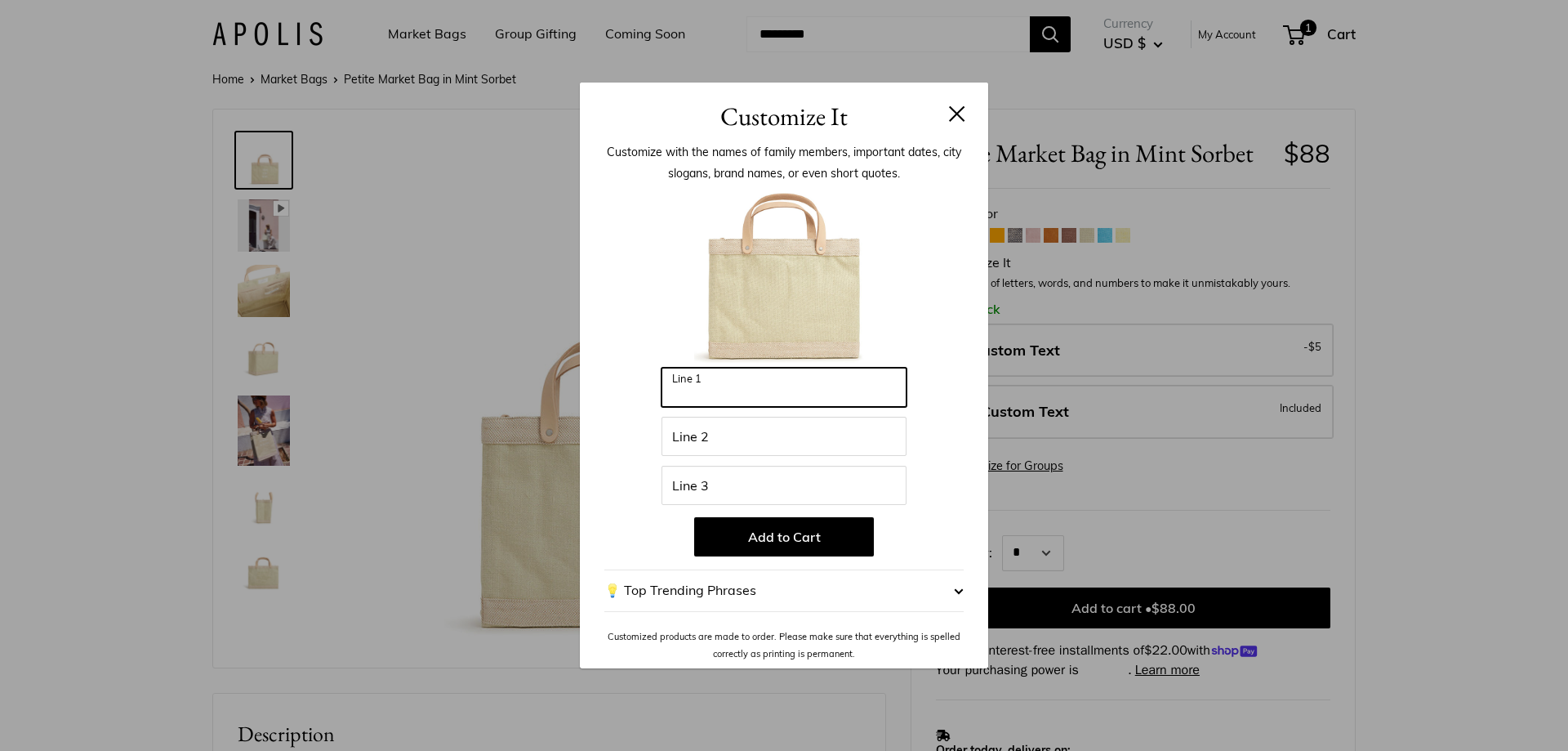 drag, startPoint x: 733, startPoint y: 402, endPoint x: 738, endPoint y: 417, distance: 15.811388 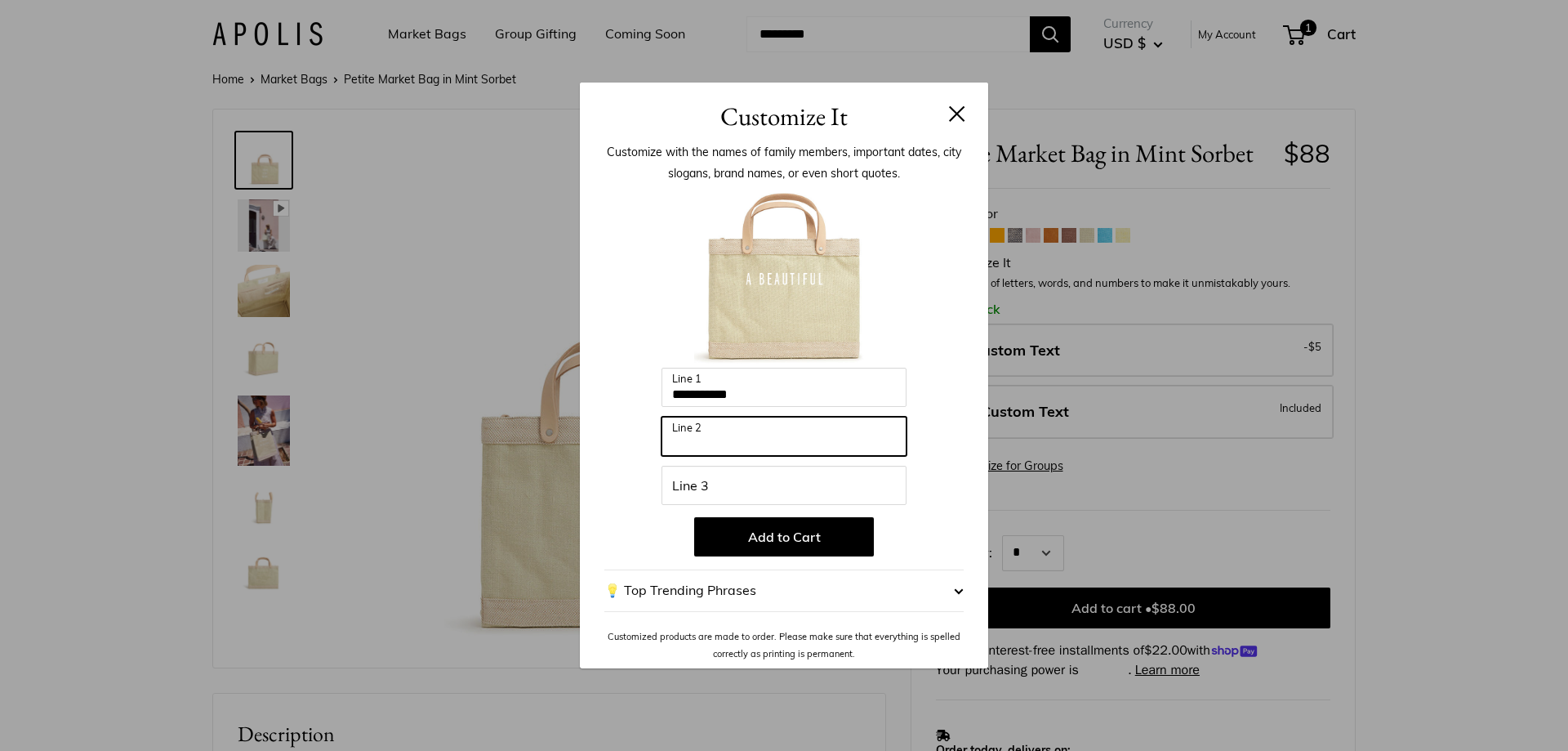 click on "Line 2" at bounding box center [784, 436] 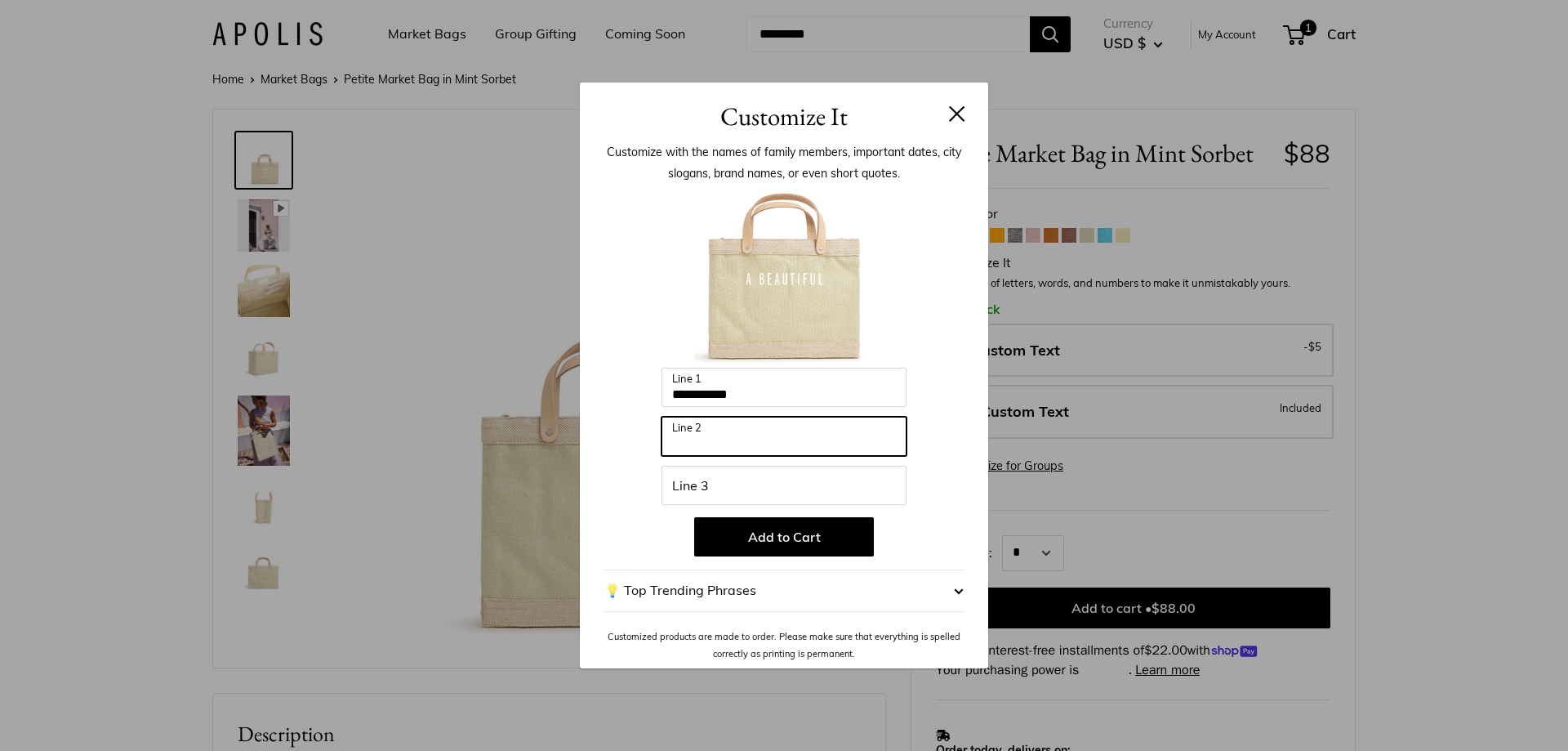 type on "******" 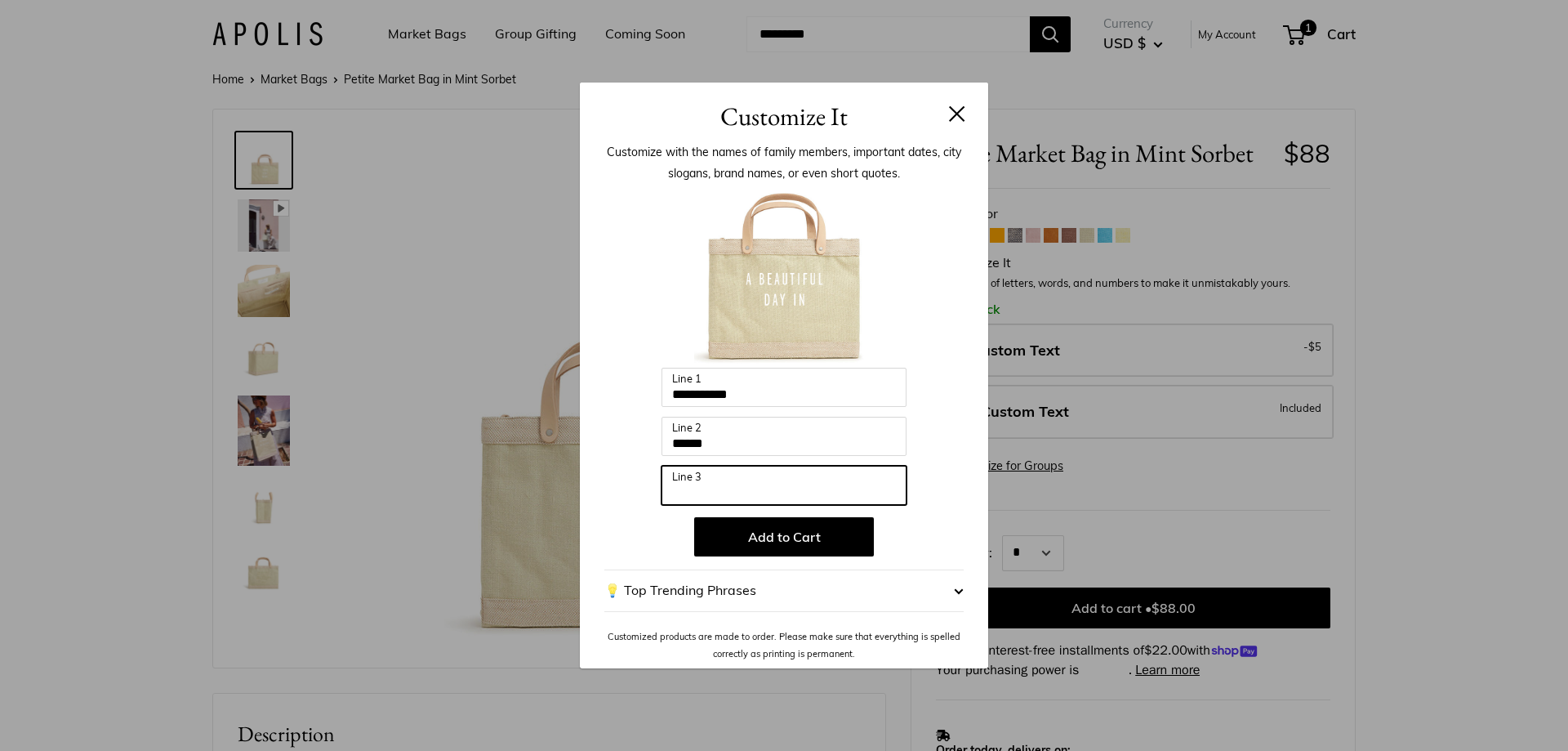 click on "Line 3" at bounding box center [784, 485] 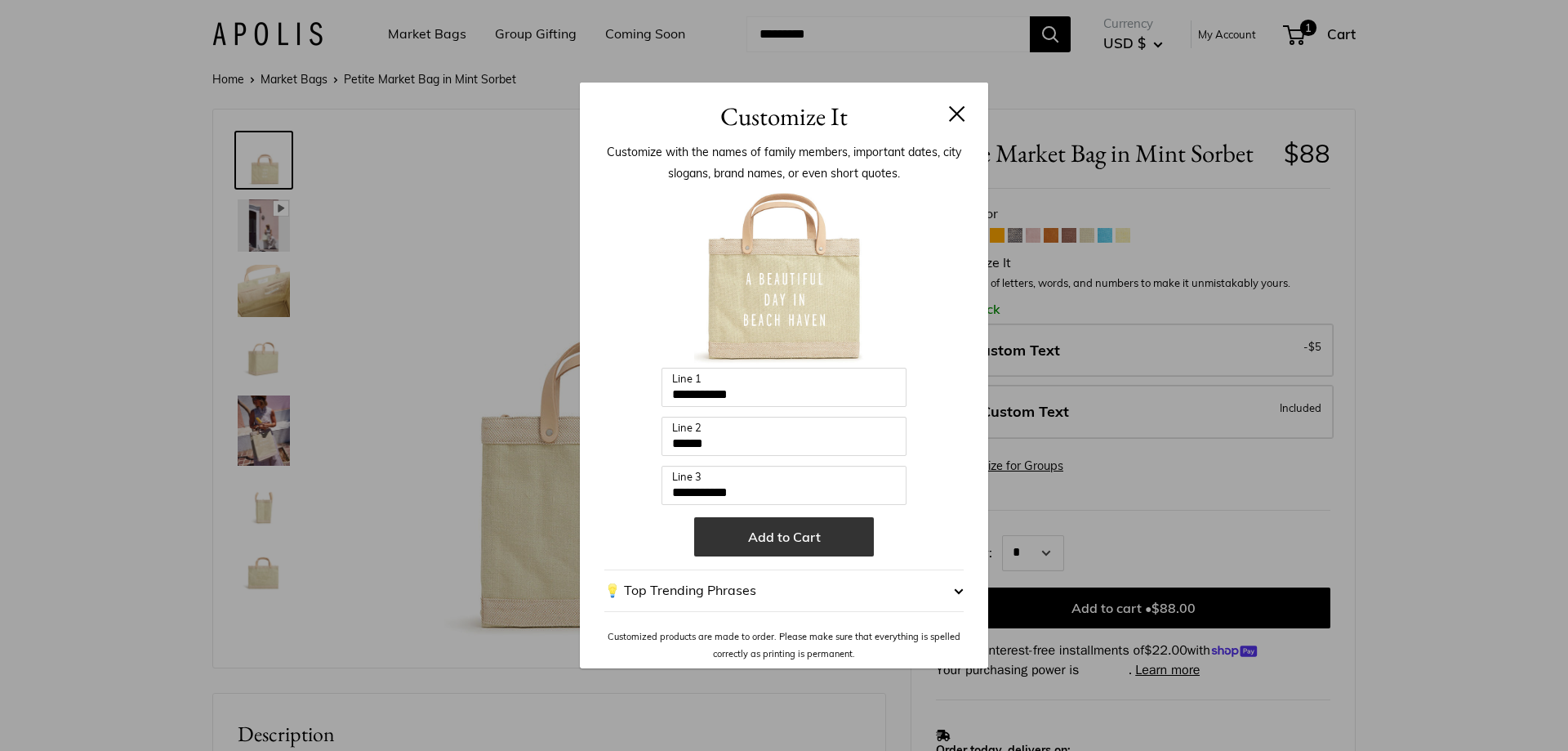 click on "Add to Cart" at bounding box center [784, 537] 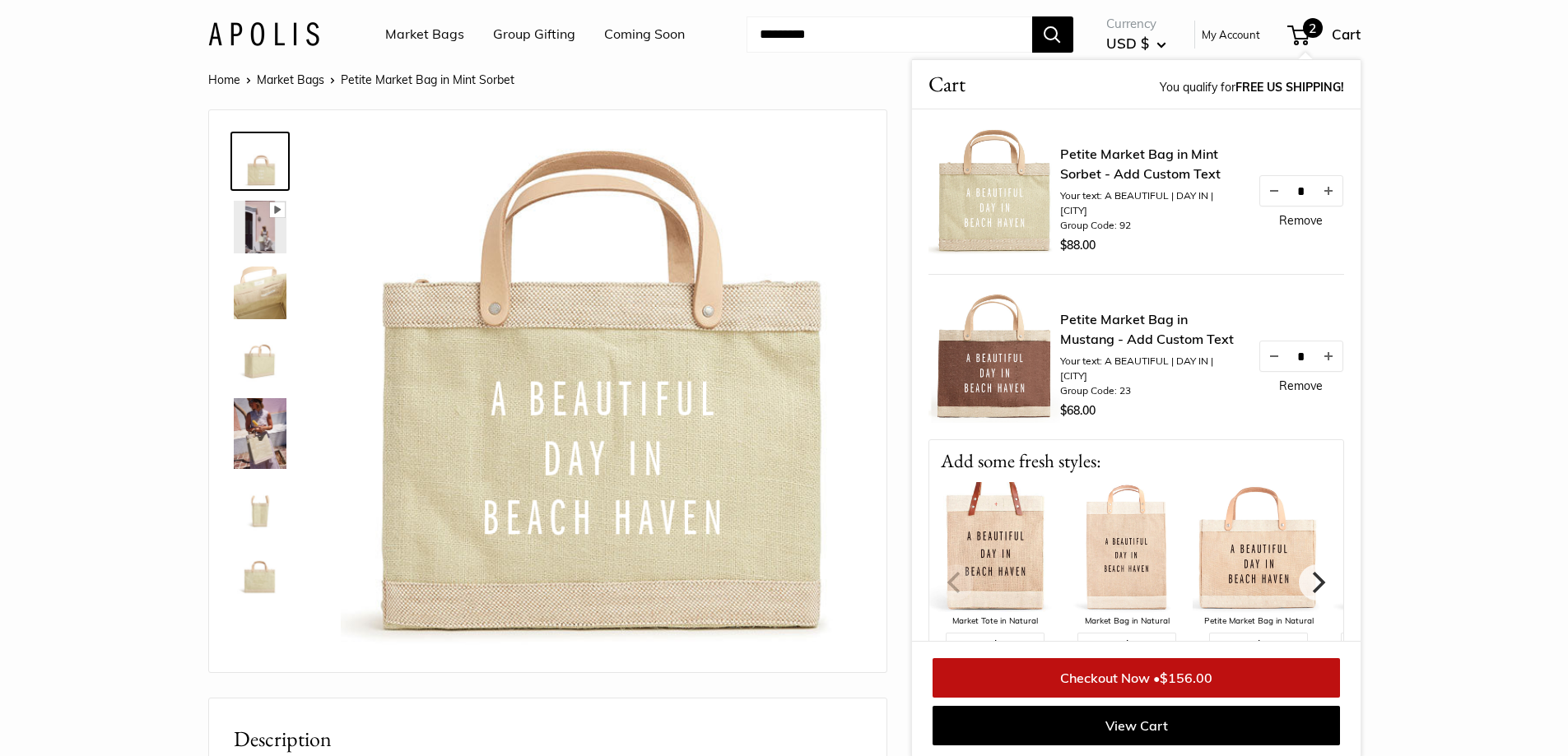 click on "Remove" at bounding box center [1300, 386] 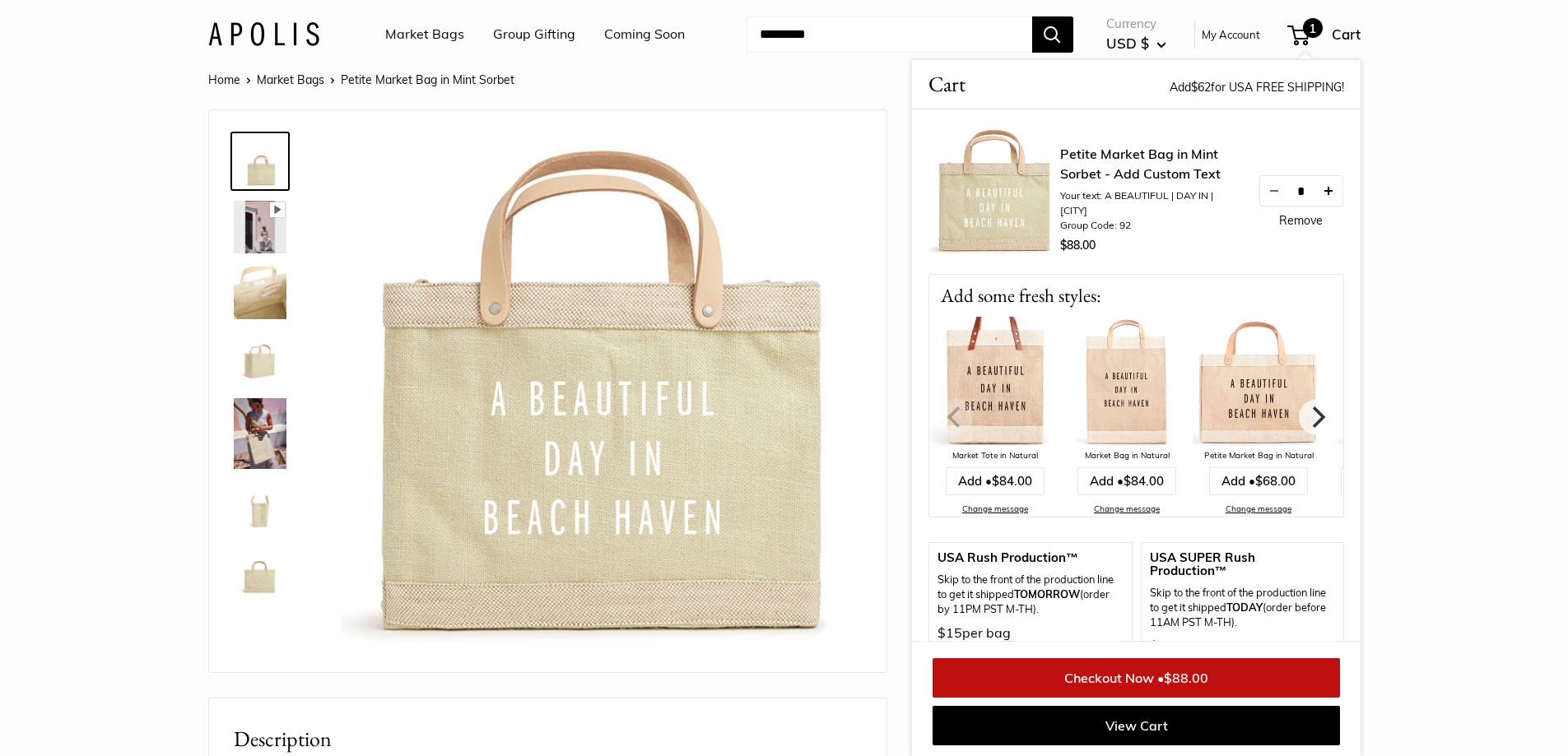click at bounding box center (1328, 191) 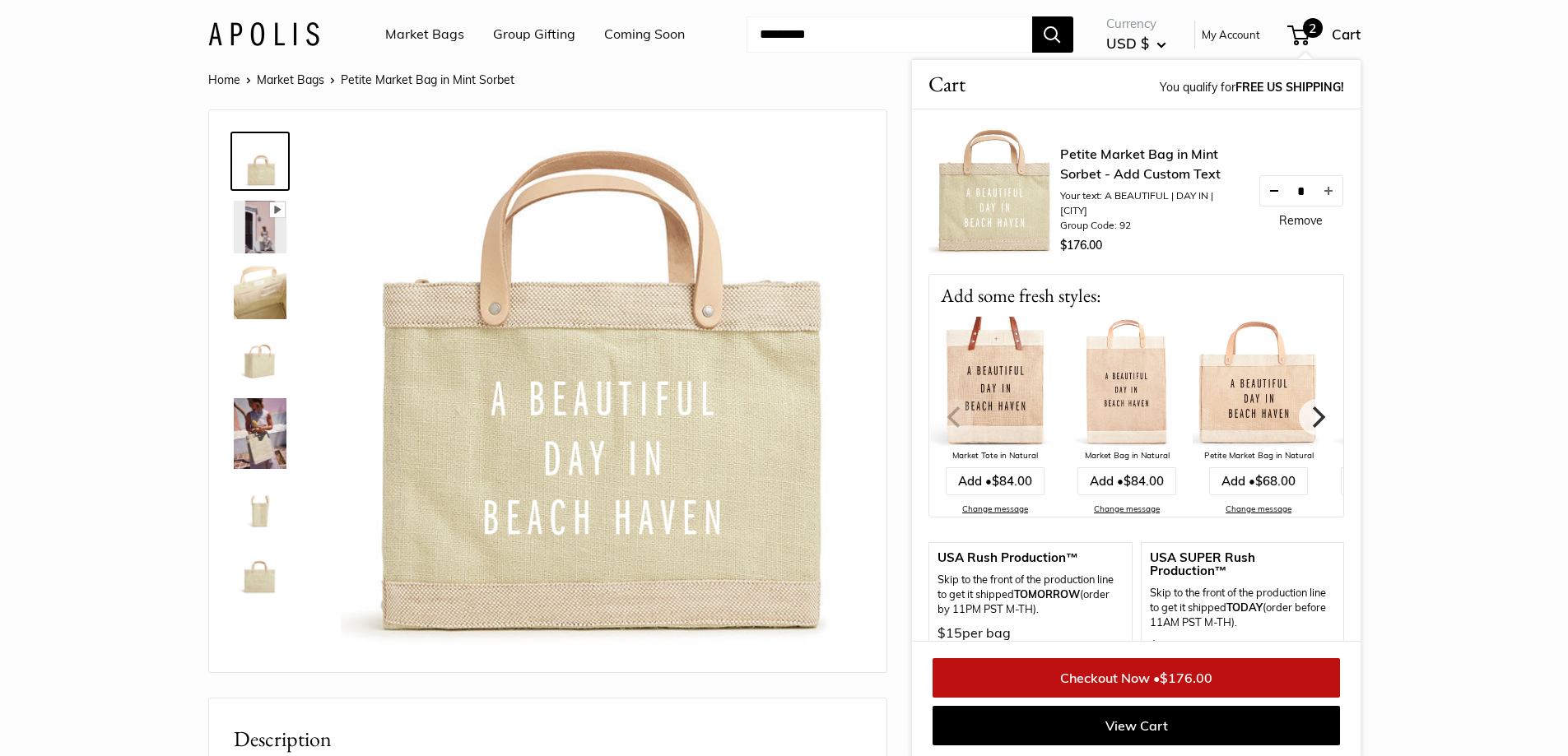 click at bounding box center (1273, 191) 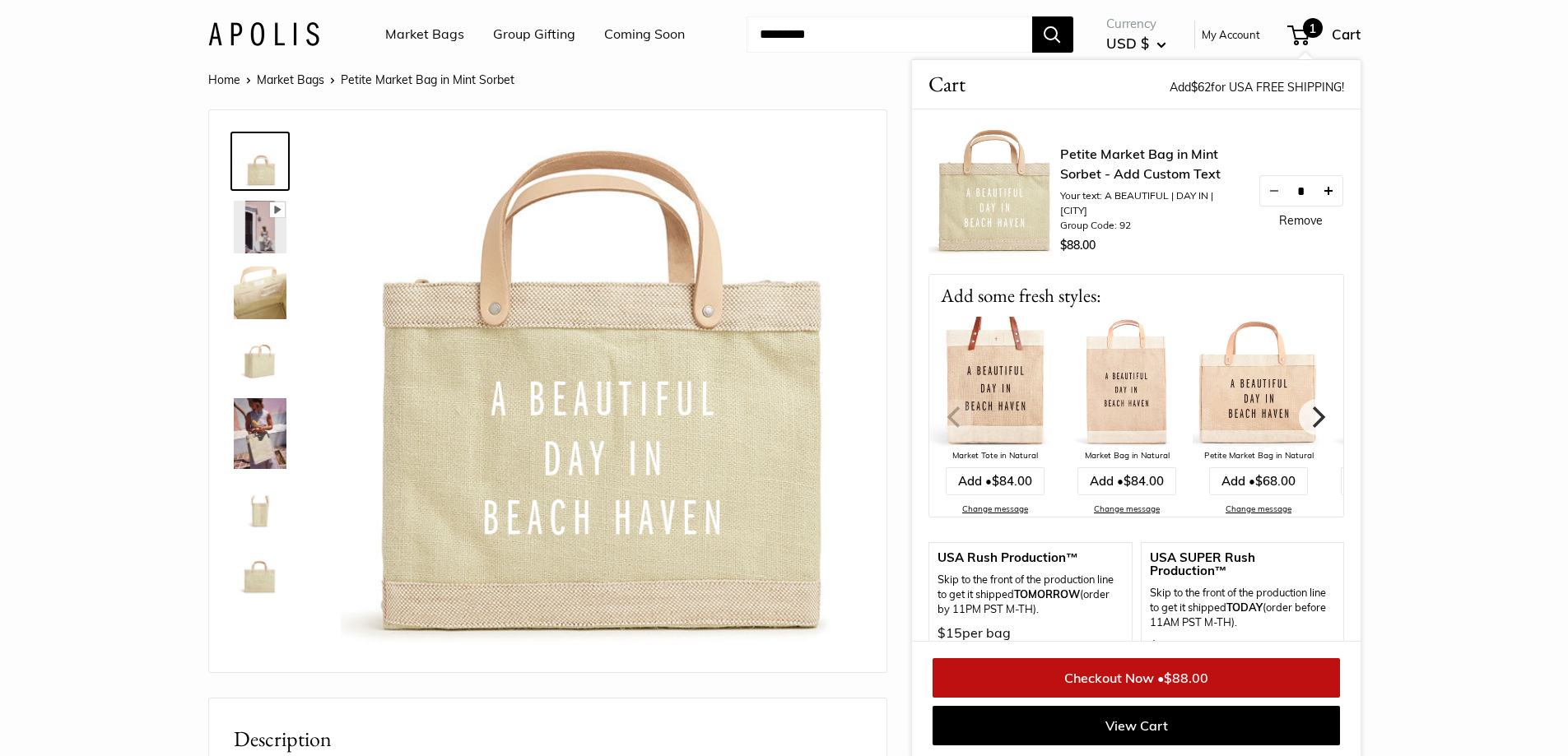 click at bounding box center [1328, 191] 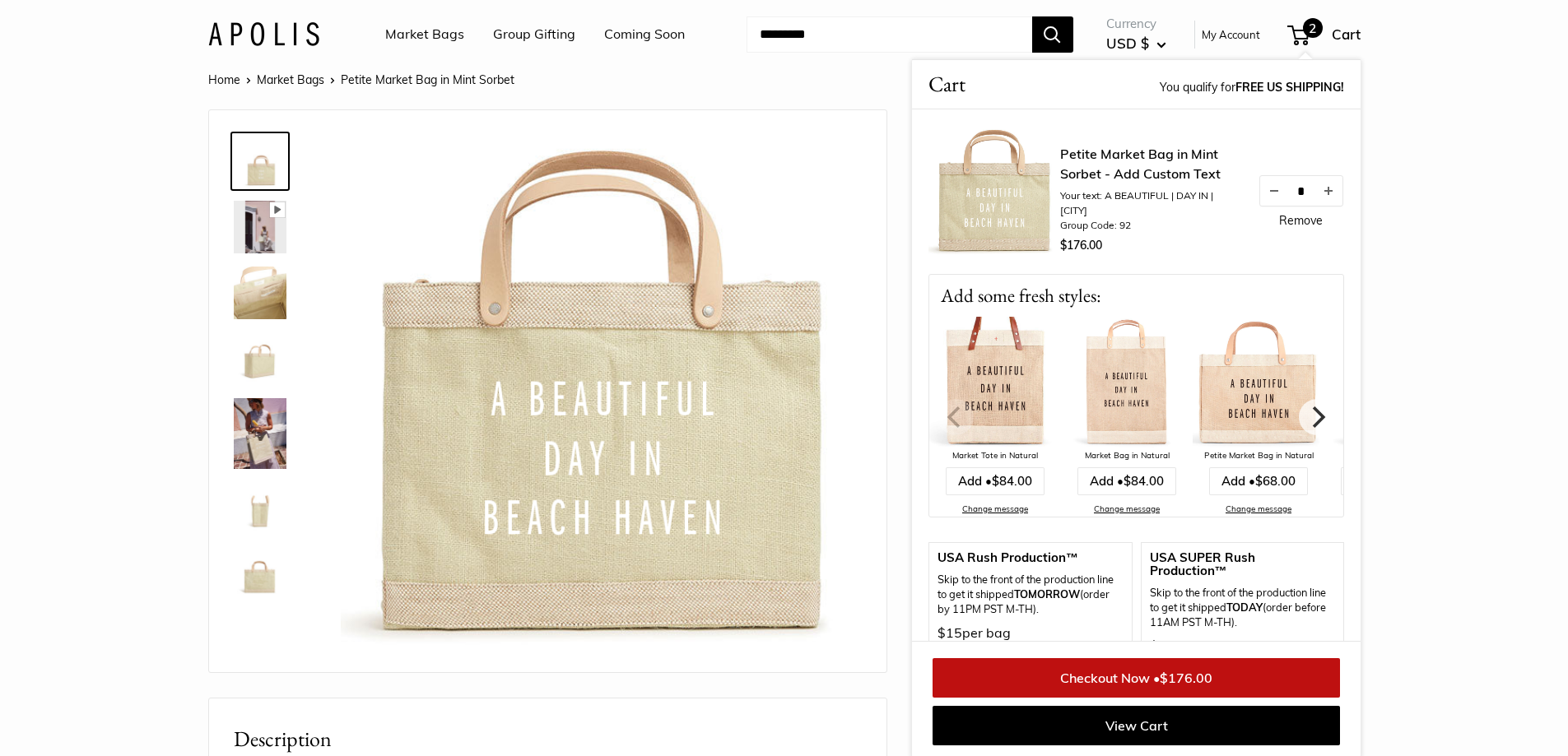 click on "Home
Market Bags
Petite Market Bag in Mint Sorbet
Pause Play % buffered 00:00 Unmute Mute Exit fullscreen Enter fullscreen Play
Seal of authenticity printed on the backside of every bag." at bounding box center (784, 777) 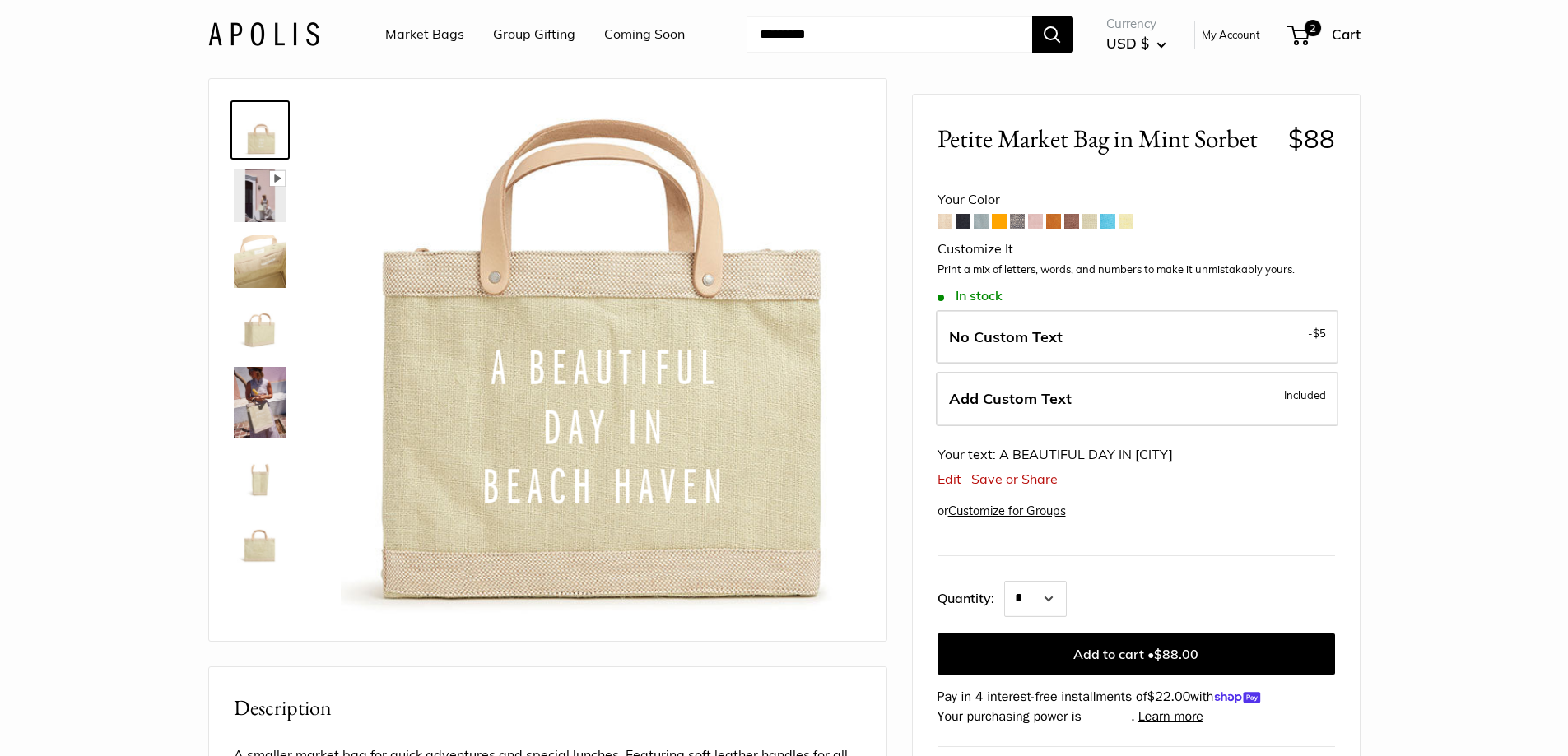 scroll, scrollTop: 0, scrollLeft: 0, axis: both 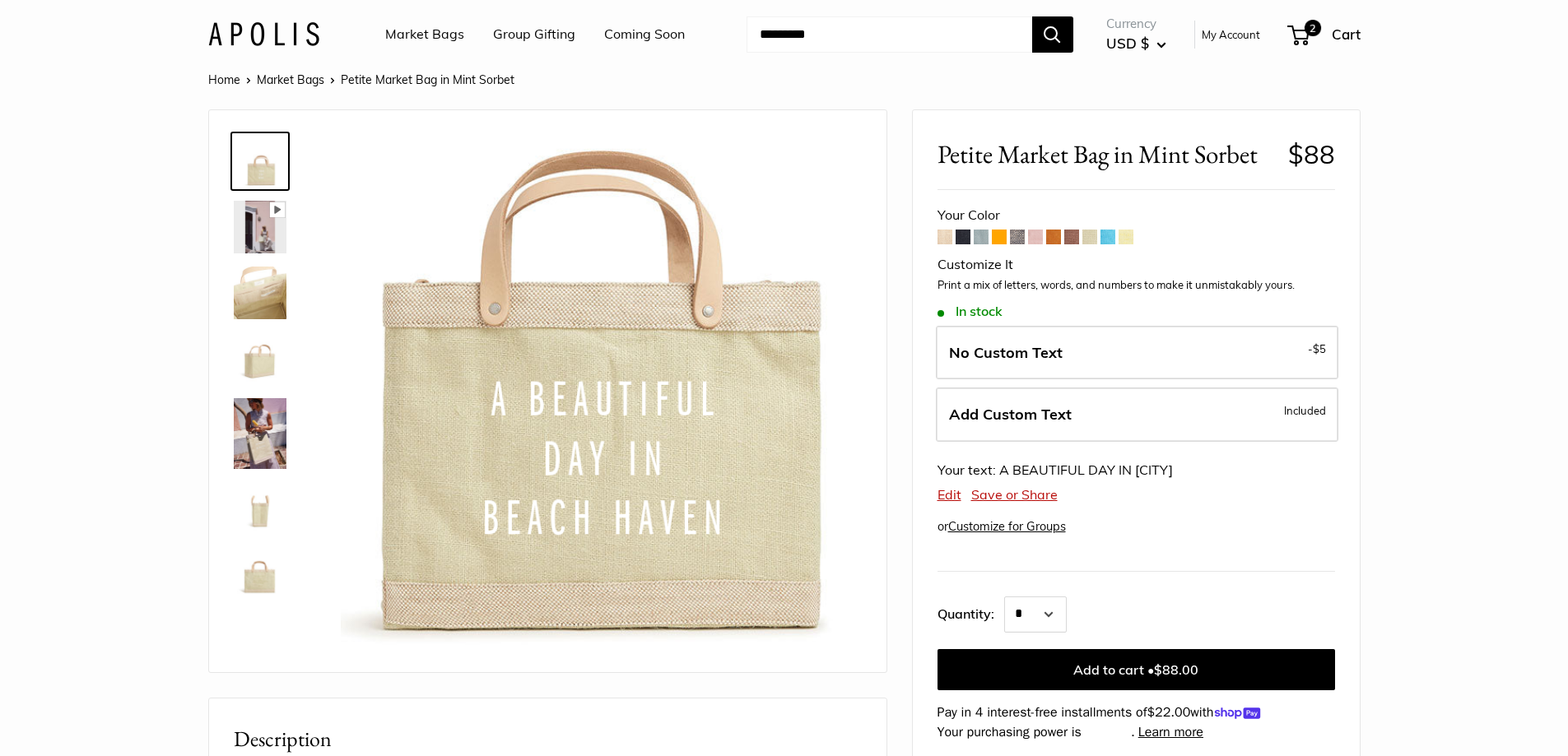 click at bounding box center (963, 237) 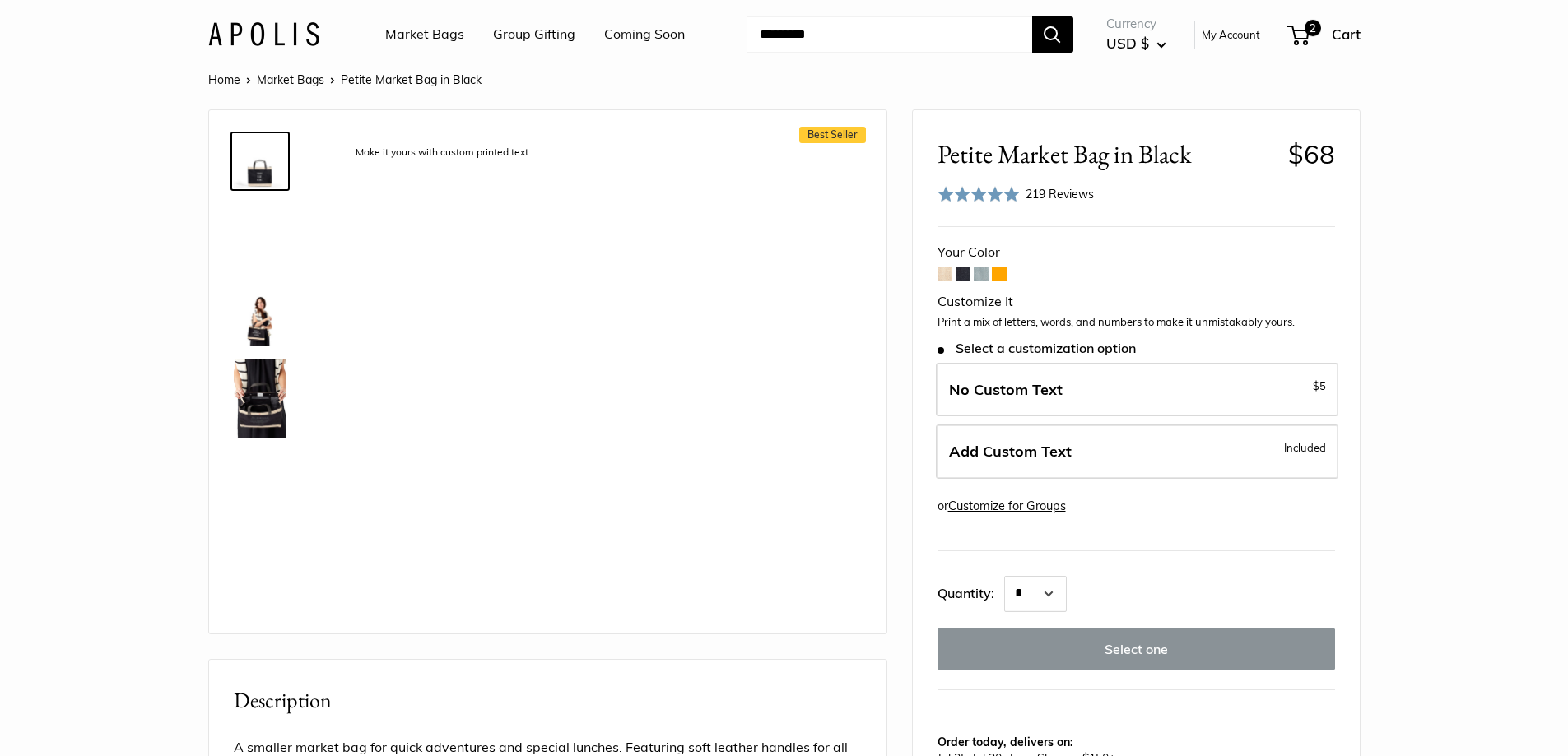 scroll, scrollTop: 0, scrollLeft: 0, axis: both 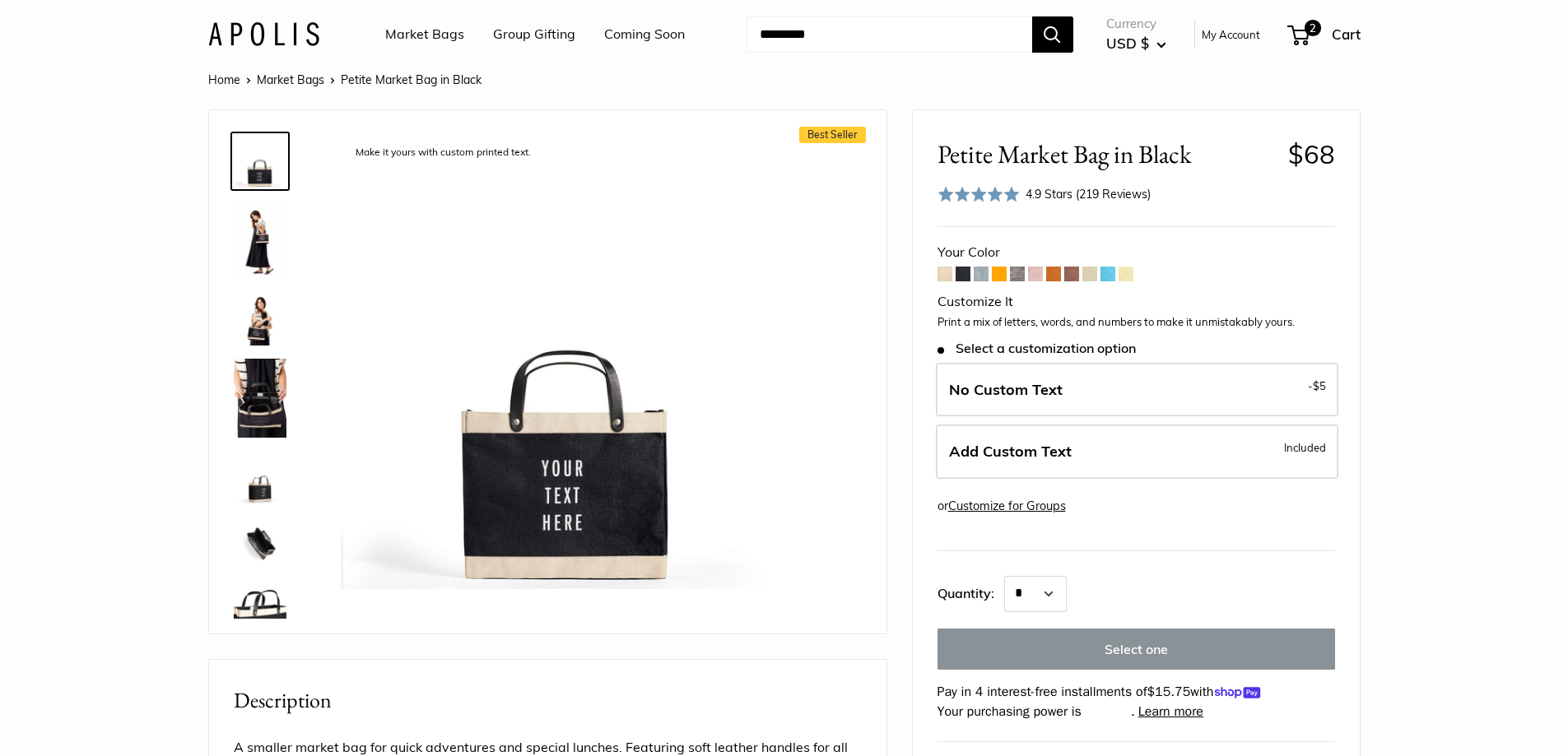 click on "Your Color
-" at bounding box center [1136, 364] 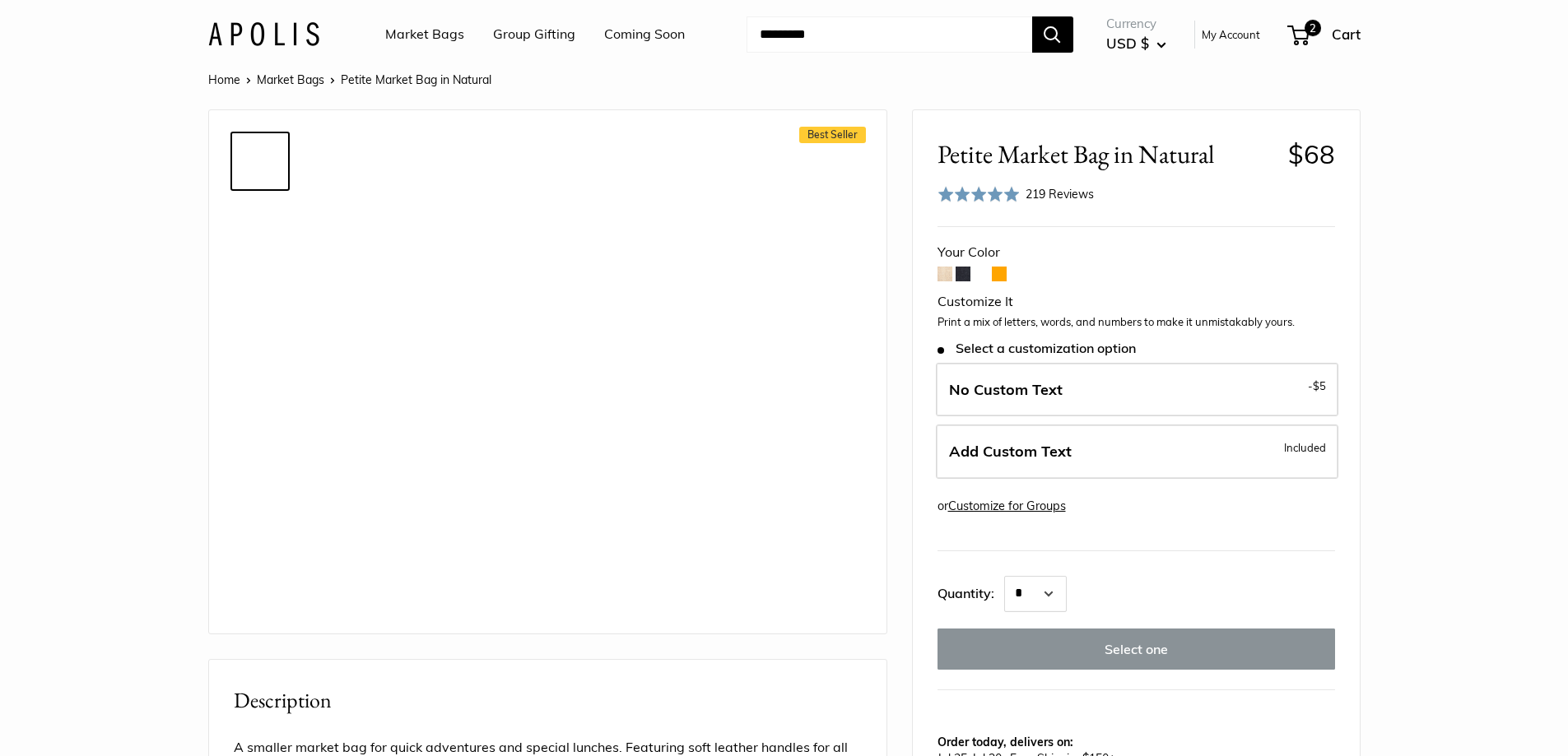 scroll, scrollTop: 0, scrollLeft: 0, axis: both 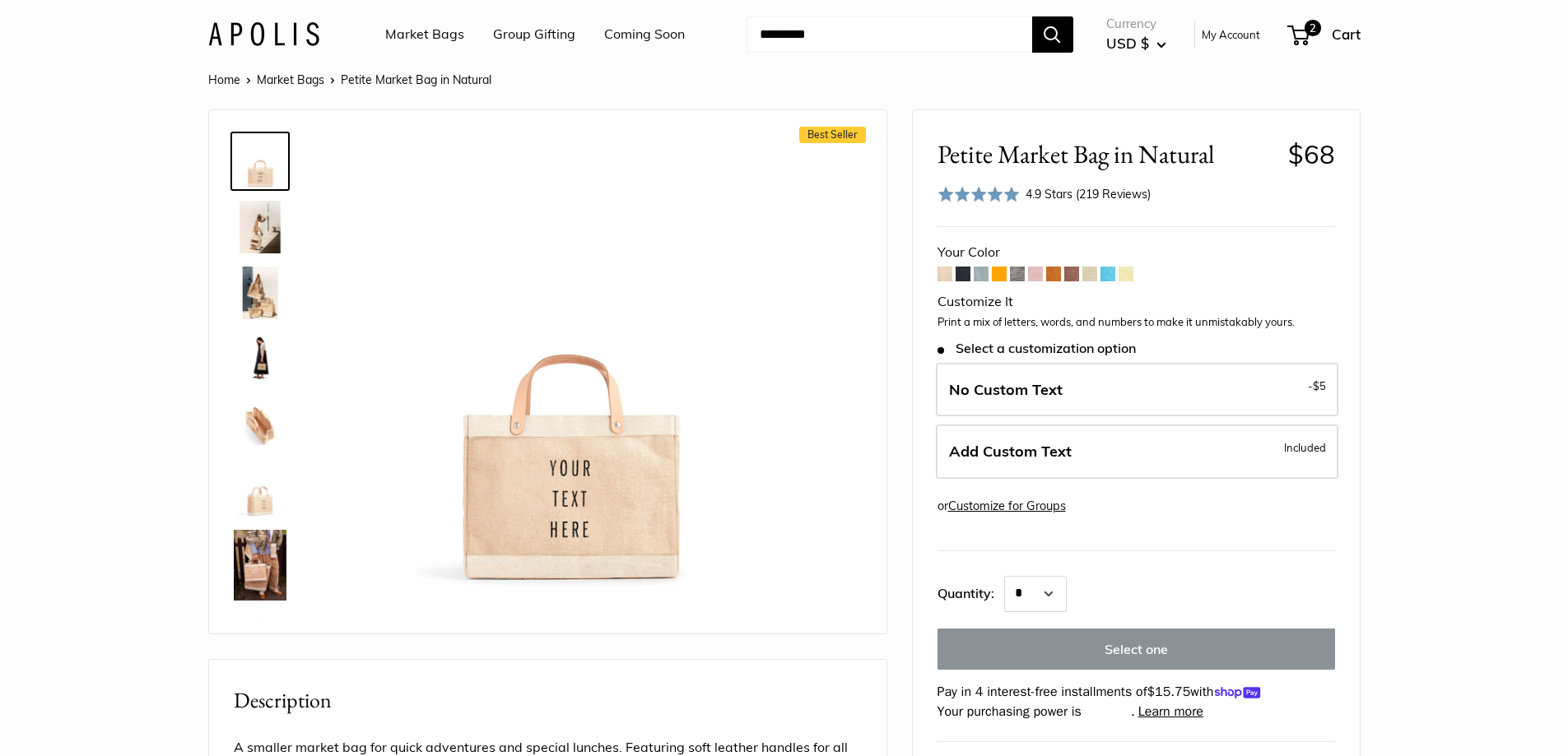 click at bounding box center (1017, 274) 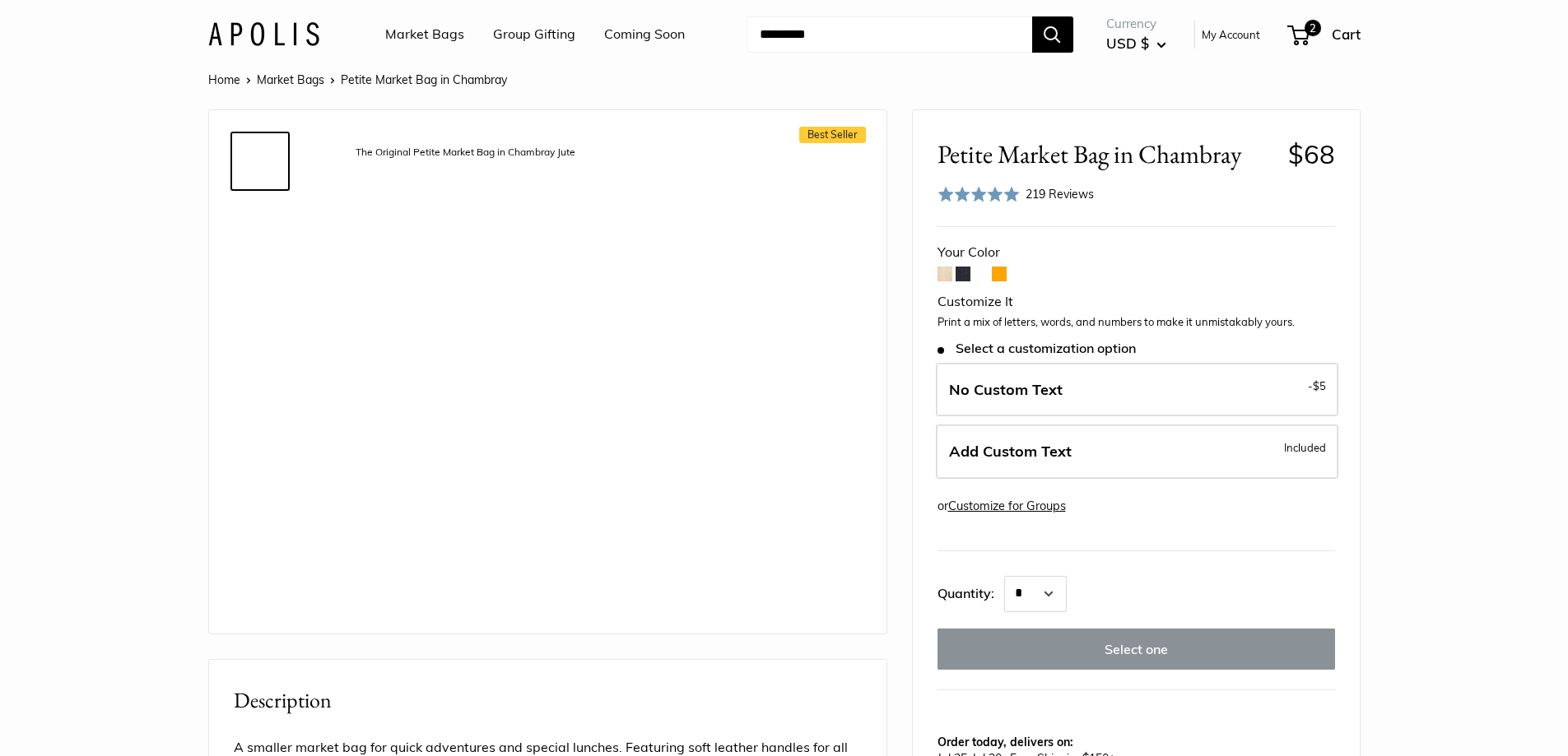 scroll, scrollTop: 0, scrollLeft: 0, axis: both 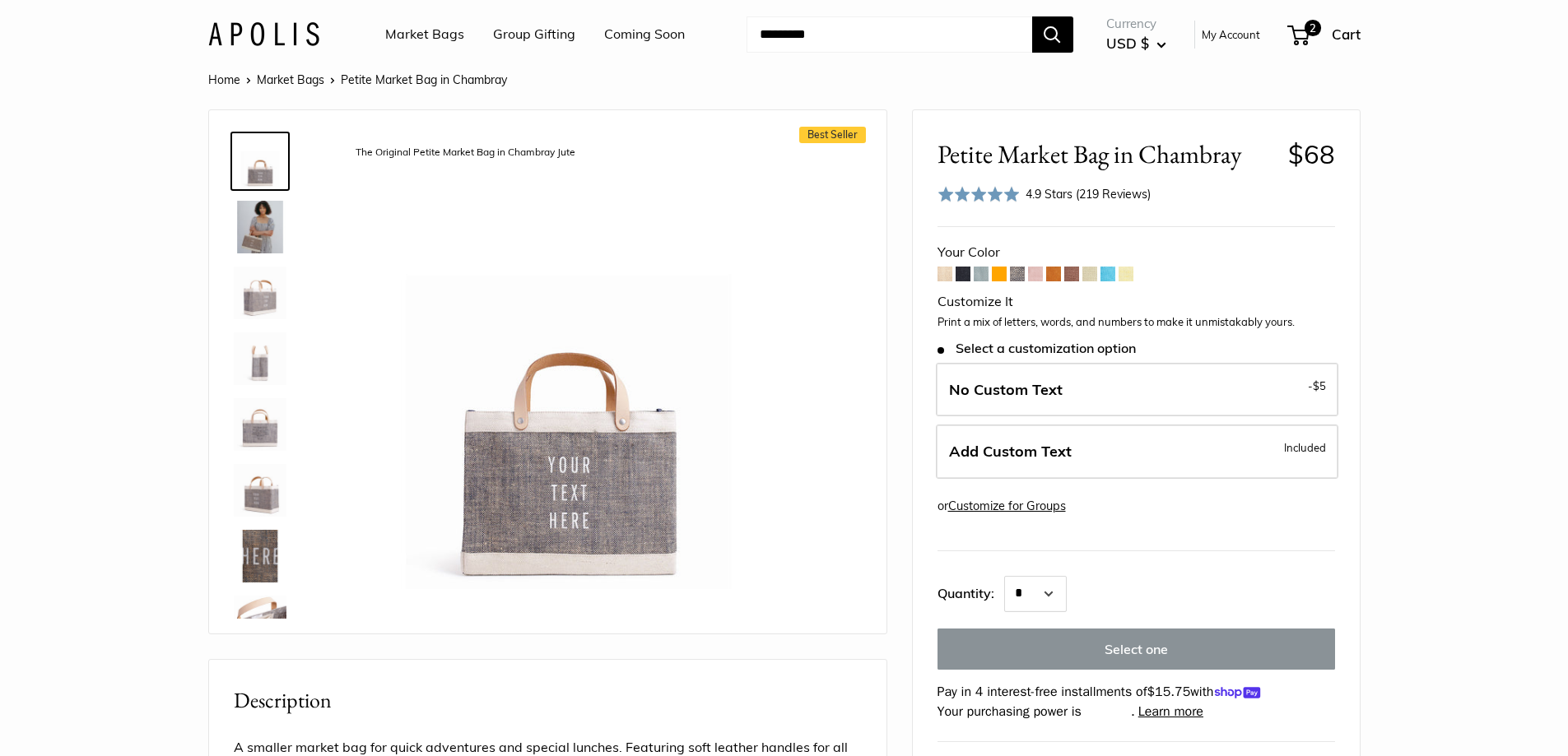 click at bounding box center (1035, 274) 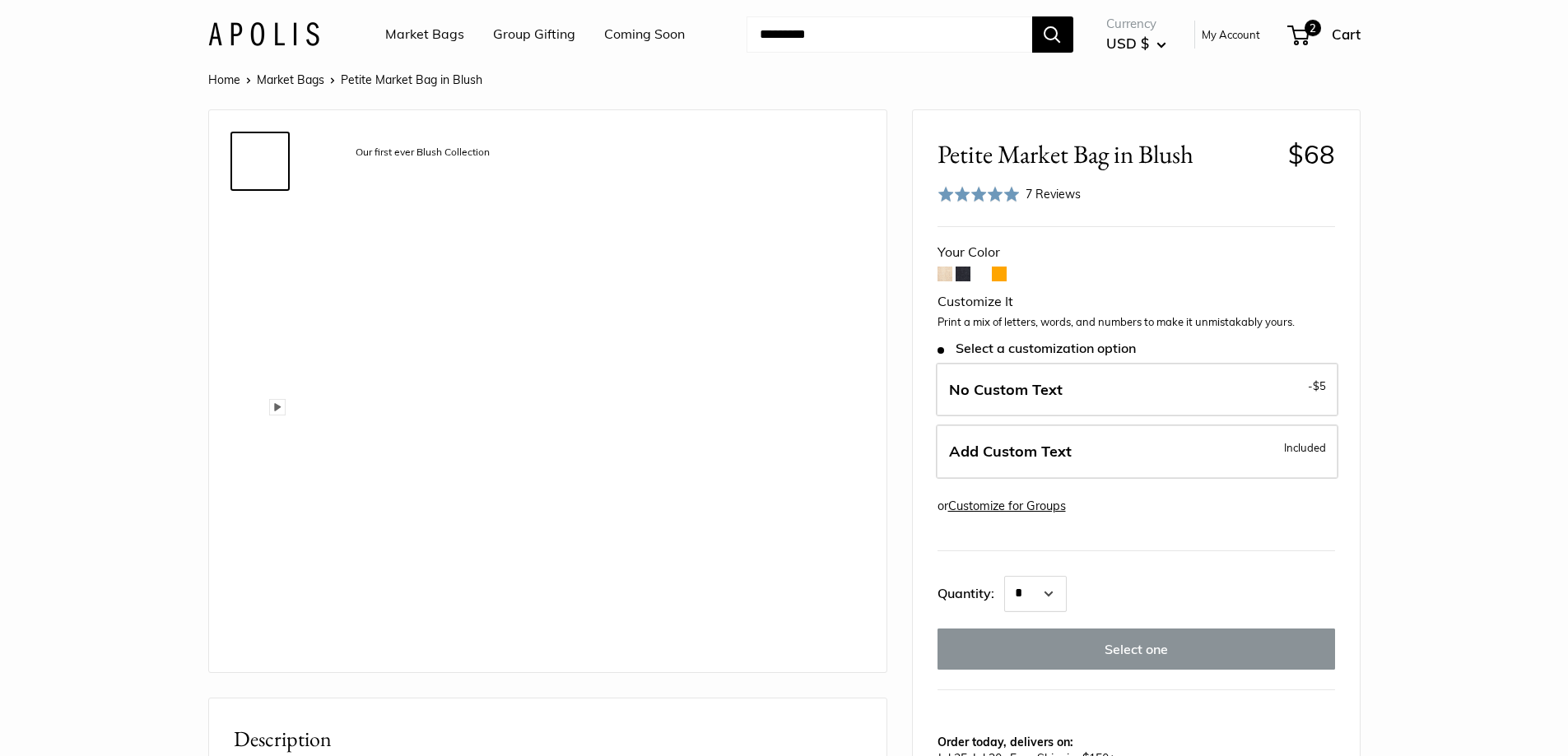 scroll, scrollTop: 0, scrollLeft: 0, axis: both 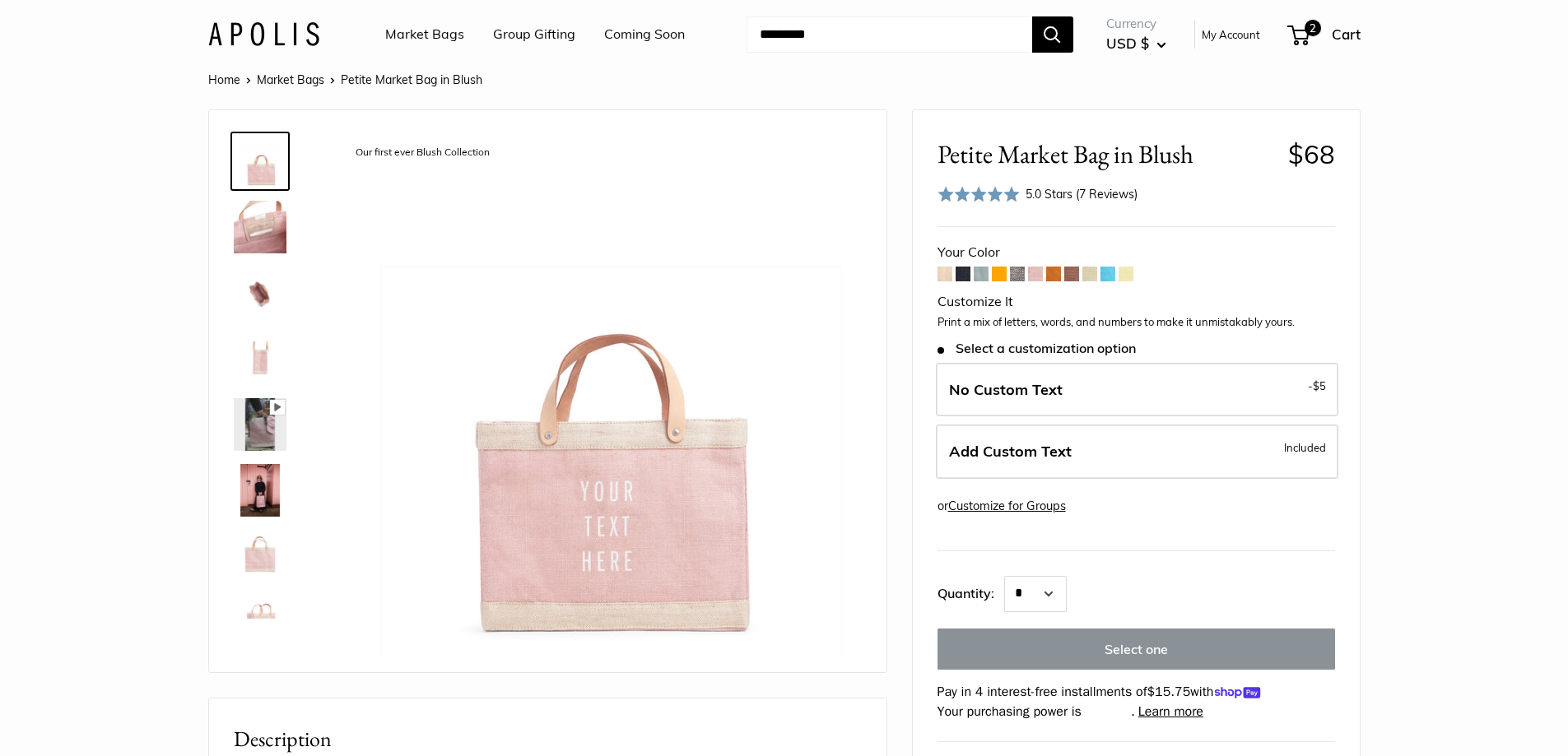 click at bounding box center [1054, 274] 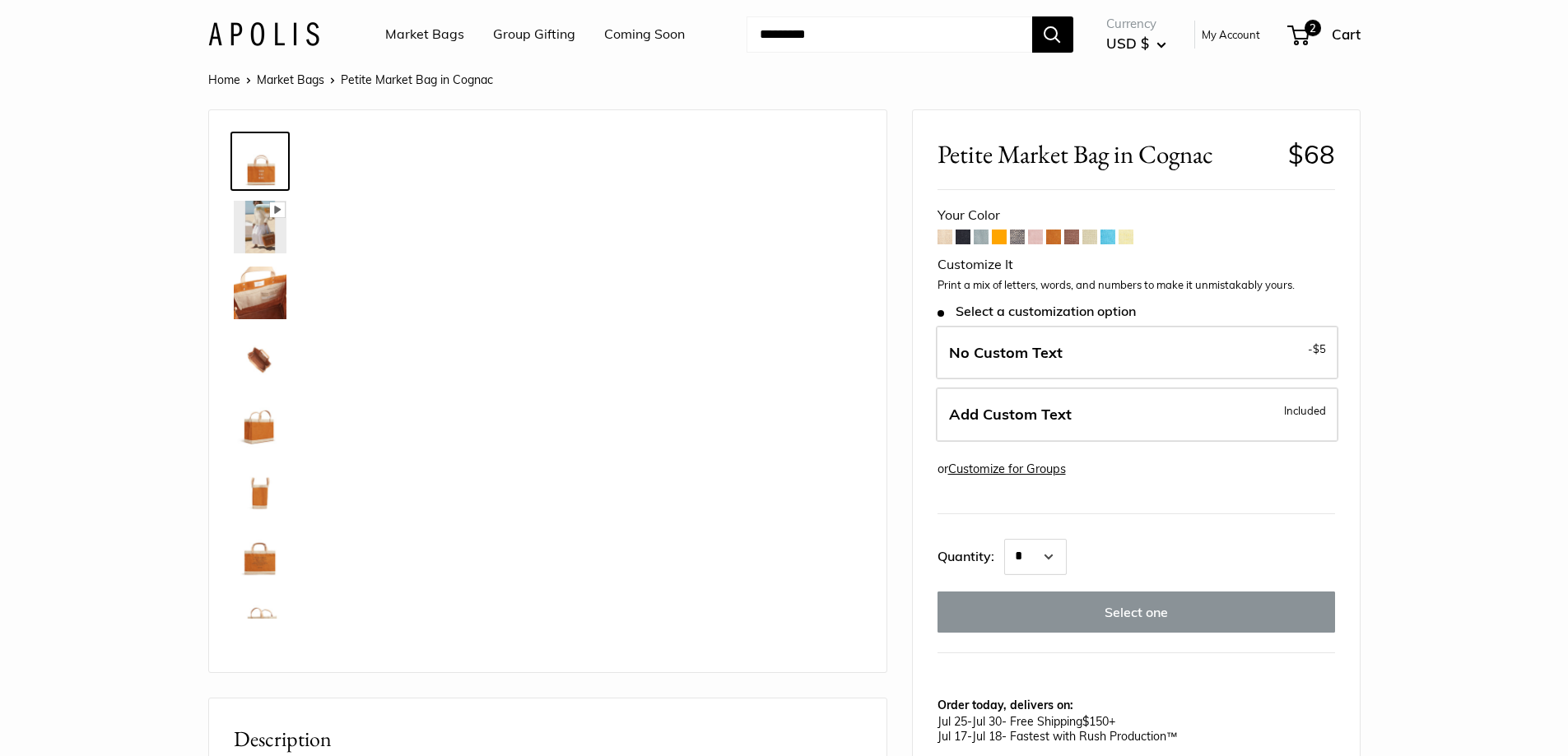 scroll, scrollTop: 0, scrollLeft: 0, axis: both 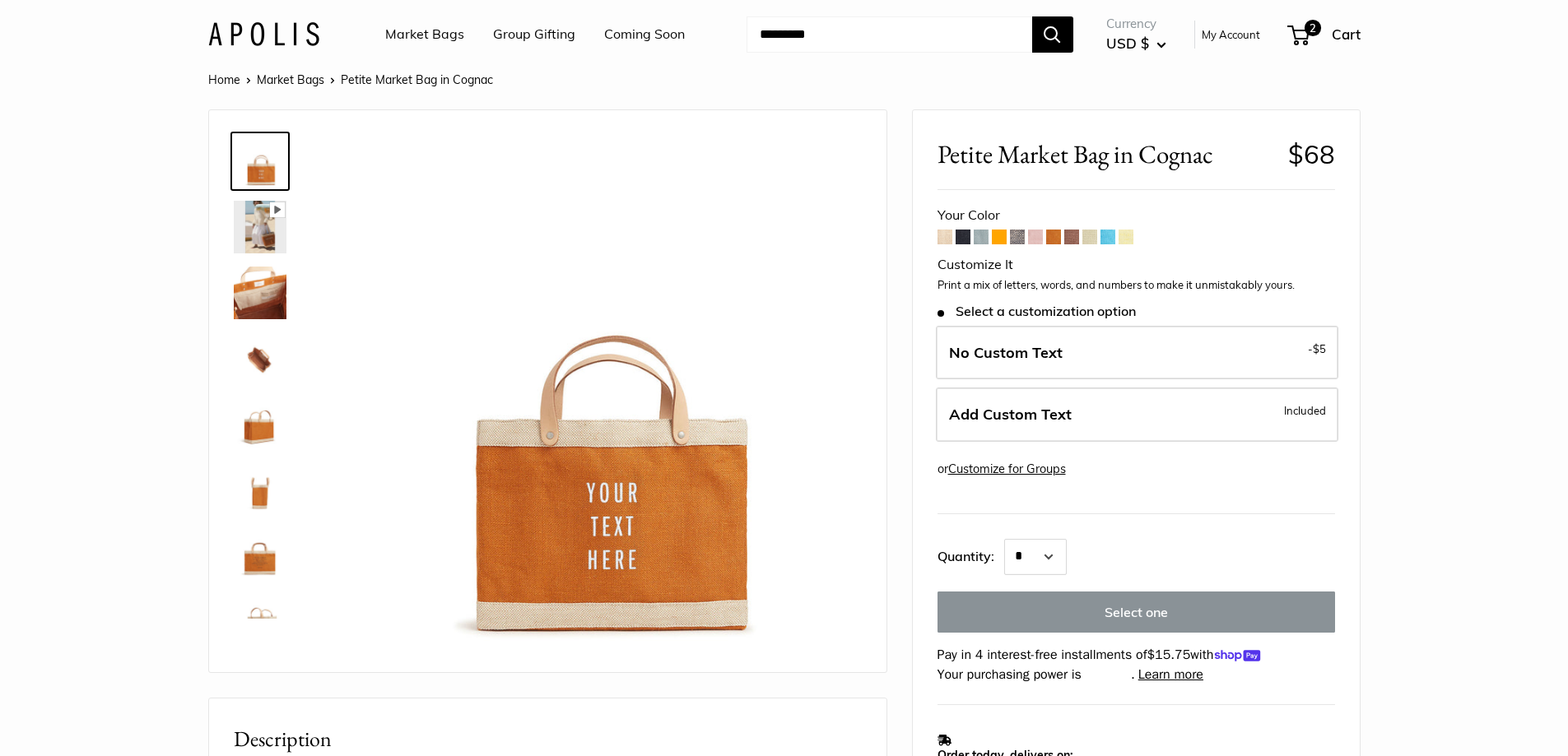 click at bounding box center [260, 227] 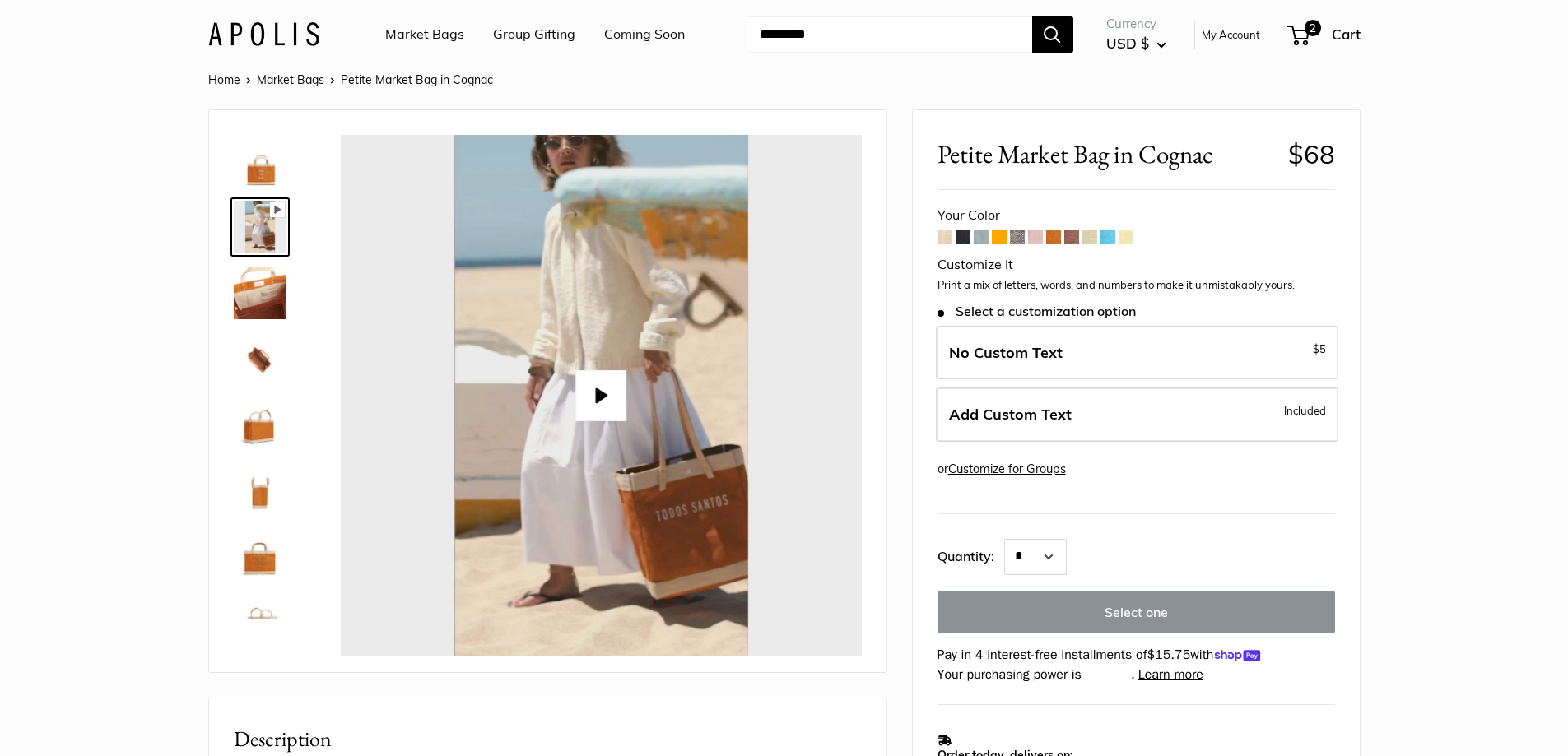 click at bounding box center [260, 293] 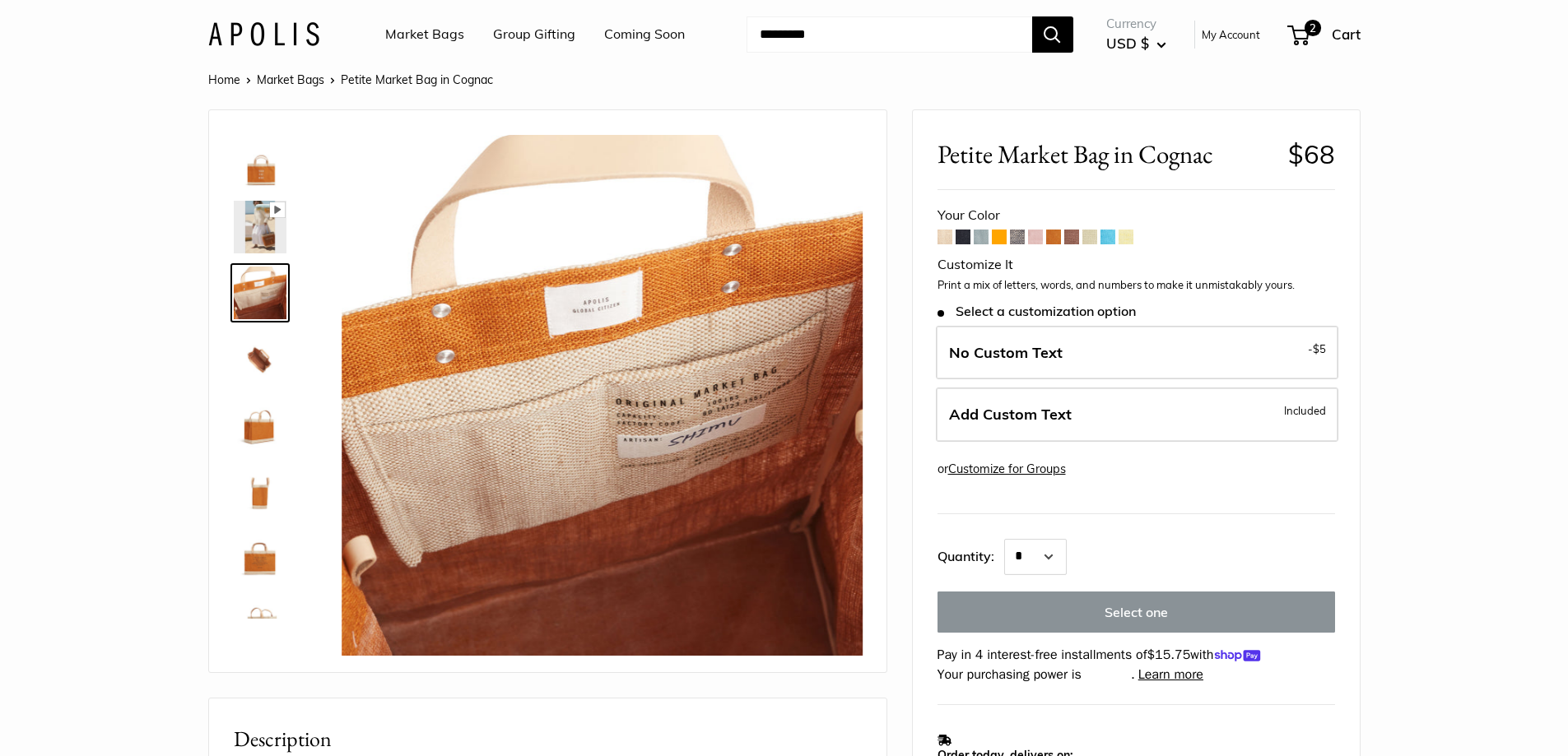 click at bounding box center [260, 359] 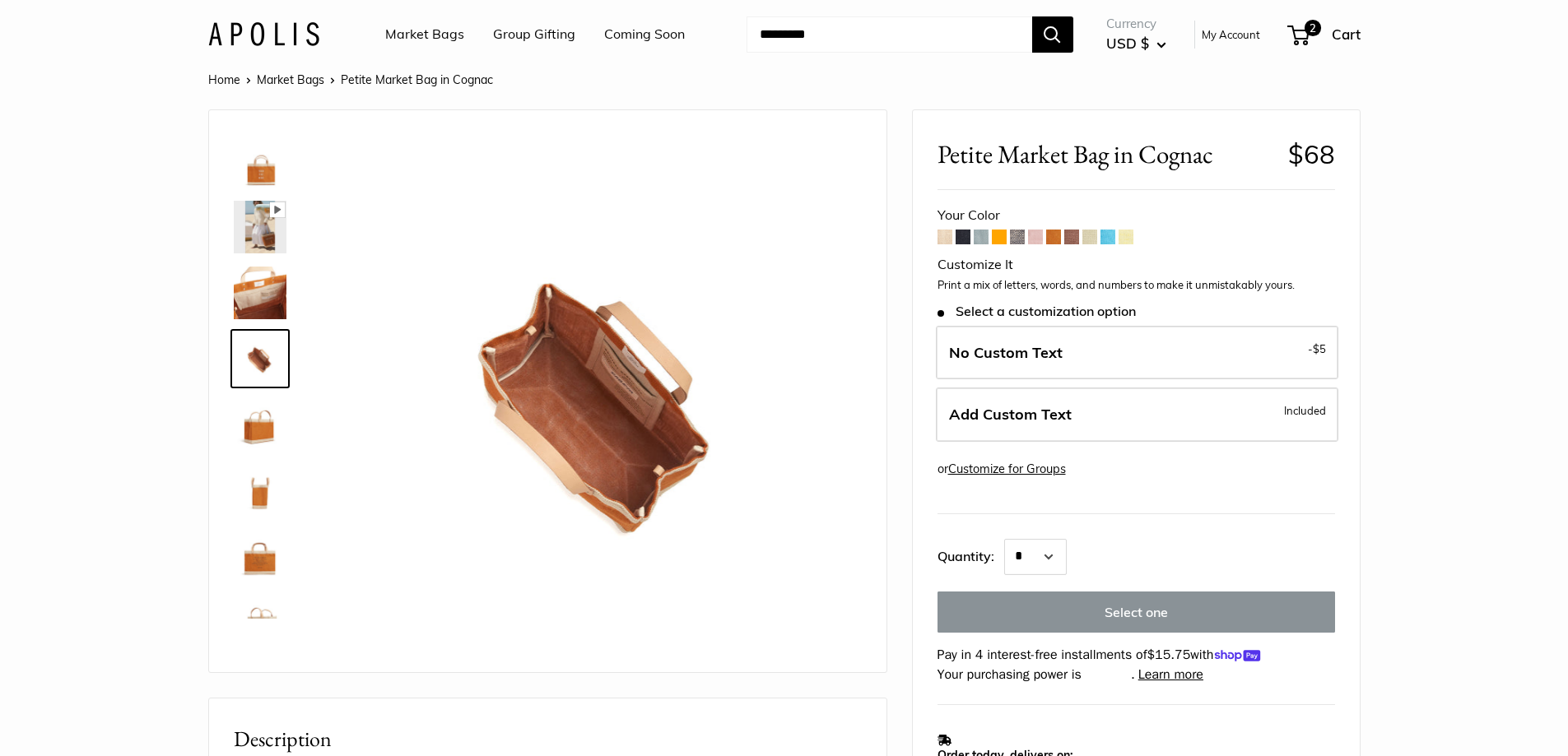 click at bounding box center [260, 424] 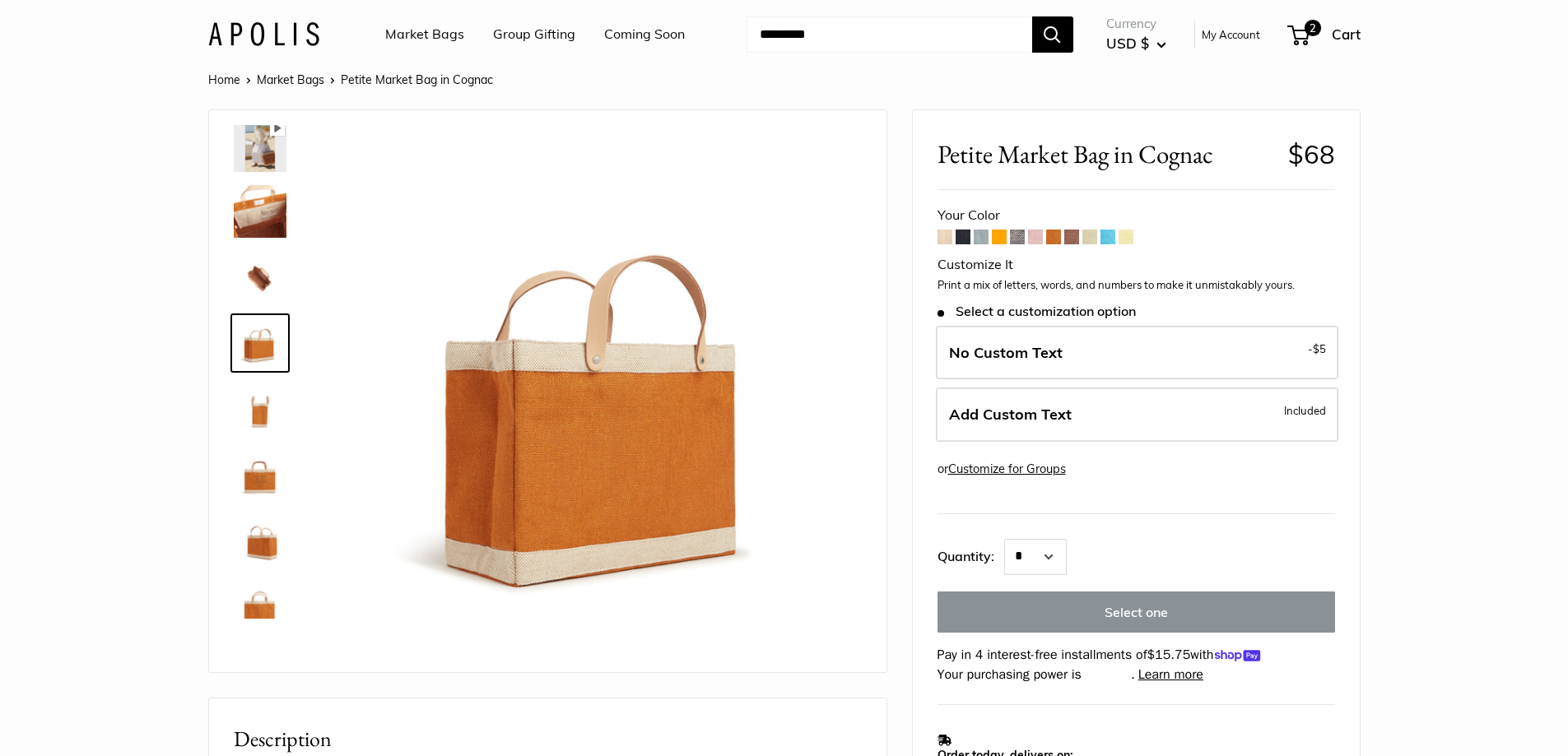 scroll, scrollTop: 105, scrollLeft: 0, axis: vertical 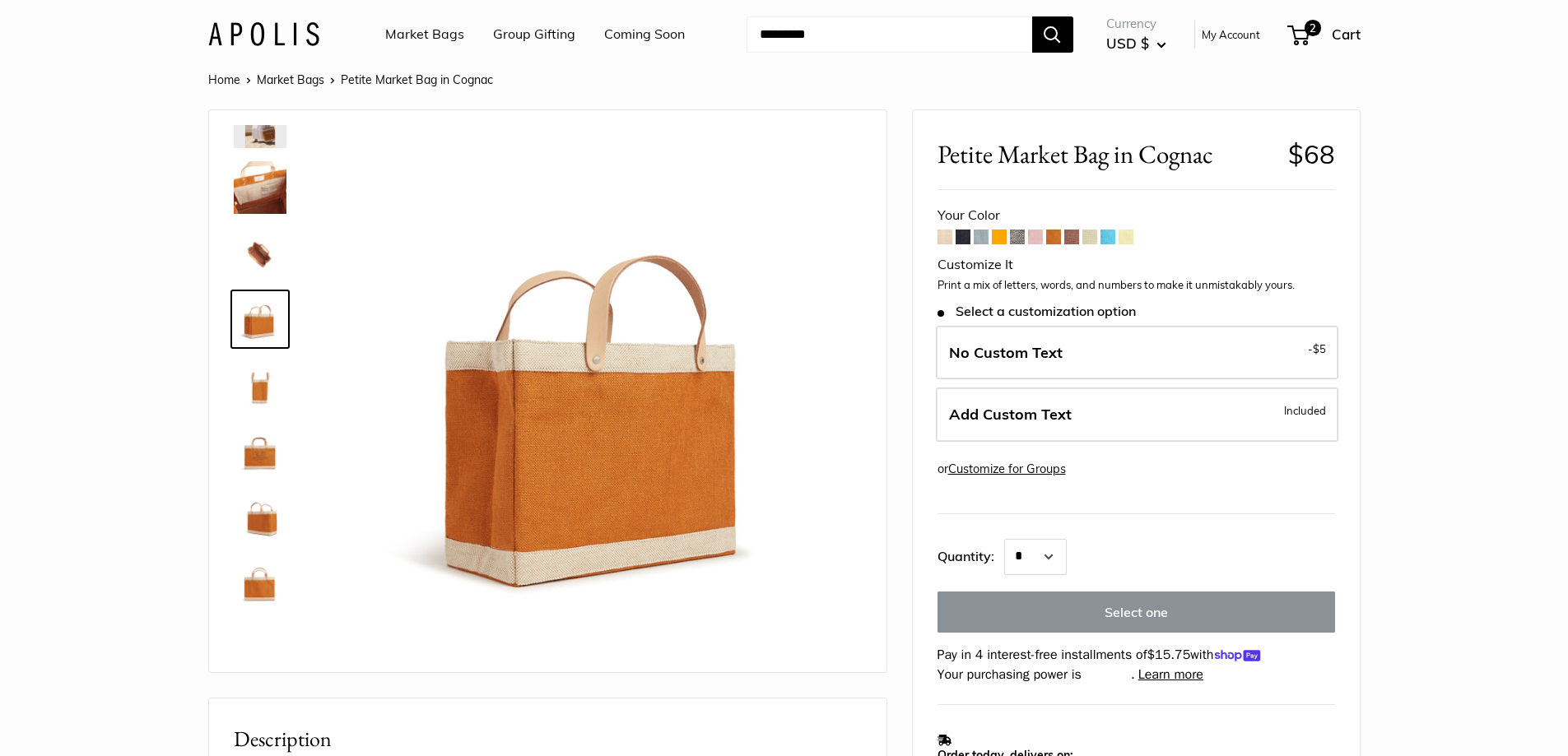 click on "Market Bags" at bounding box center [425, 35] 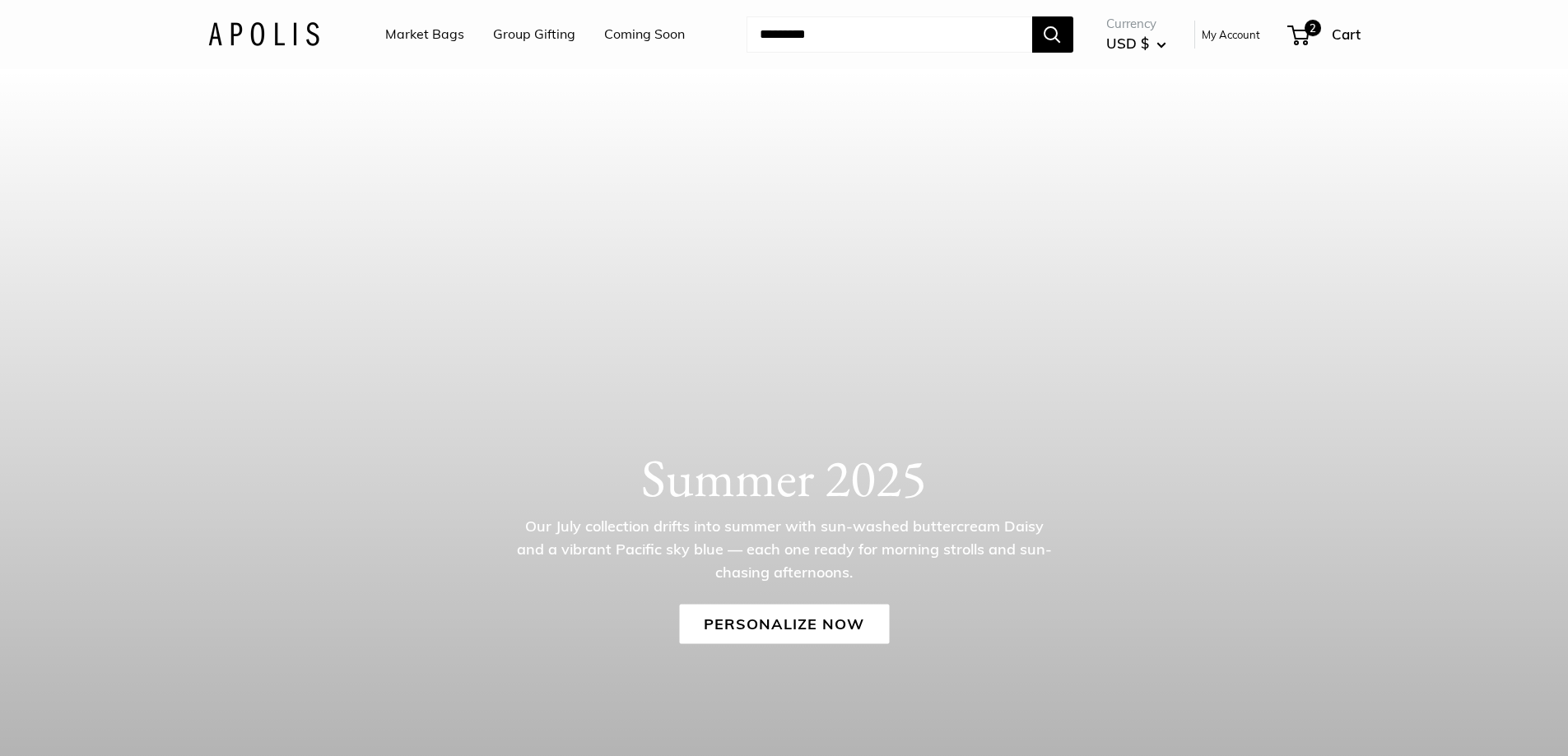 scroll, scrollTop: 0, scrollLeft: 0, axis: both 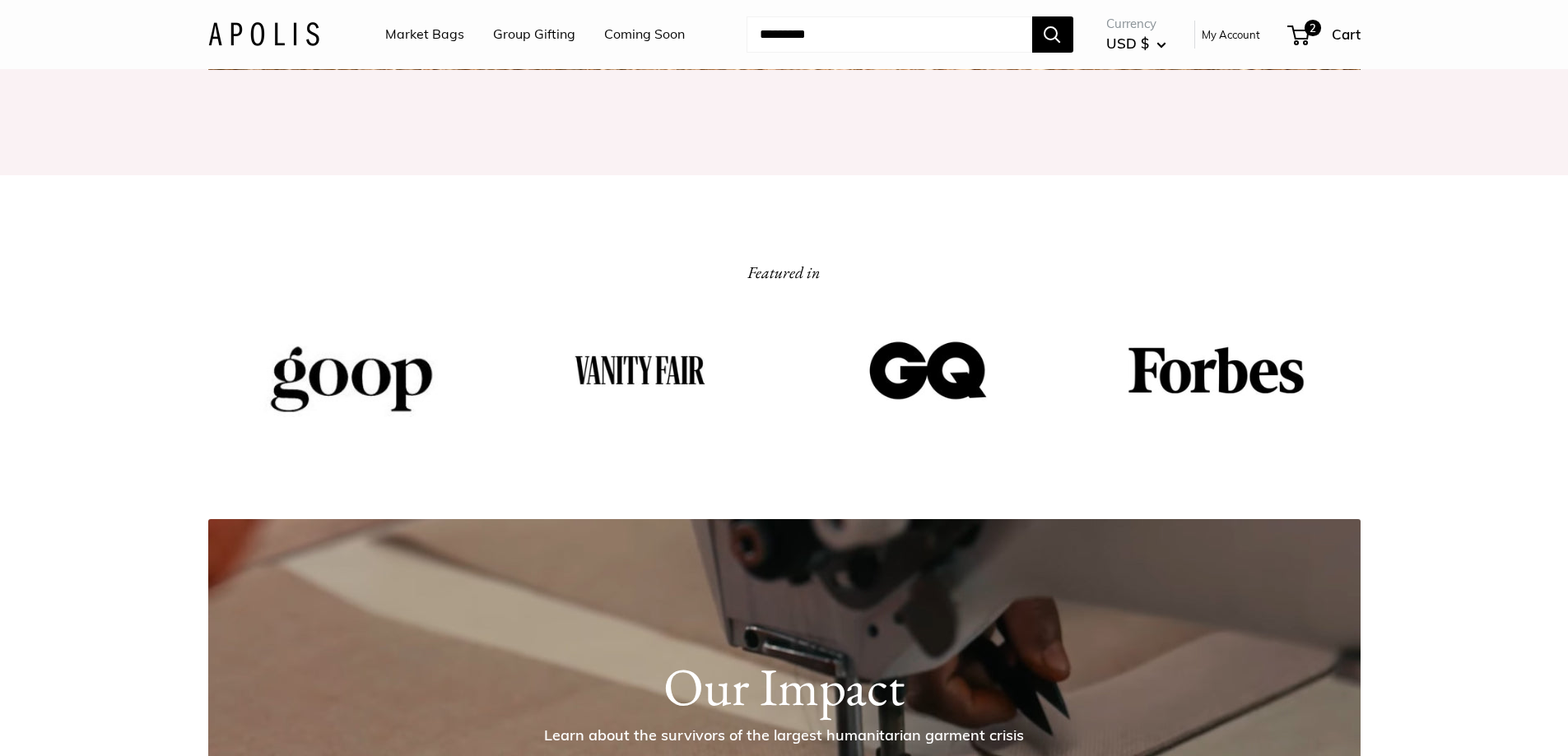 click on "Market Bags" at bounding box center (425, 35) 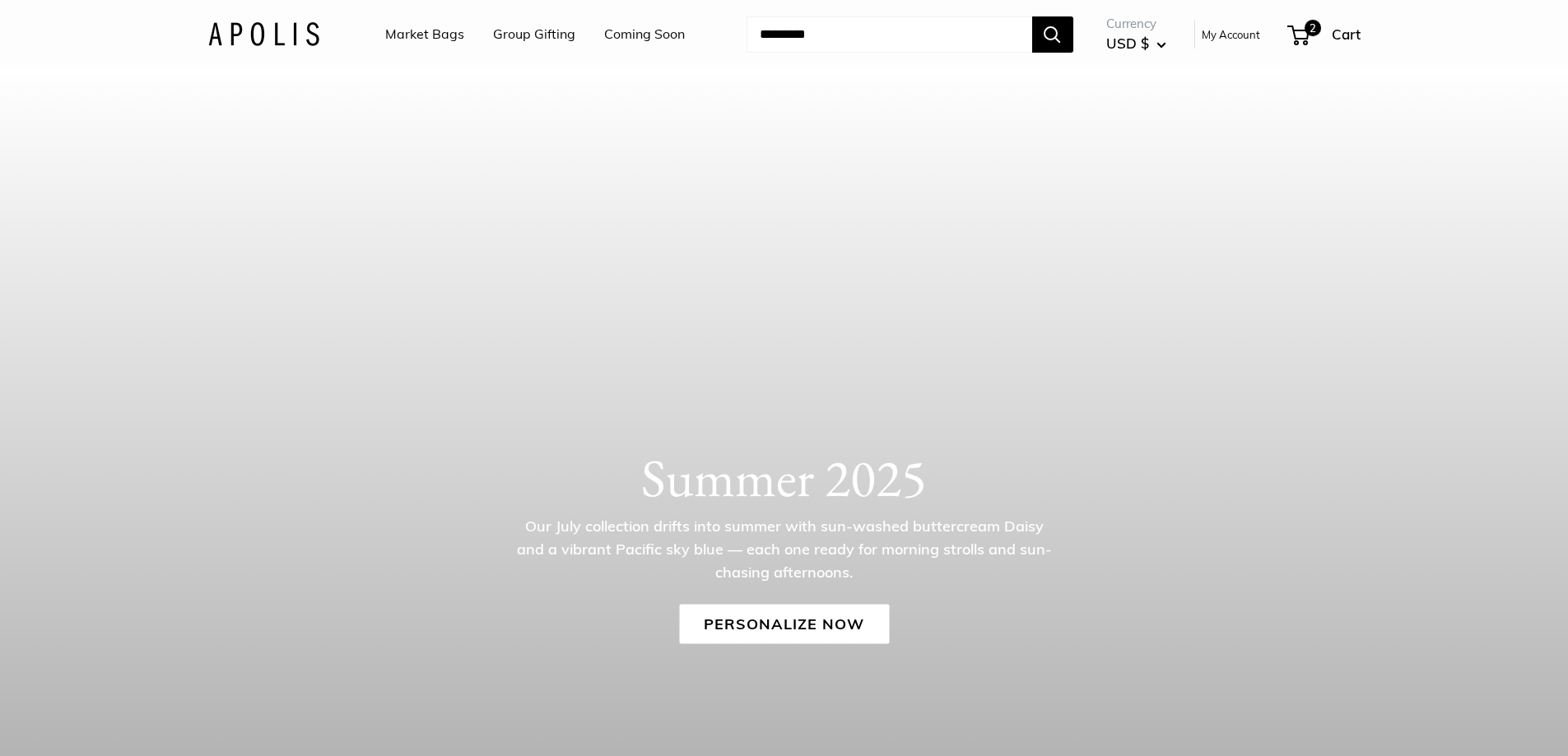 scroll, scrollTop: 0, scrollLeft: 0, axis: both 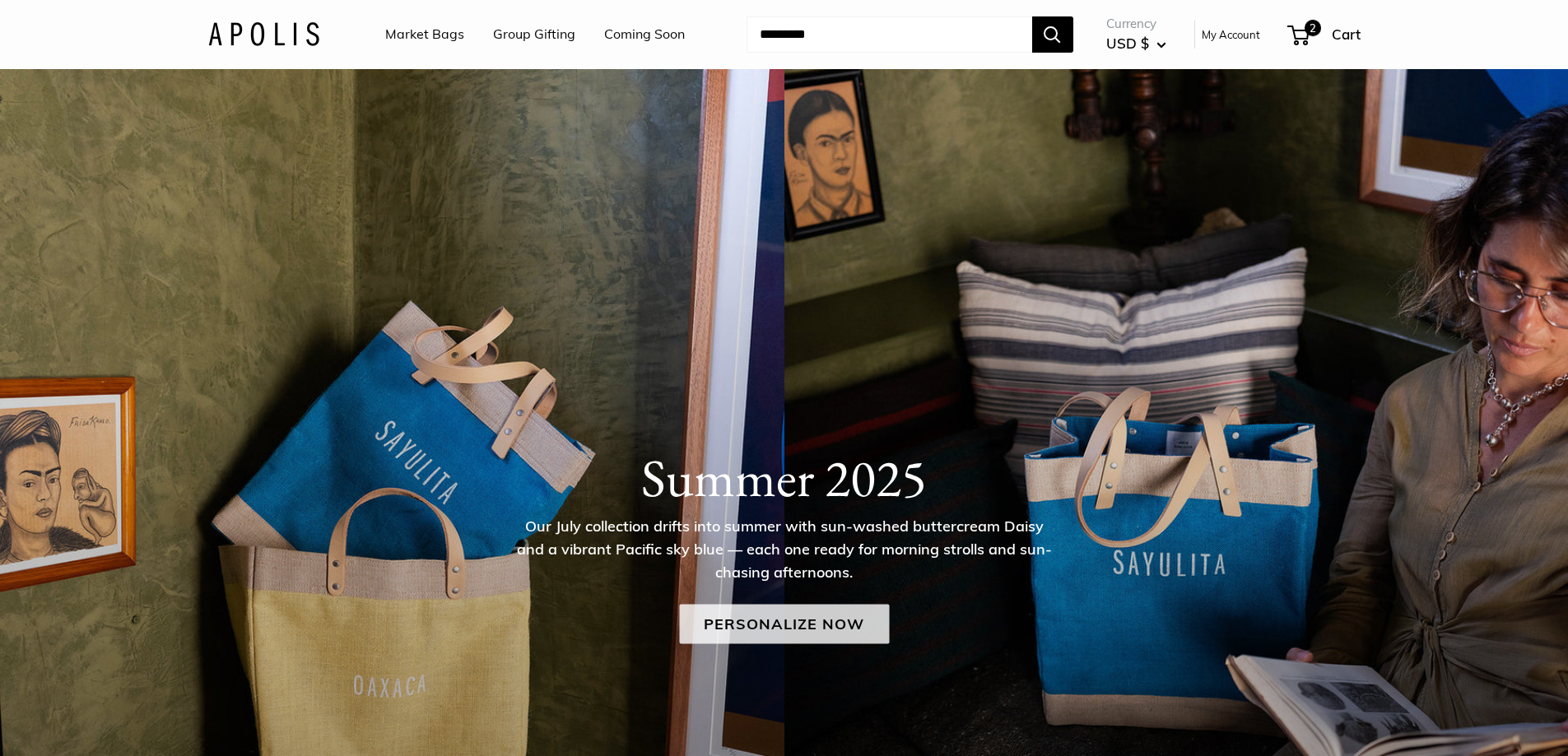 click on "Personalize Now" at bounding box center (784, 624) 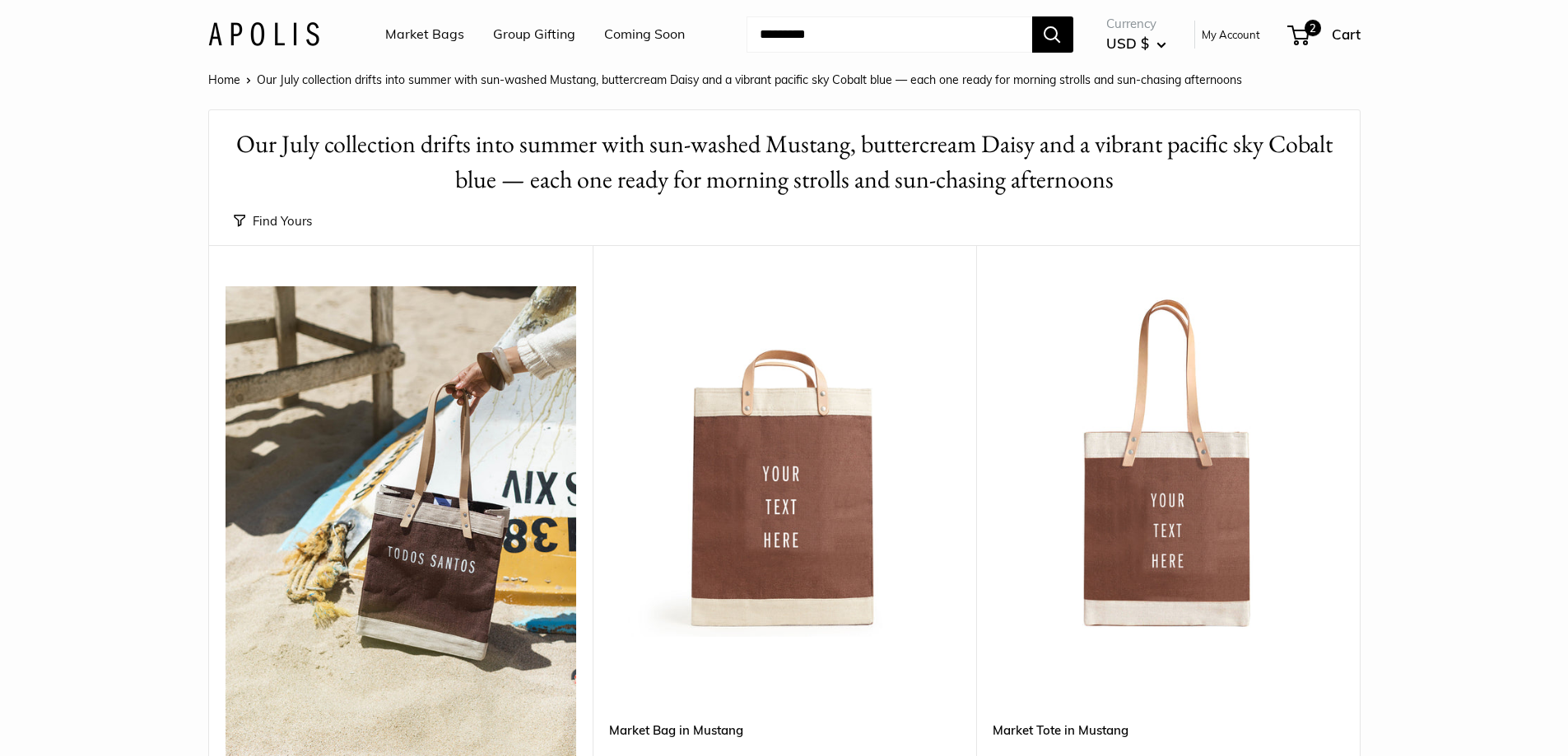 scroll, scrollTop: 0, scrollLeft: 0, axis: both 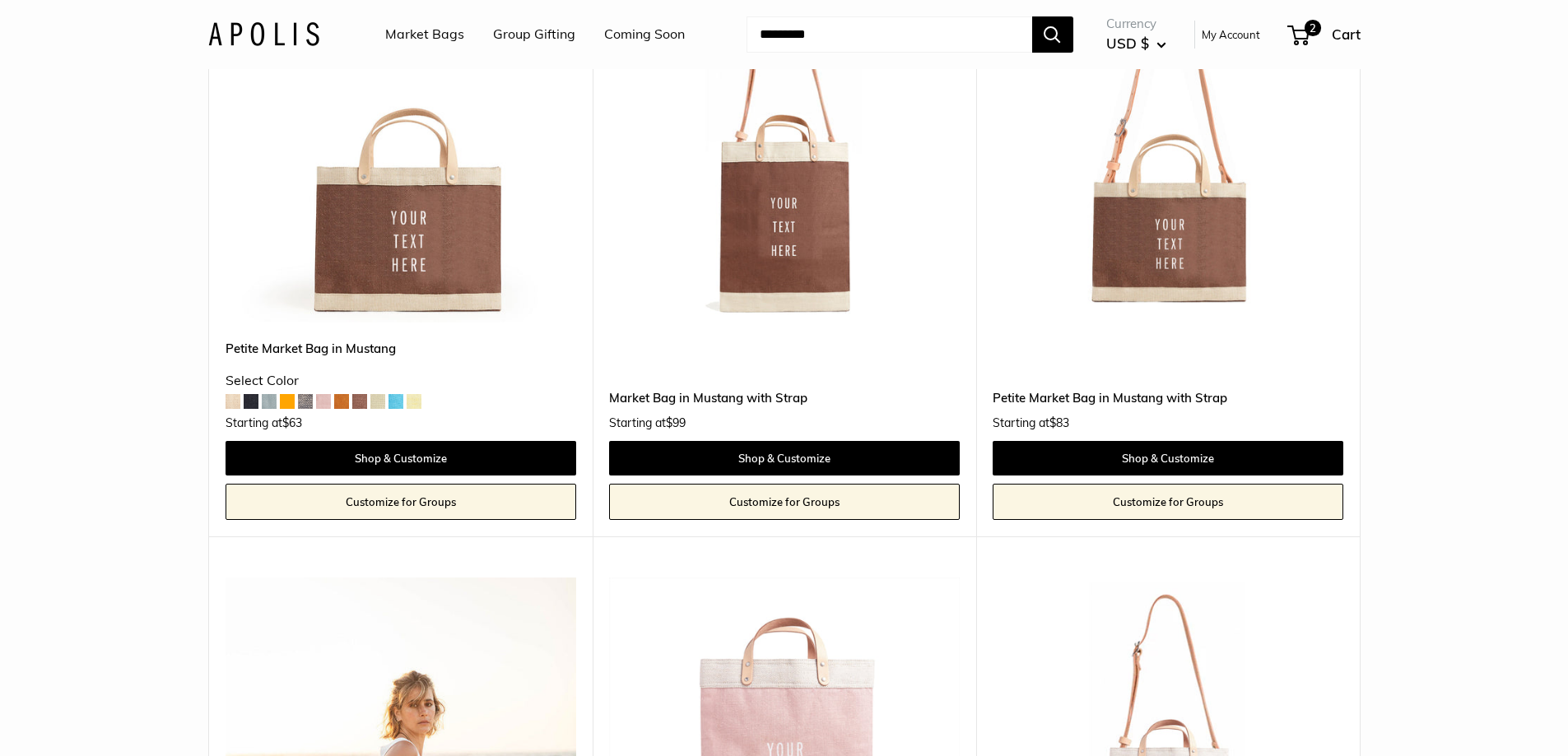 click at bounding box center (0, 0) 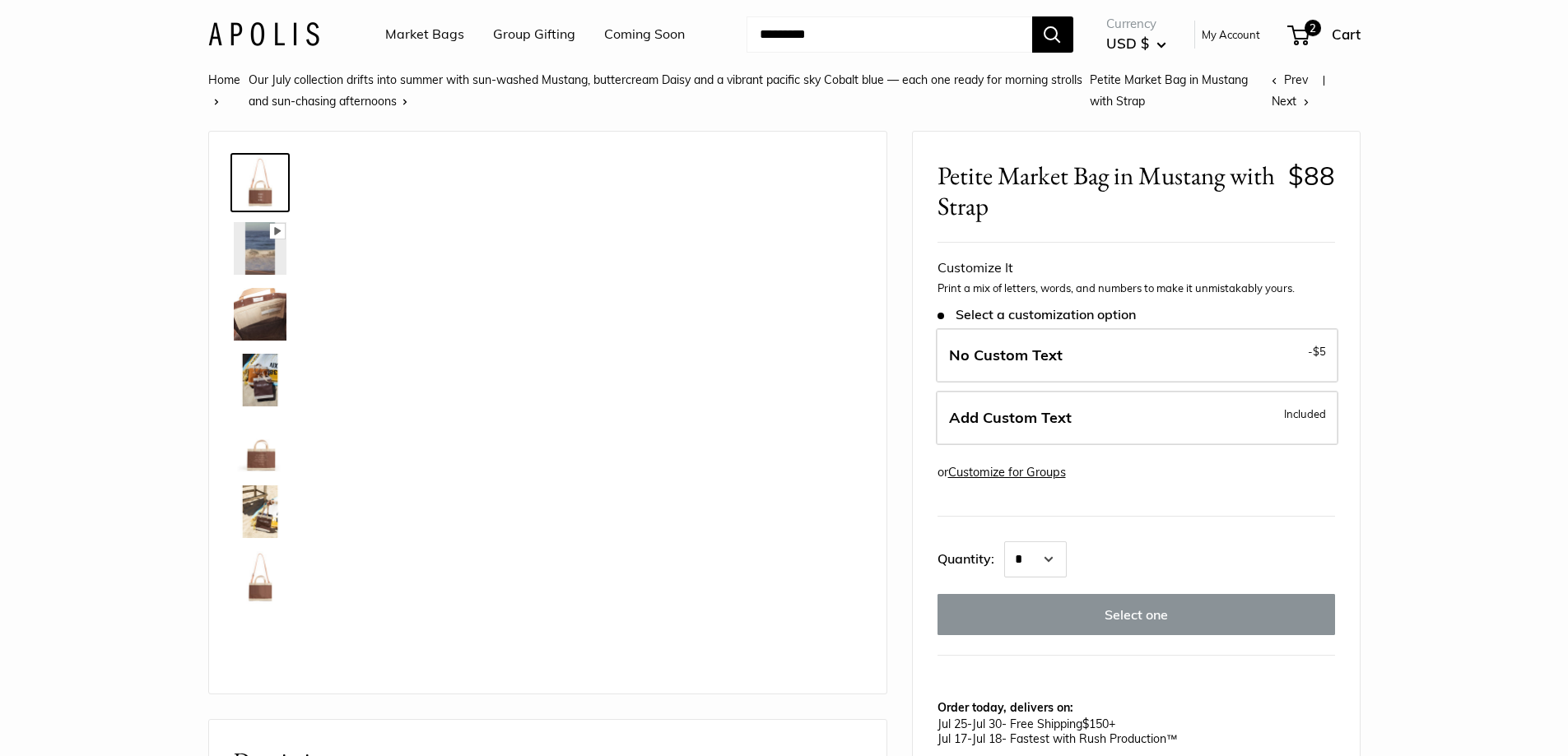 scroll, scrollTop: 0, scrollLeft: 0, axis: both 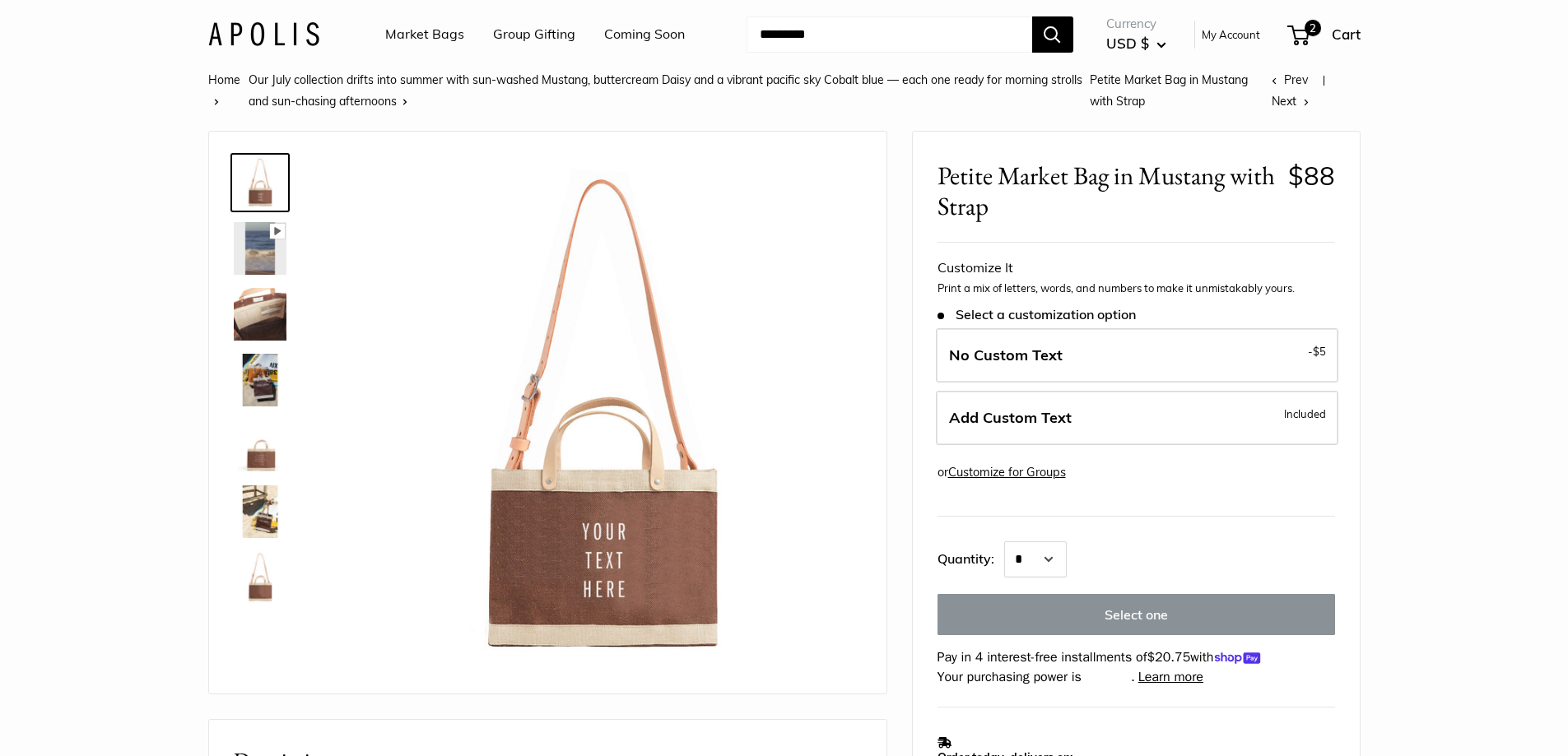 click at bounding box center (260, 380) 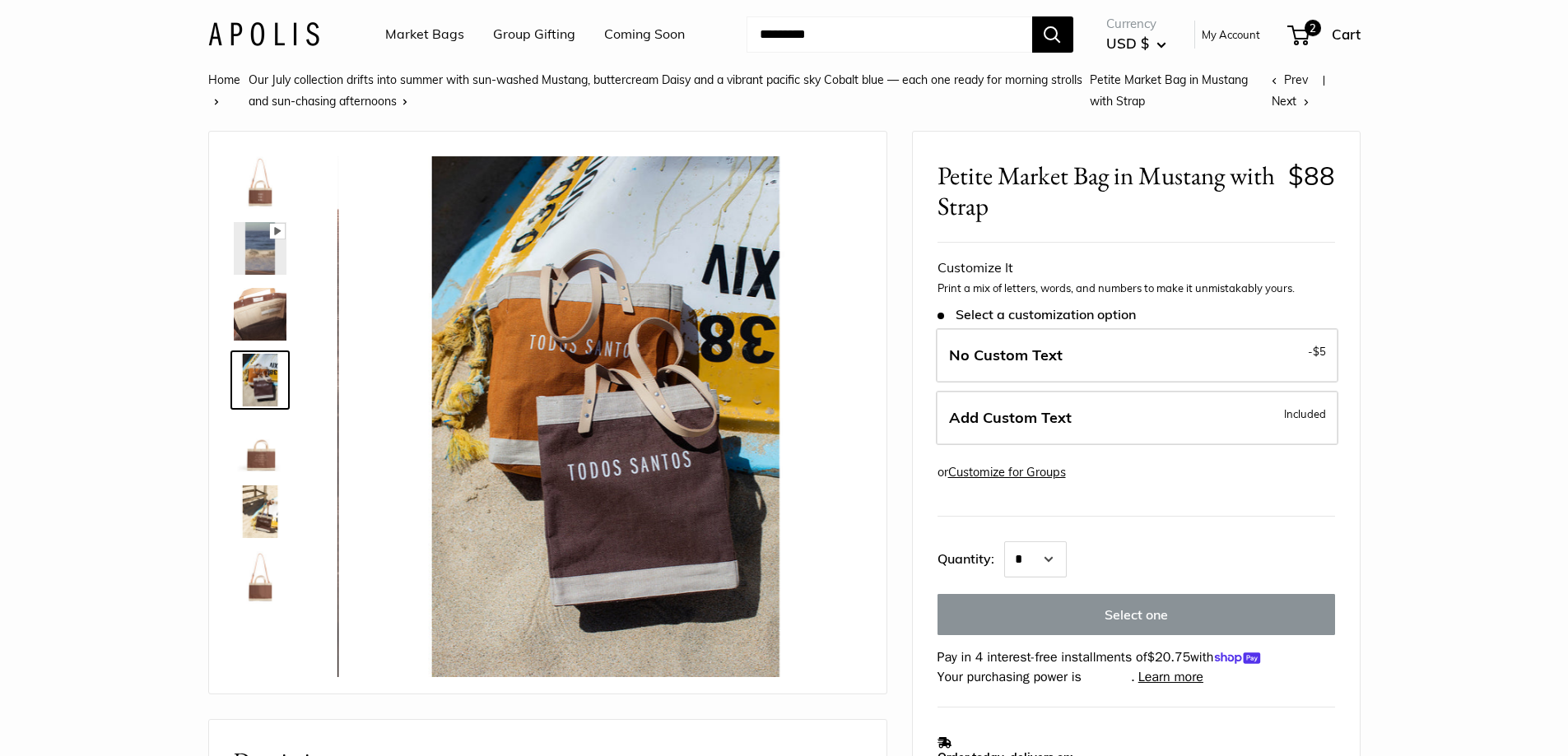 click at bounding box center (260, 446) 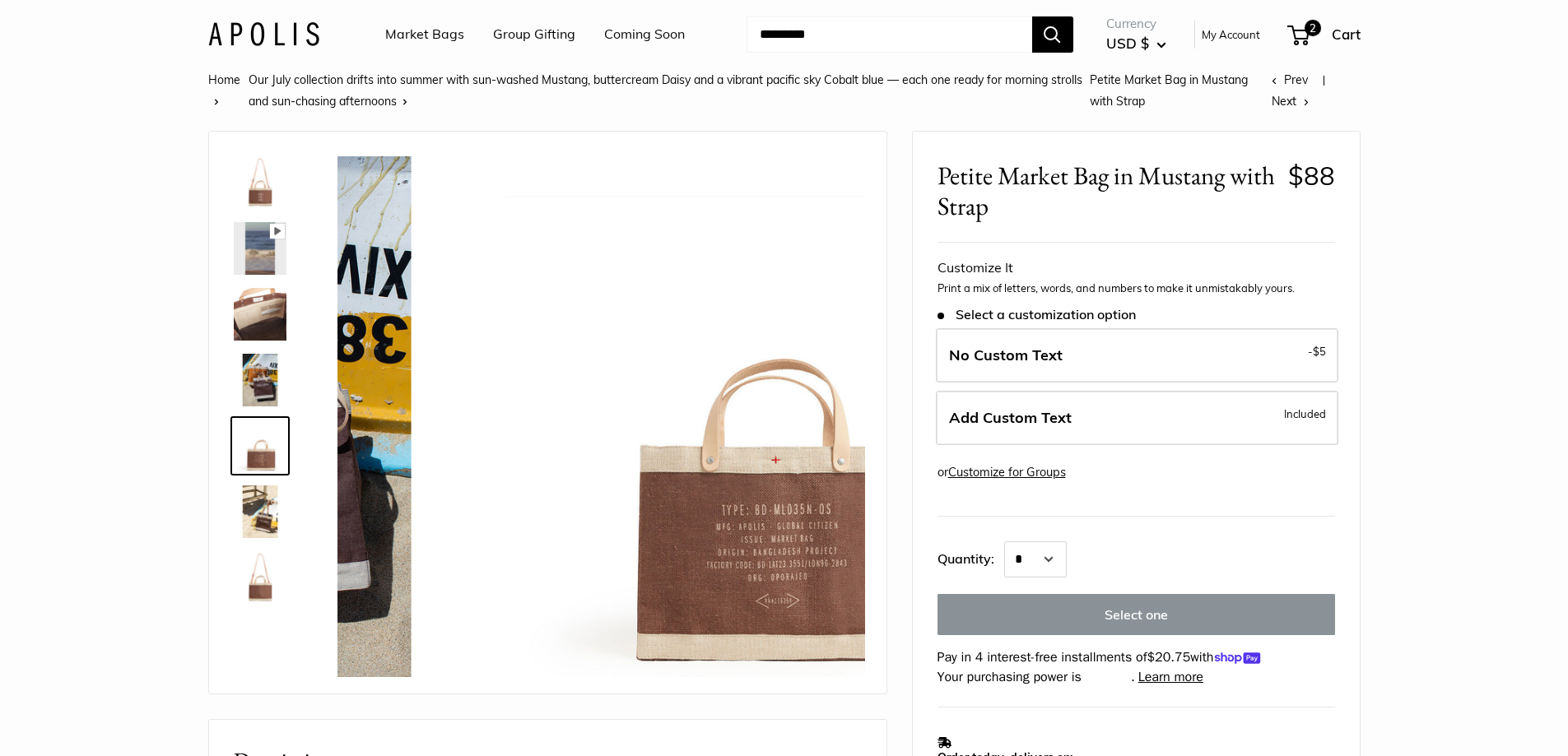 click at bounding box center (260, 512) 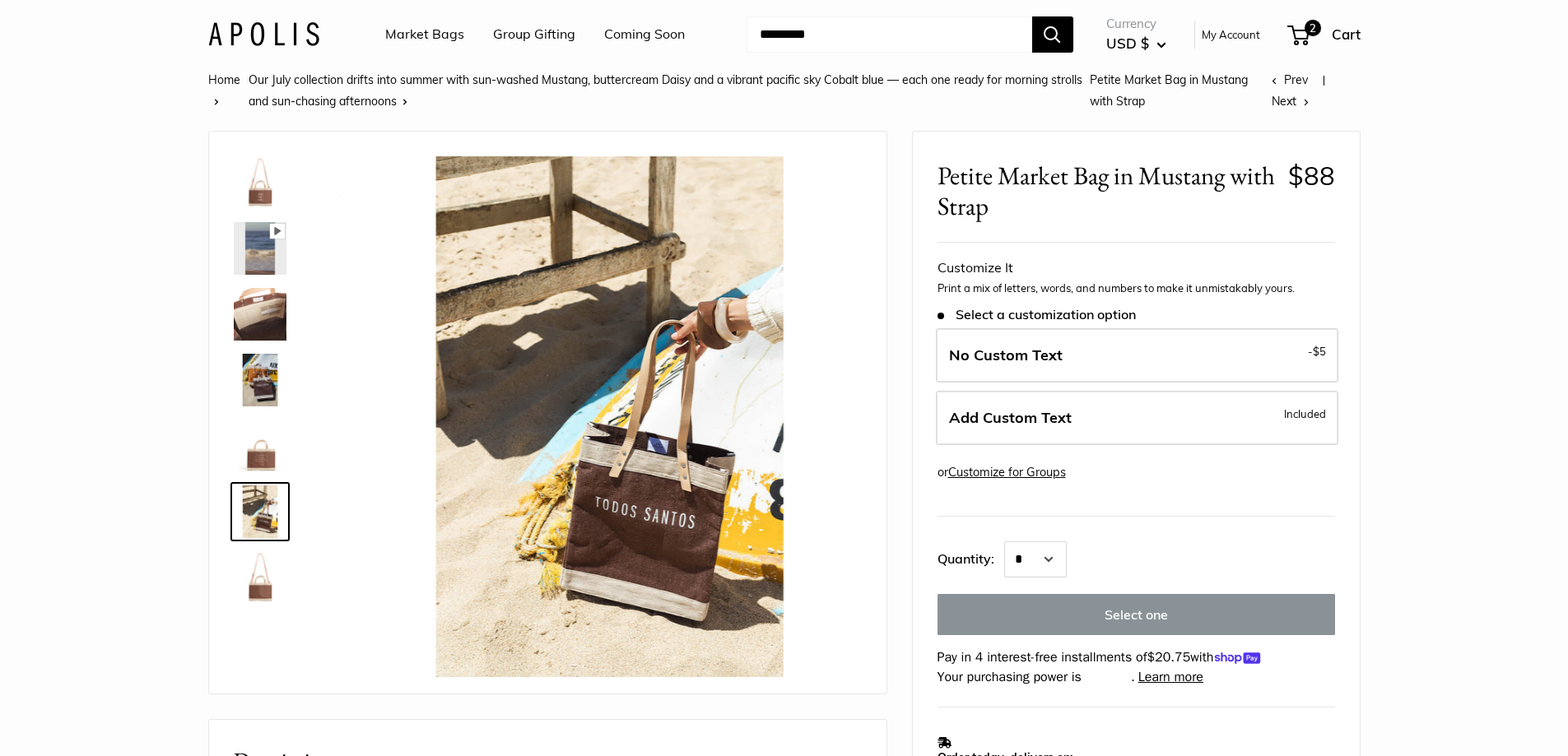 click at bounding box center (260, 577) 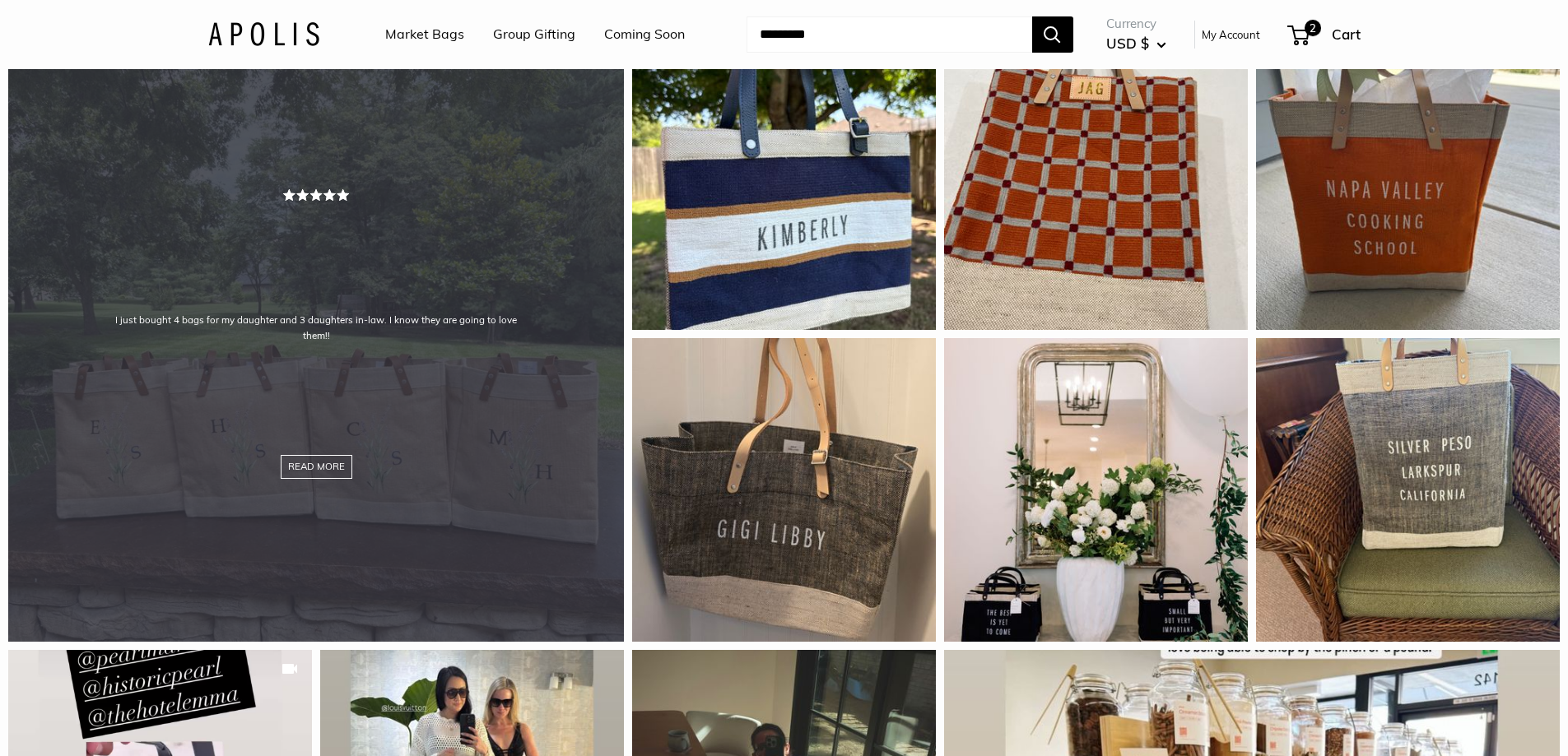 scroll, scrollTop: 1728, scrollLeft: 0, axis: vertical 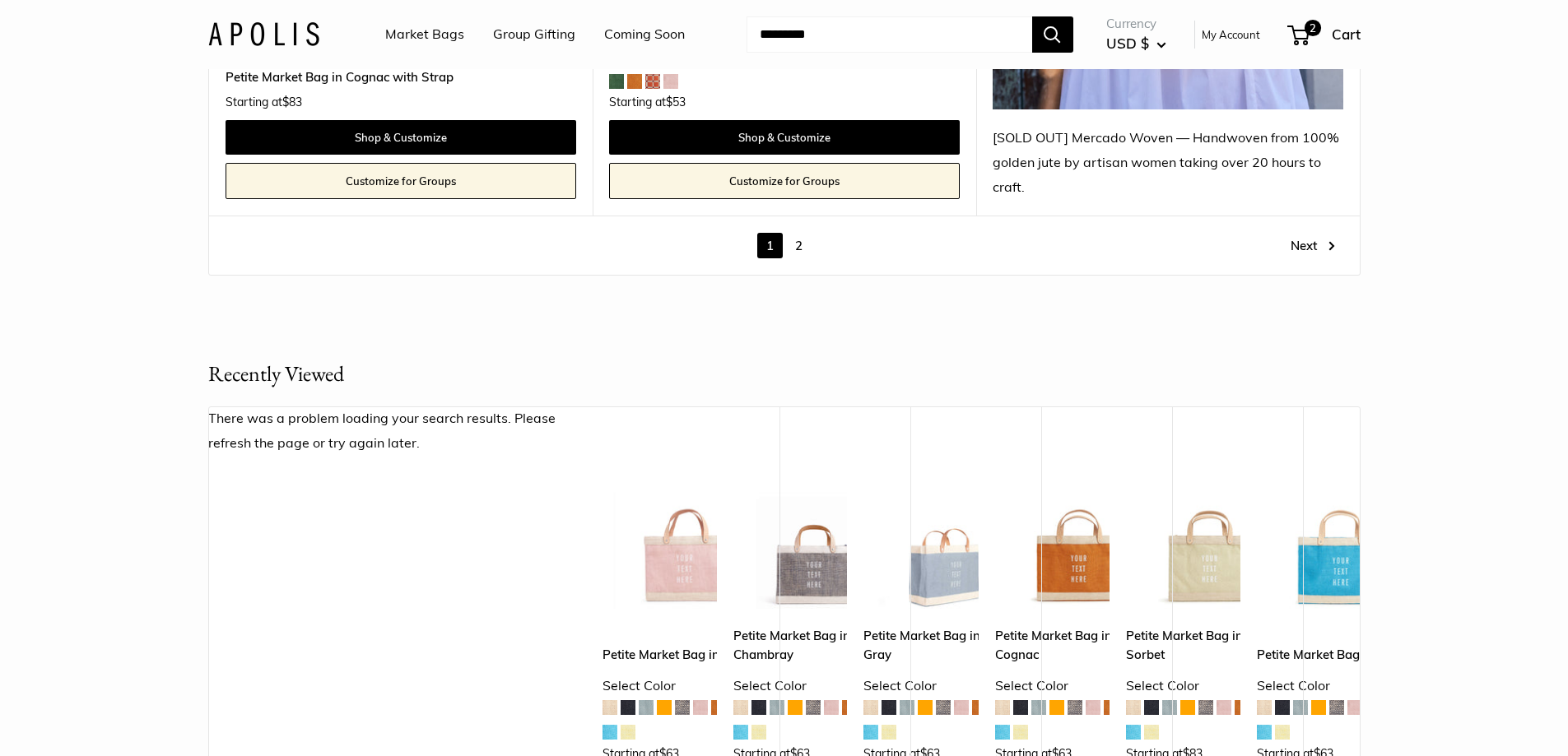 click on "2" at bounding box center [798, 245] 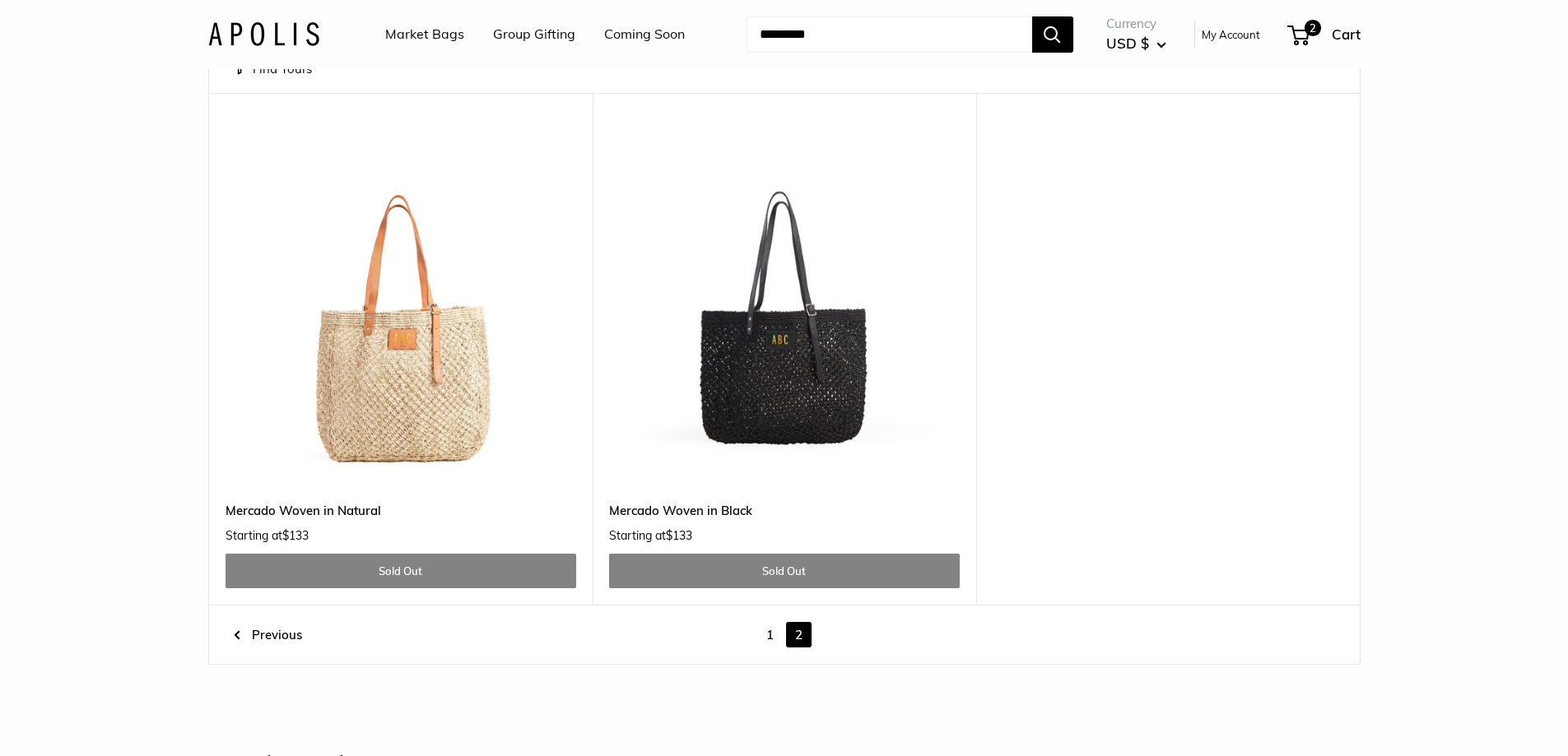 scroll, scrollTop: 431, scrollLeft: 0, axis: vertical 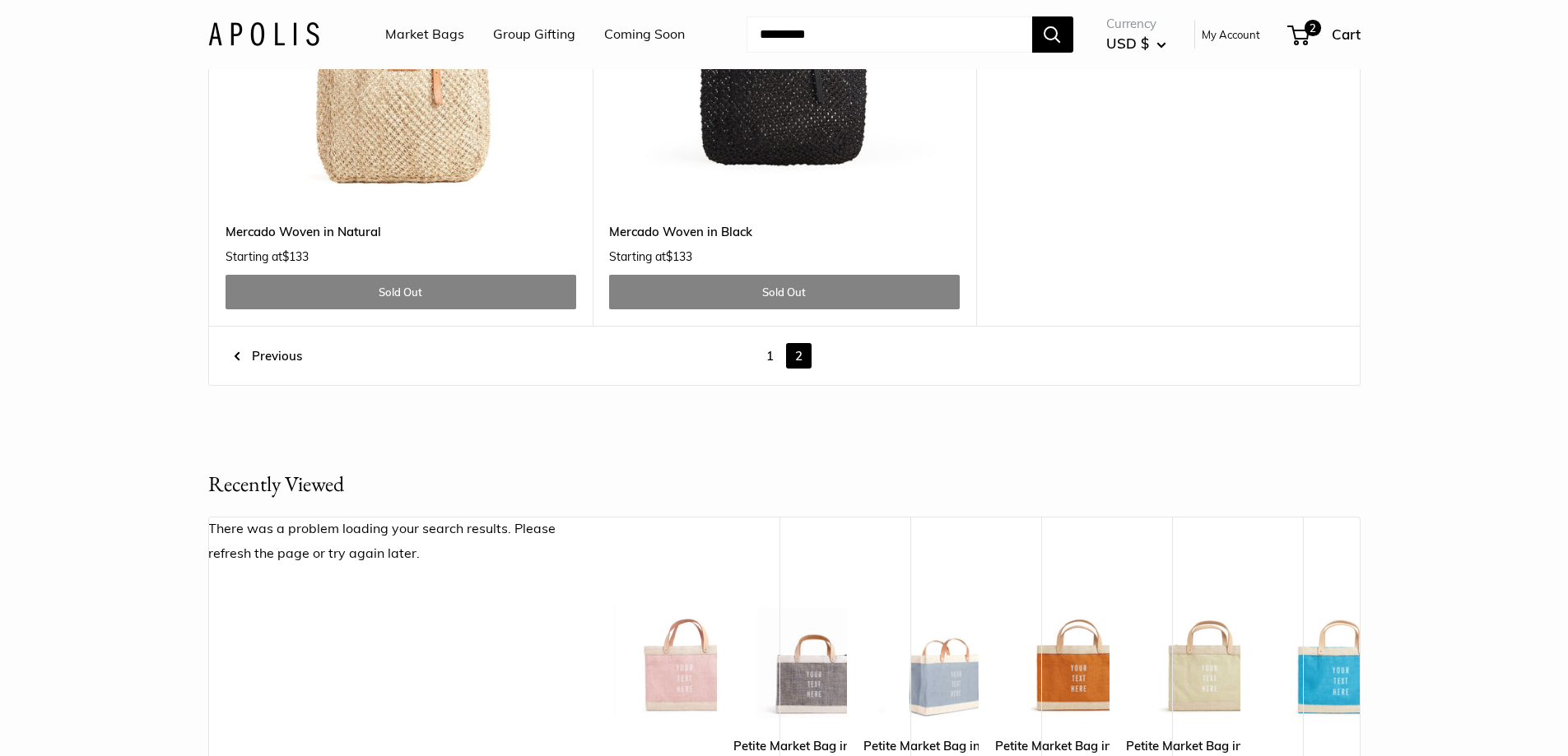 click on "1" at bounding box center (770, 355) 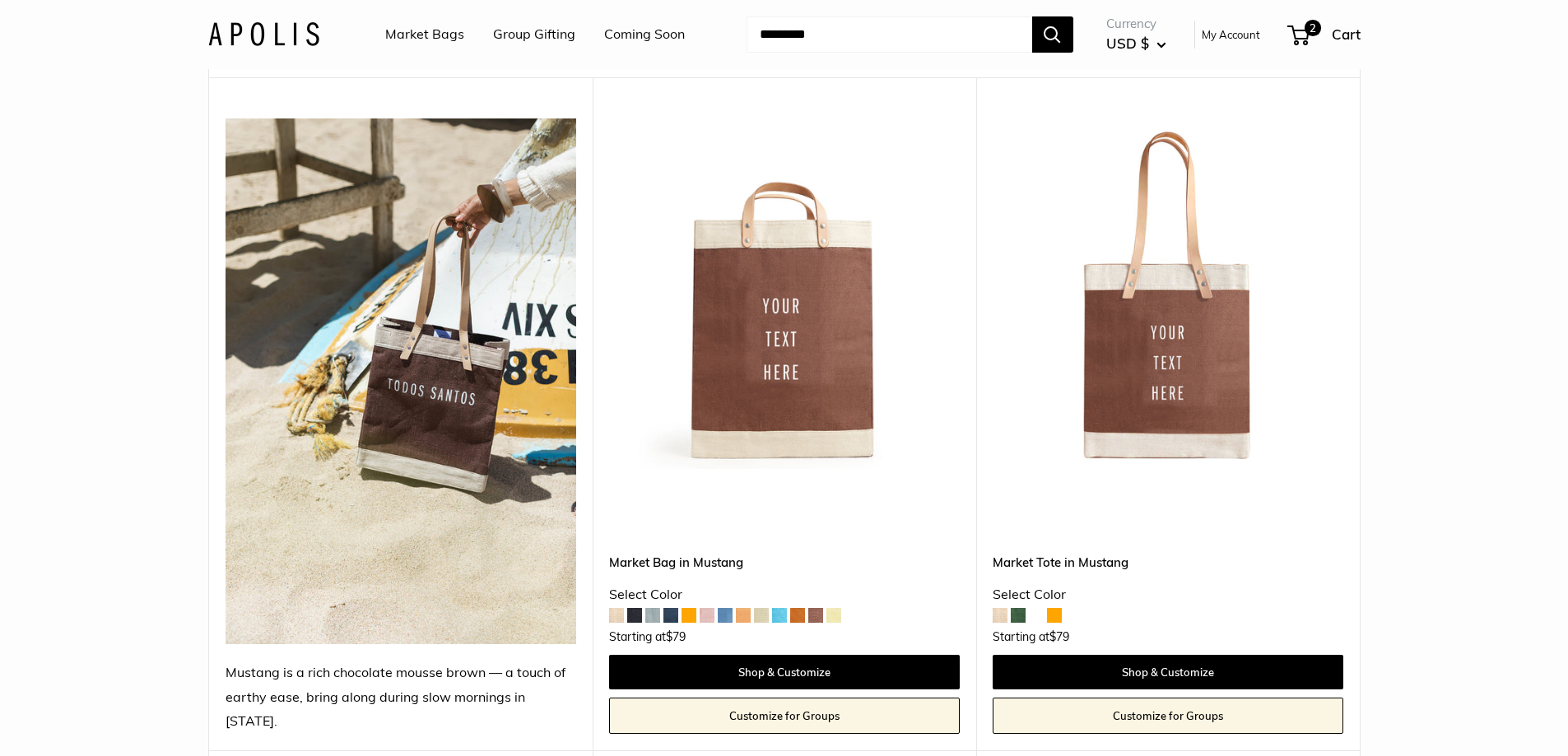 scroll, scrollTop: 20, scrollLeft: 0, axis: vertical 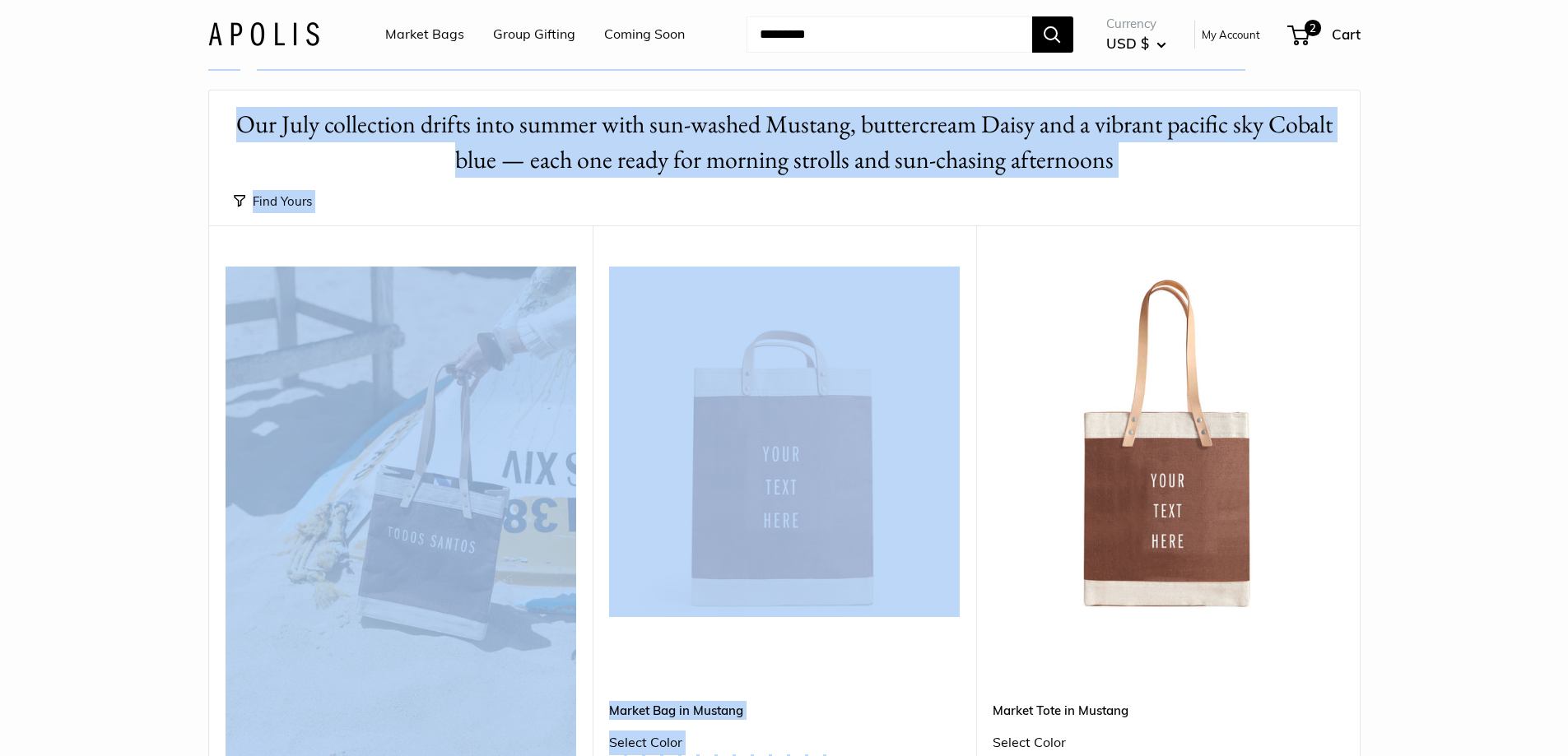 drag, startPoint x: 1565, startPoint y: 32, endPoint x: 1526, endPoint y: 8, distance: 45.793013 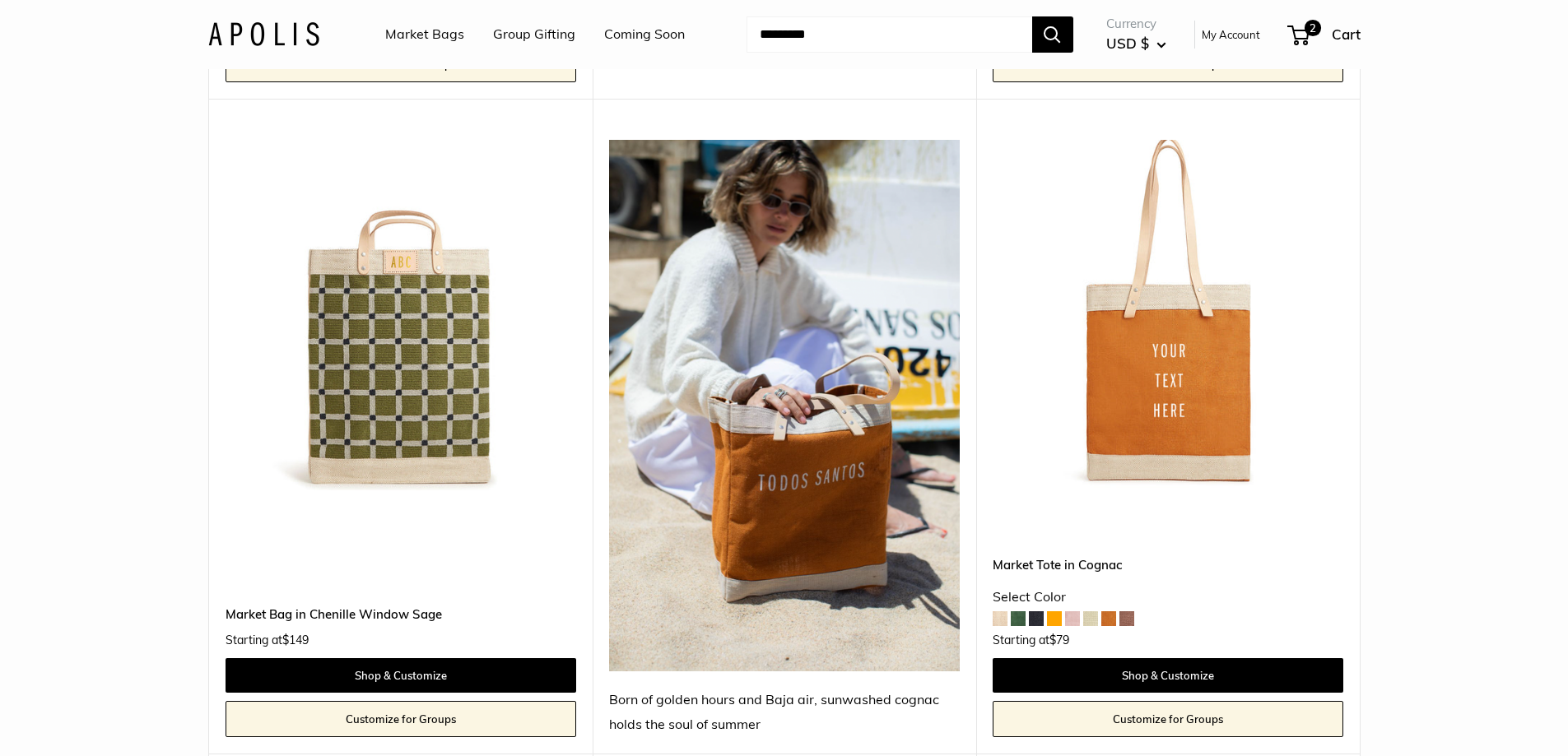 scroll, scrollTop: 7534, scrollLeft: 0, axis: vertical 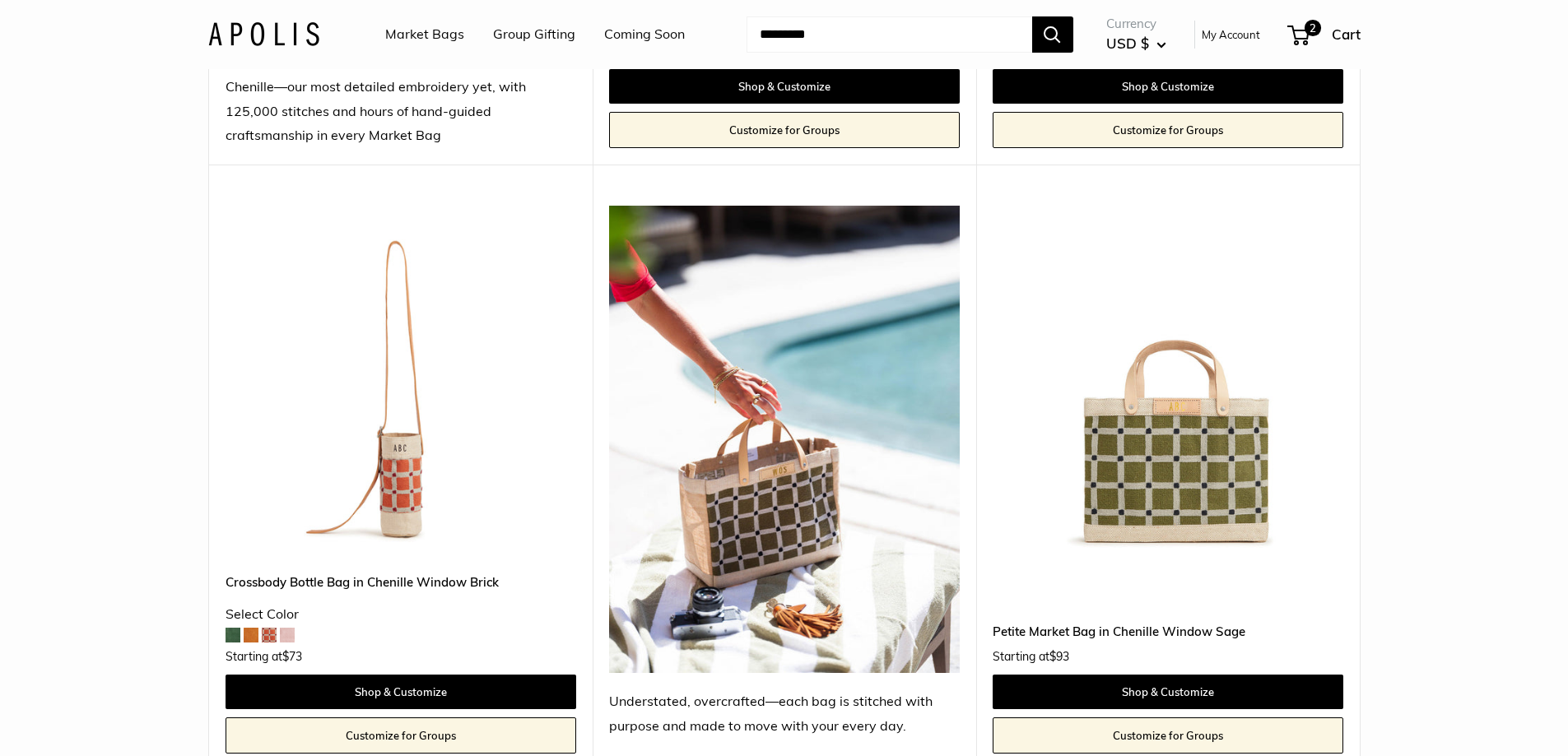 click at bounding box center (784, 439) 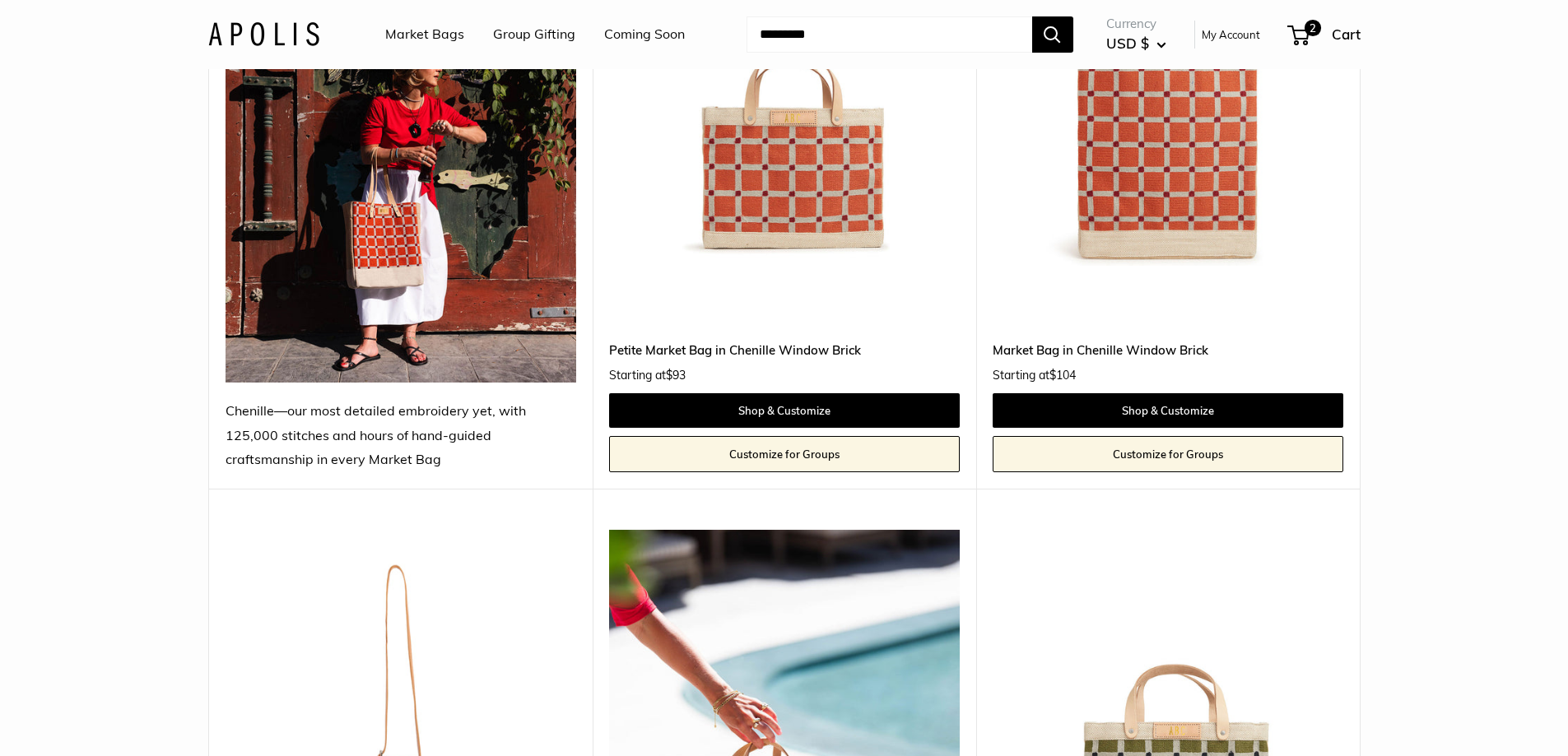 scroll, scrollTop: 7122, scrollLeft: 0, axis: vertical 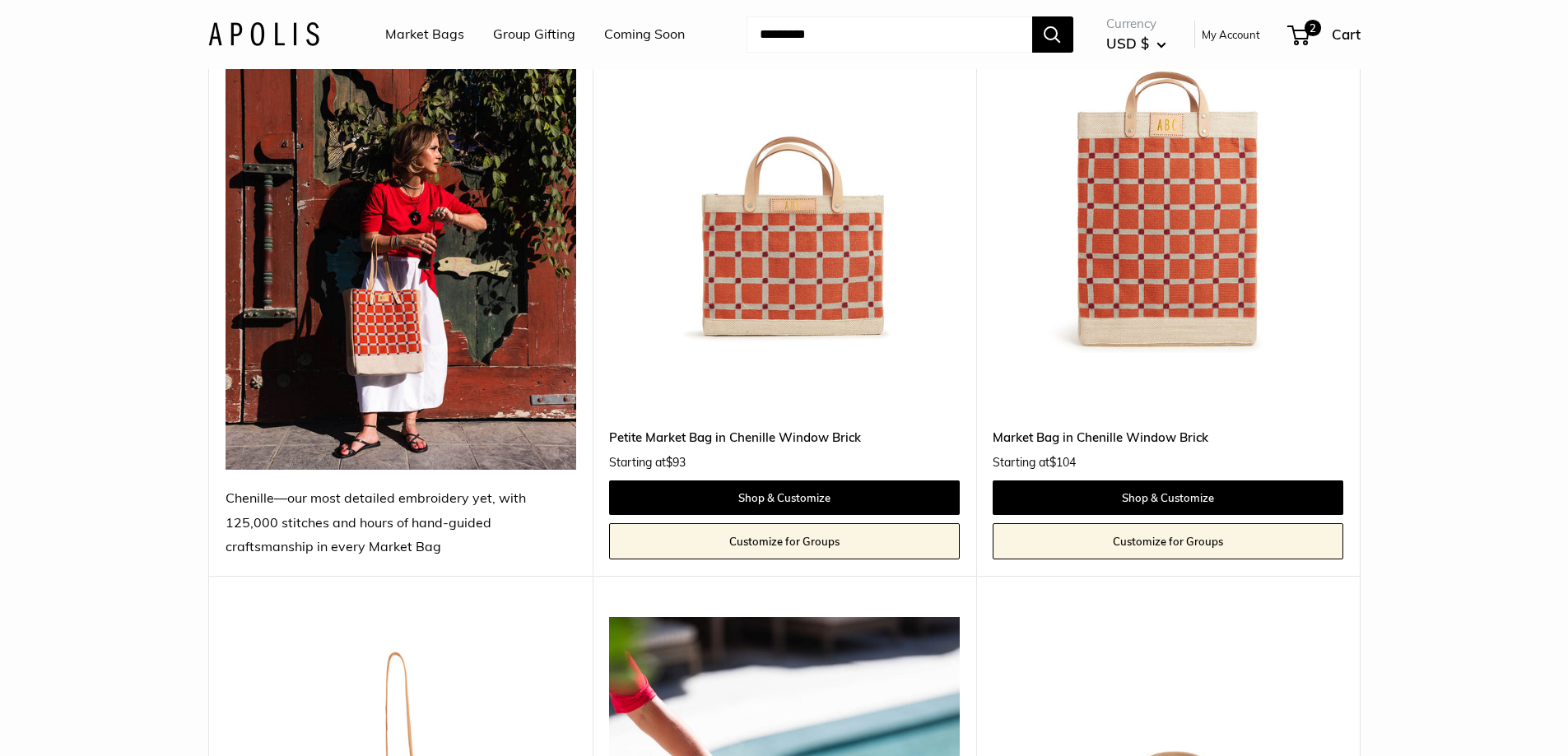 click at bounding box center [0, 0] 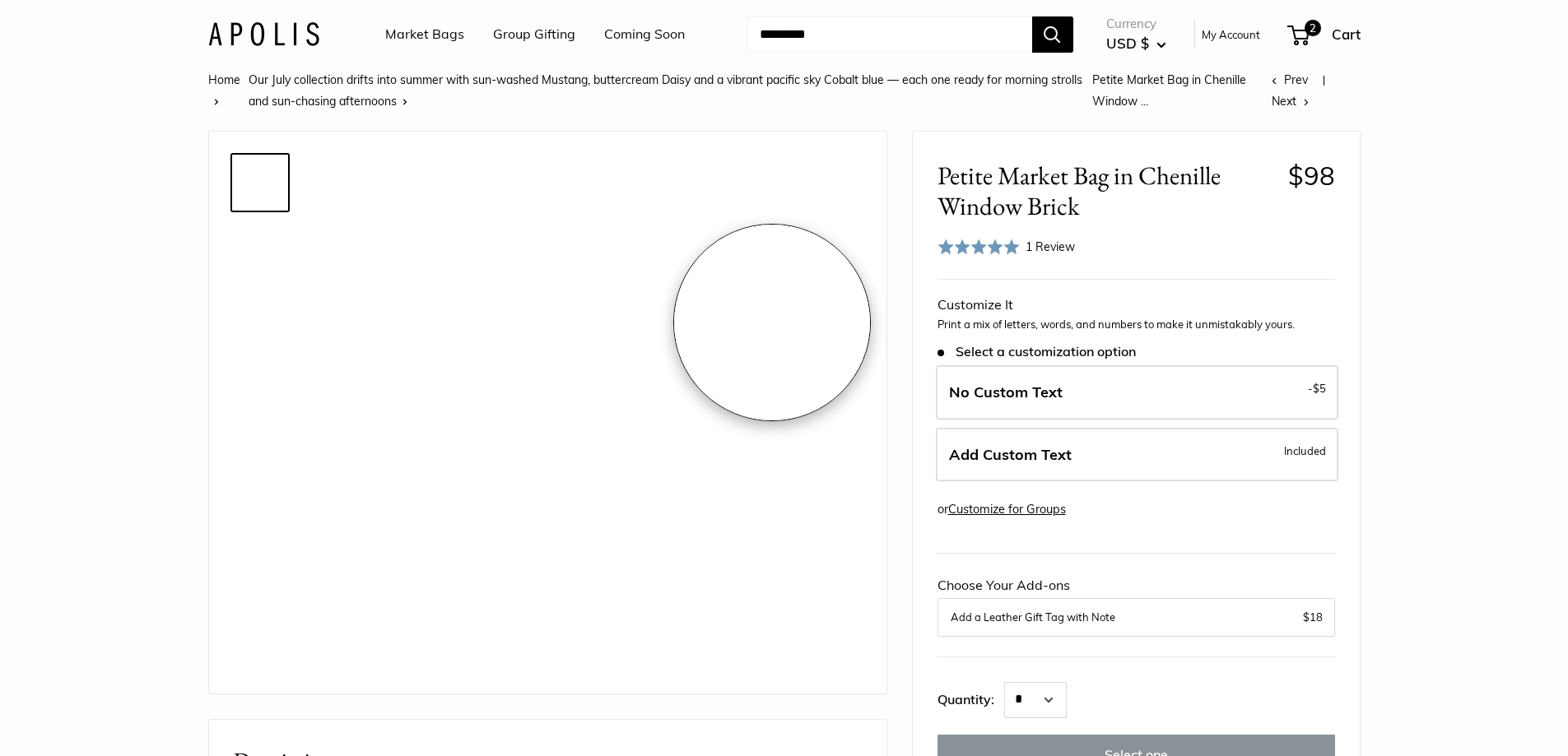 scroll, scrollTop: 0, scrollLeft: 0, axis: both 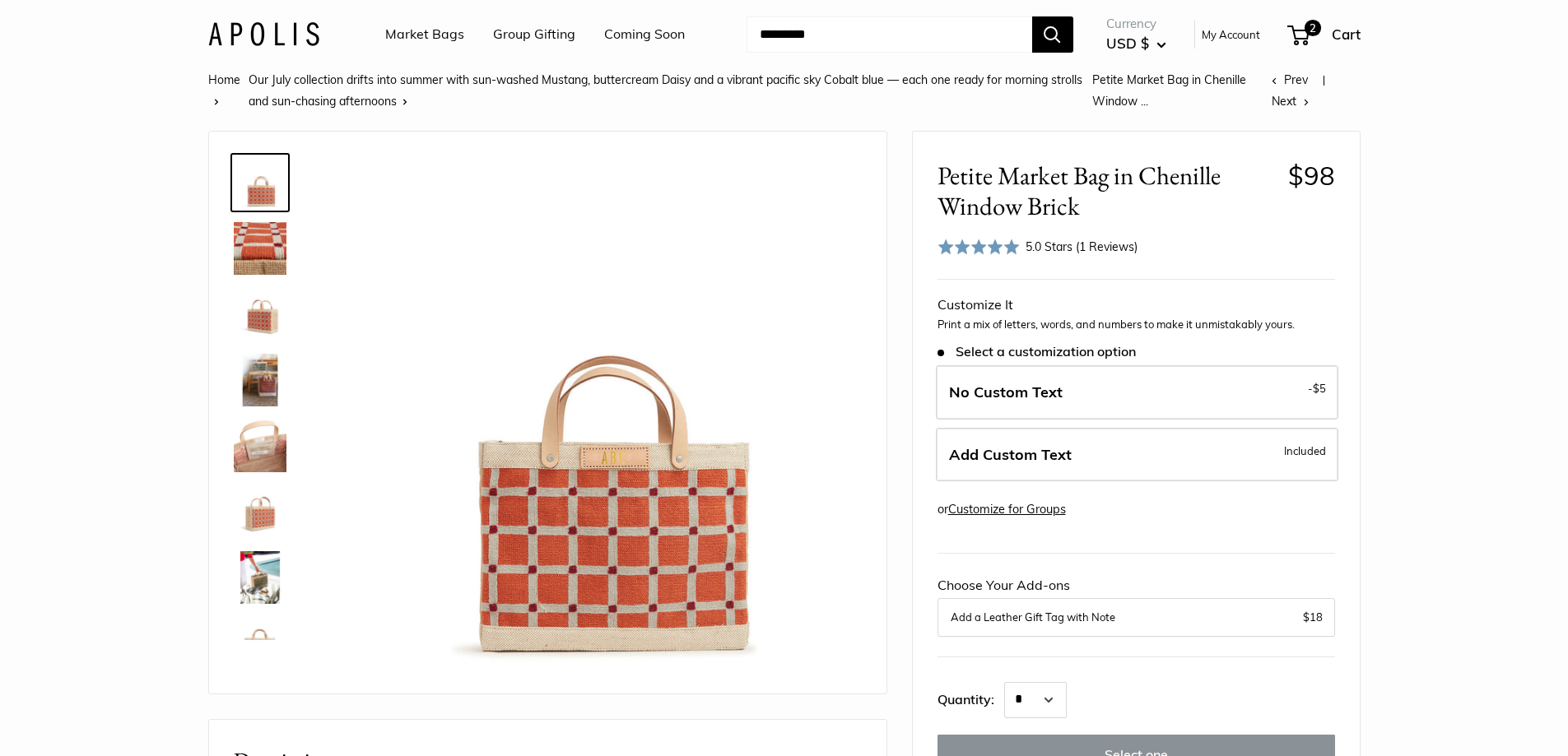 click at bounding box center [260, 512] 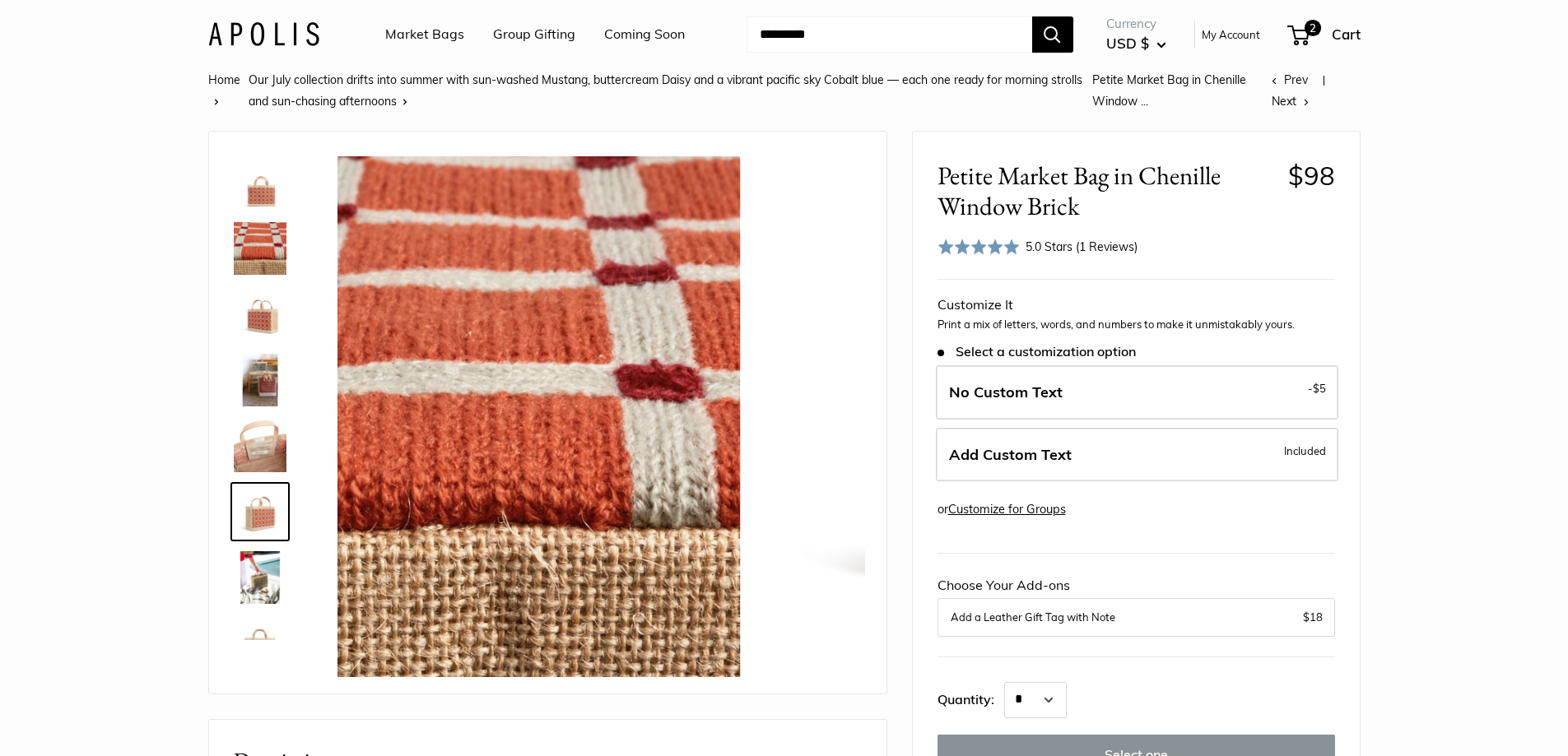 scroll, scrollTop: 105, scrollLeft: 0, axis: vertical 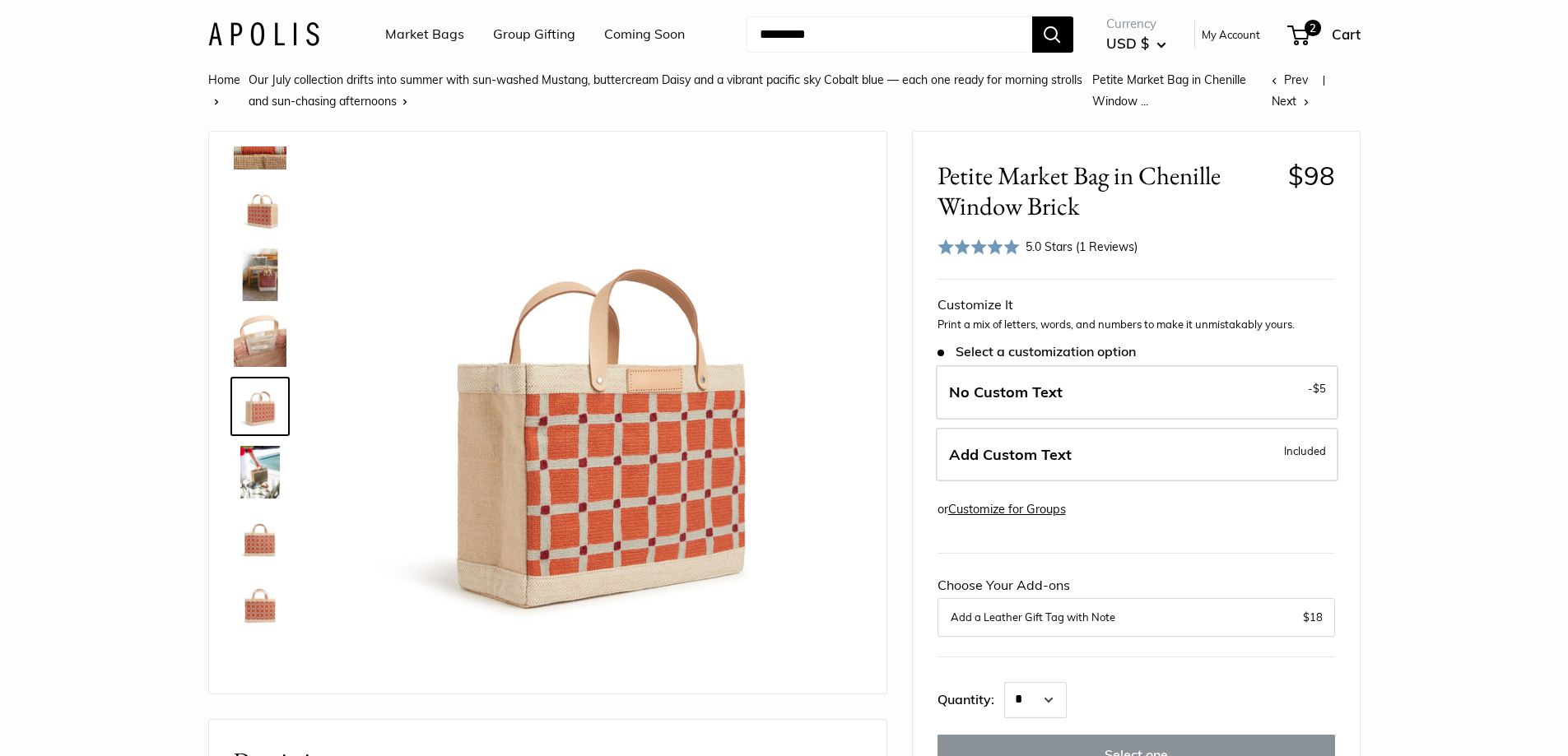 click at bounding box center [260, 341] 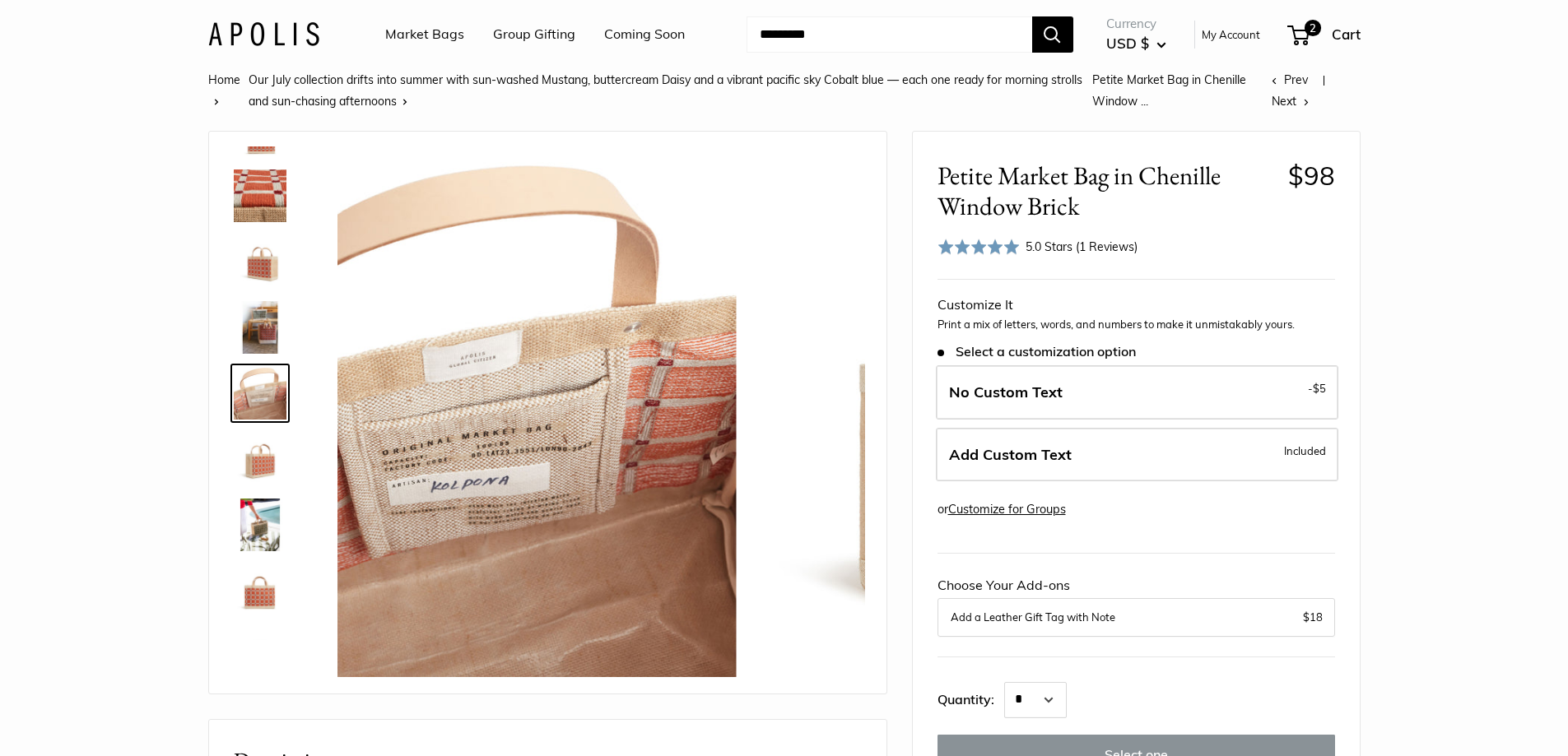 scroll, scrollTop: 51, scrollLeft: 0, axis: vertical 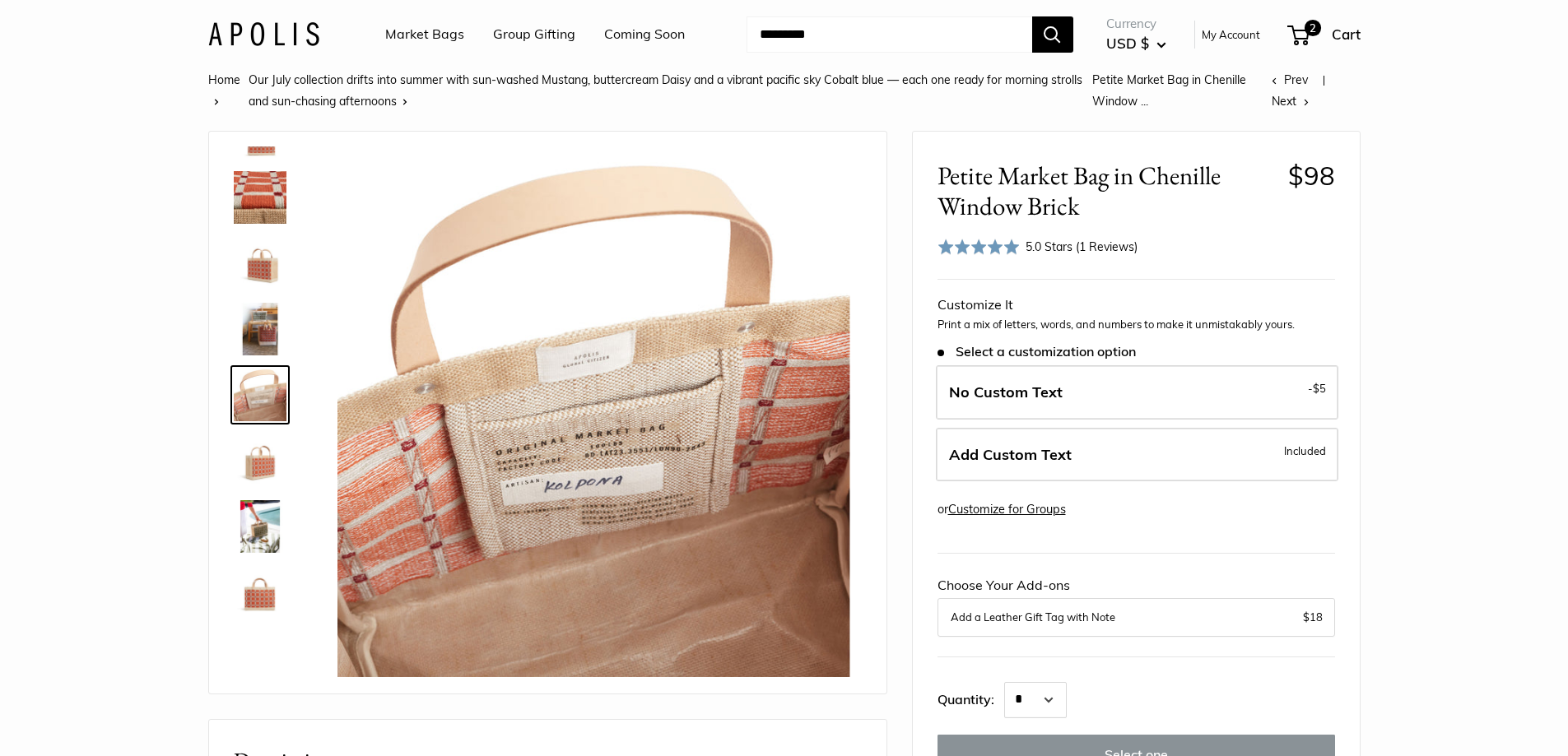 click at bounding box center (260, 263) 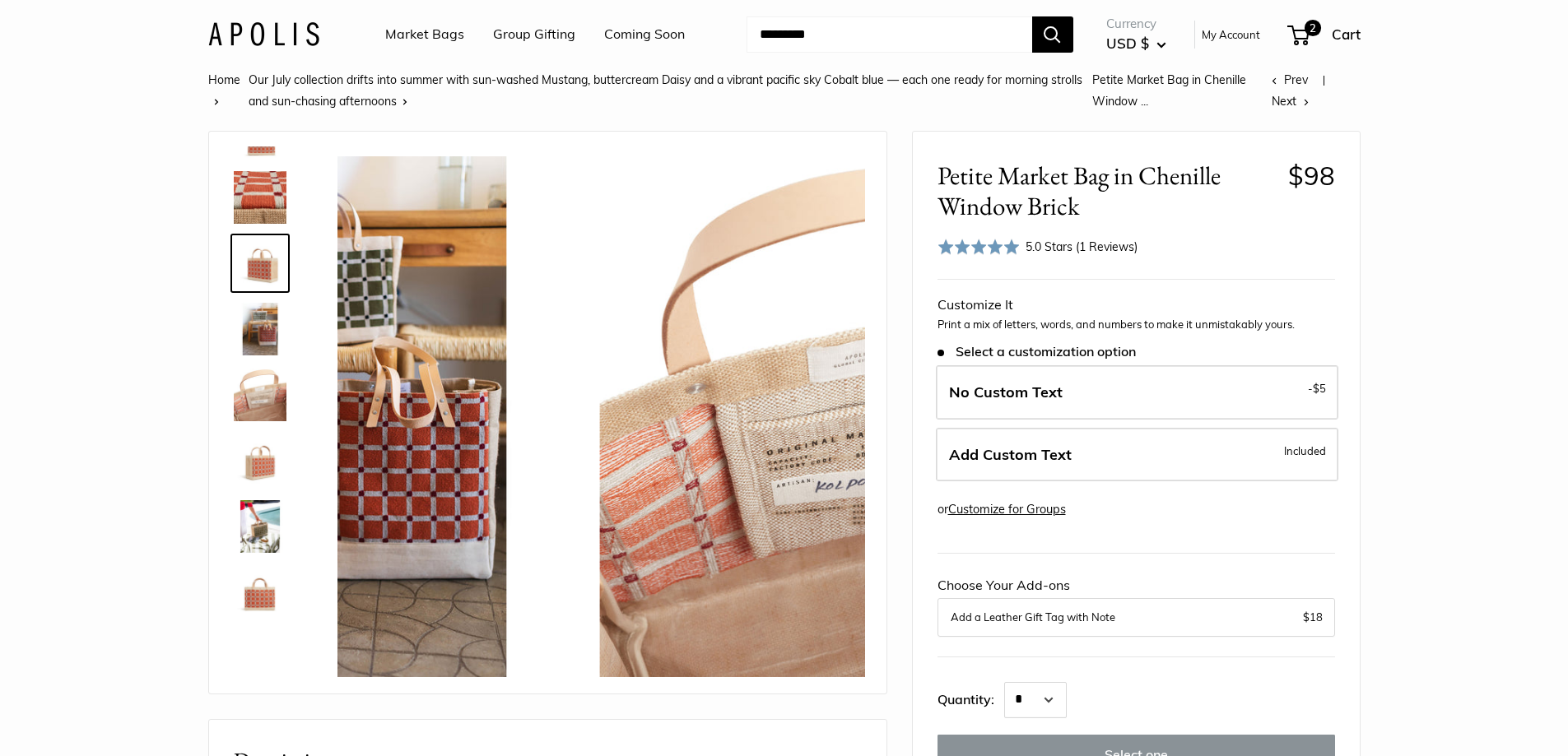 scroll, scrollTop: 0, scrollLeft: 0, axis: both 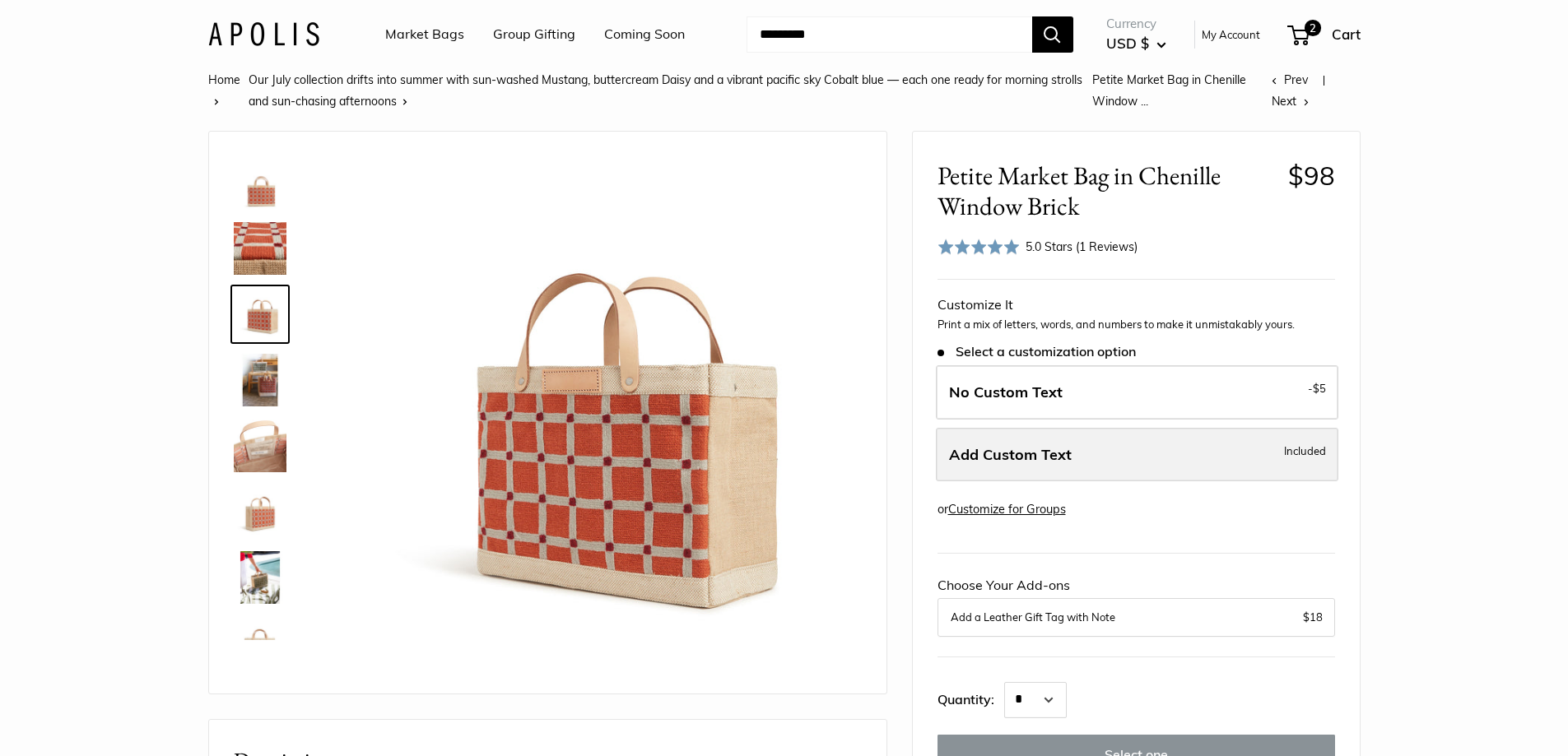 click on "Add Custom Text" at bounding box center [1010, 454] 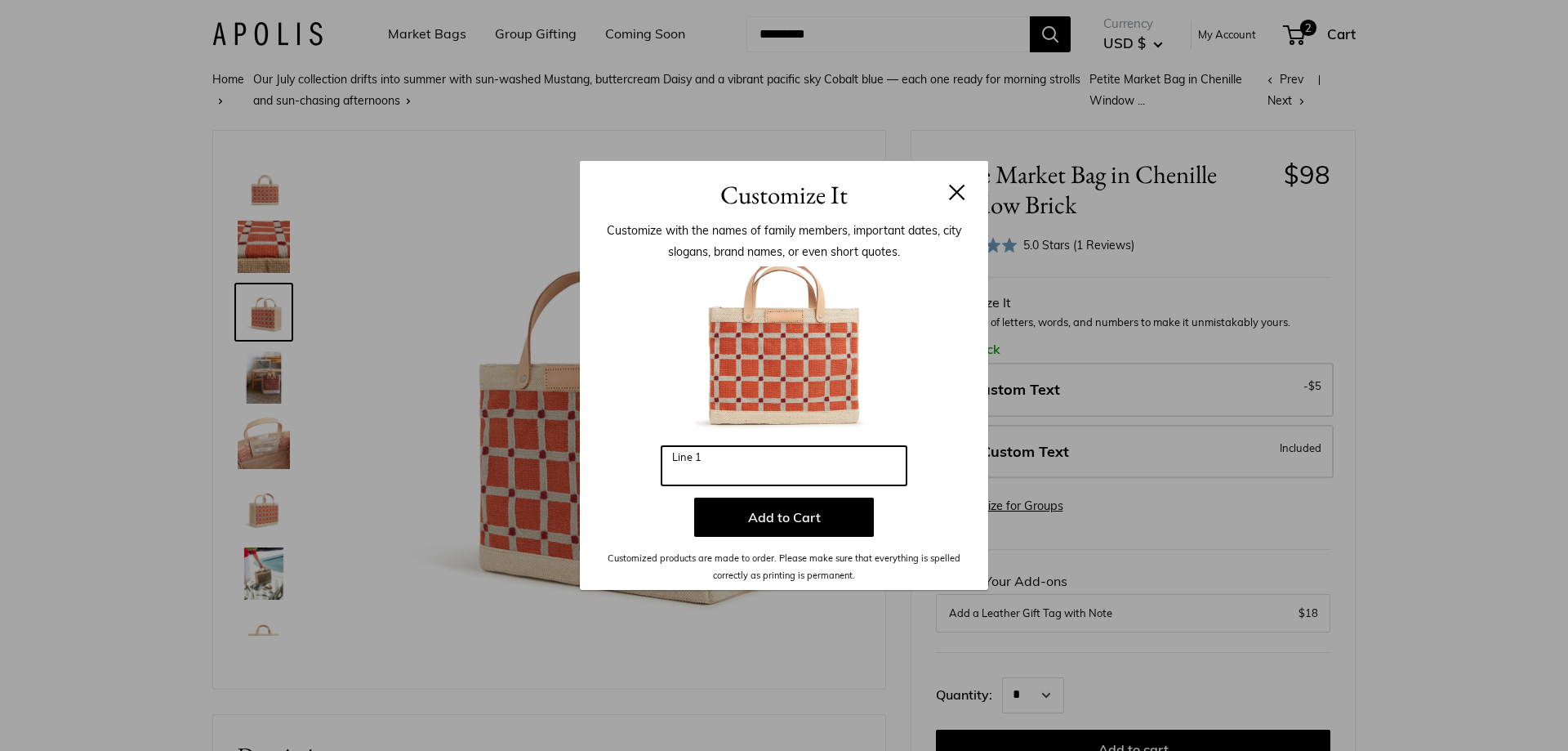 click on "Line 1" at bounding box center [784, 466] 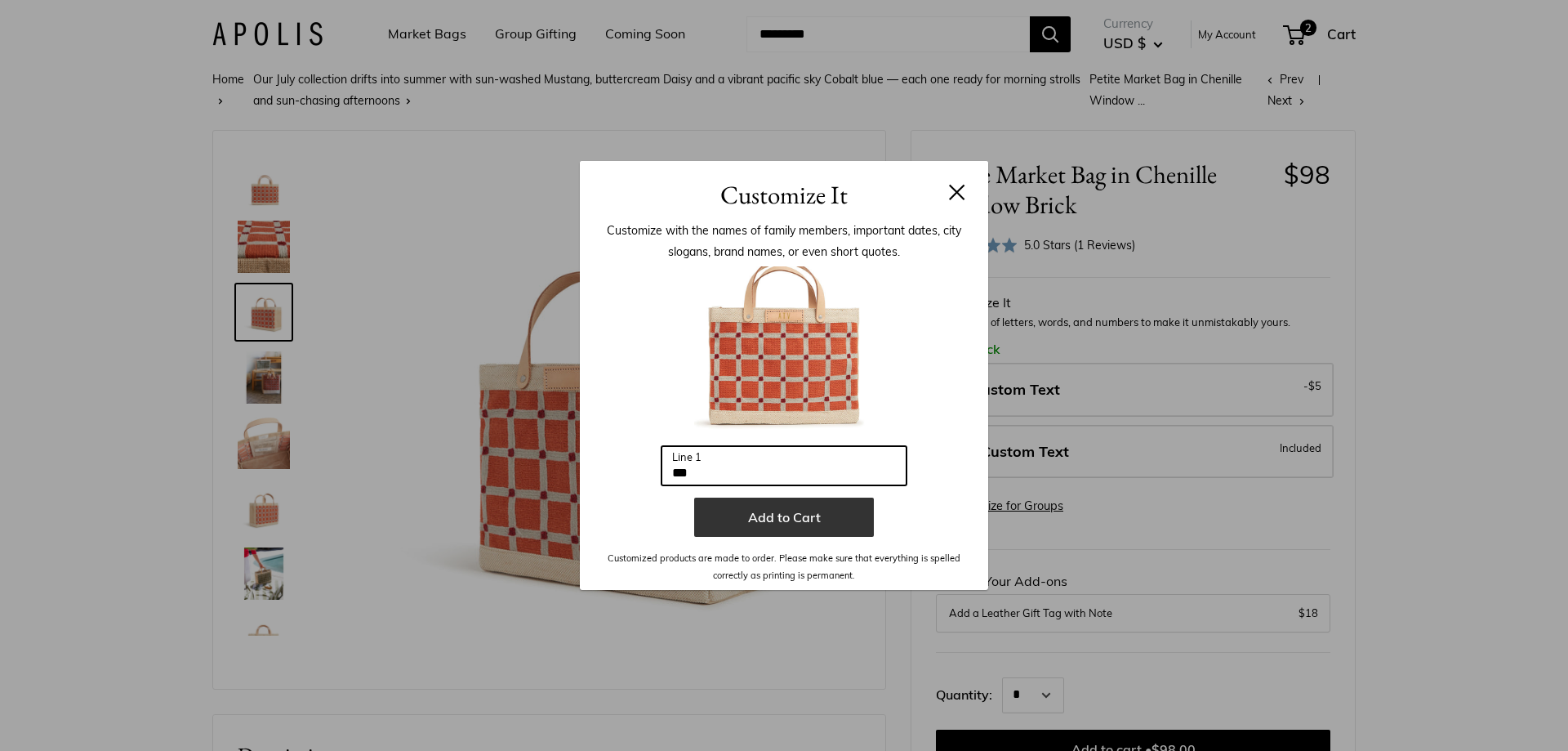 type on "***" 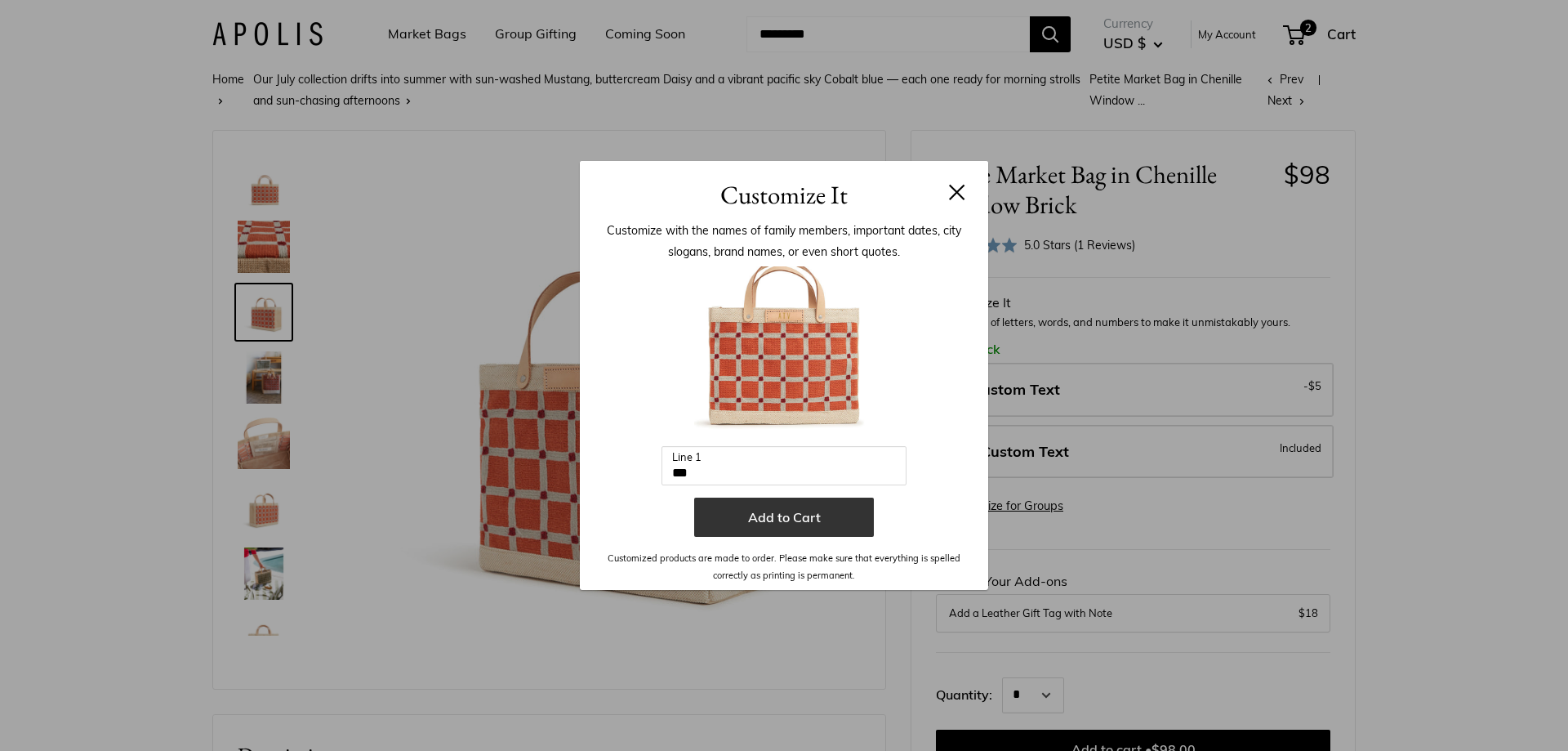 click on "Add to Cart" at bounding box center (784, 517) 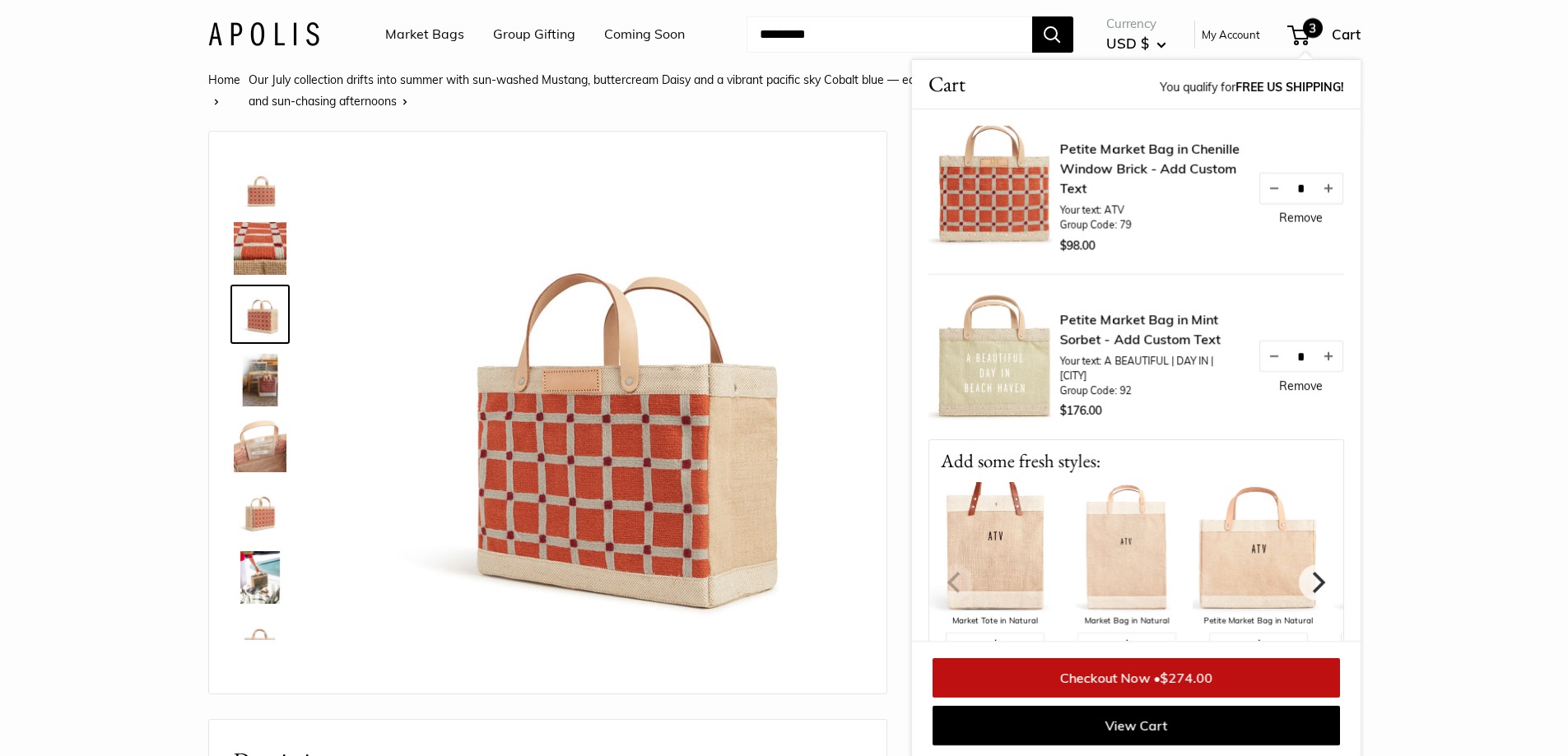 click on "Home
Our July collection drifts into summer with sun-washed Mustang, buttercream Daisy and a vibrant pacific sky Cobalt blue — each one ready for morning strolls and sun-chasing afternoons
Petite Market Bag in Chenille Window ...
Prev
Next" at bounding box center (784, 787) 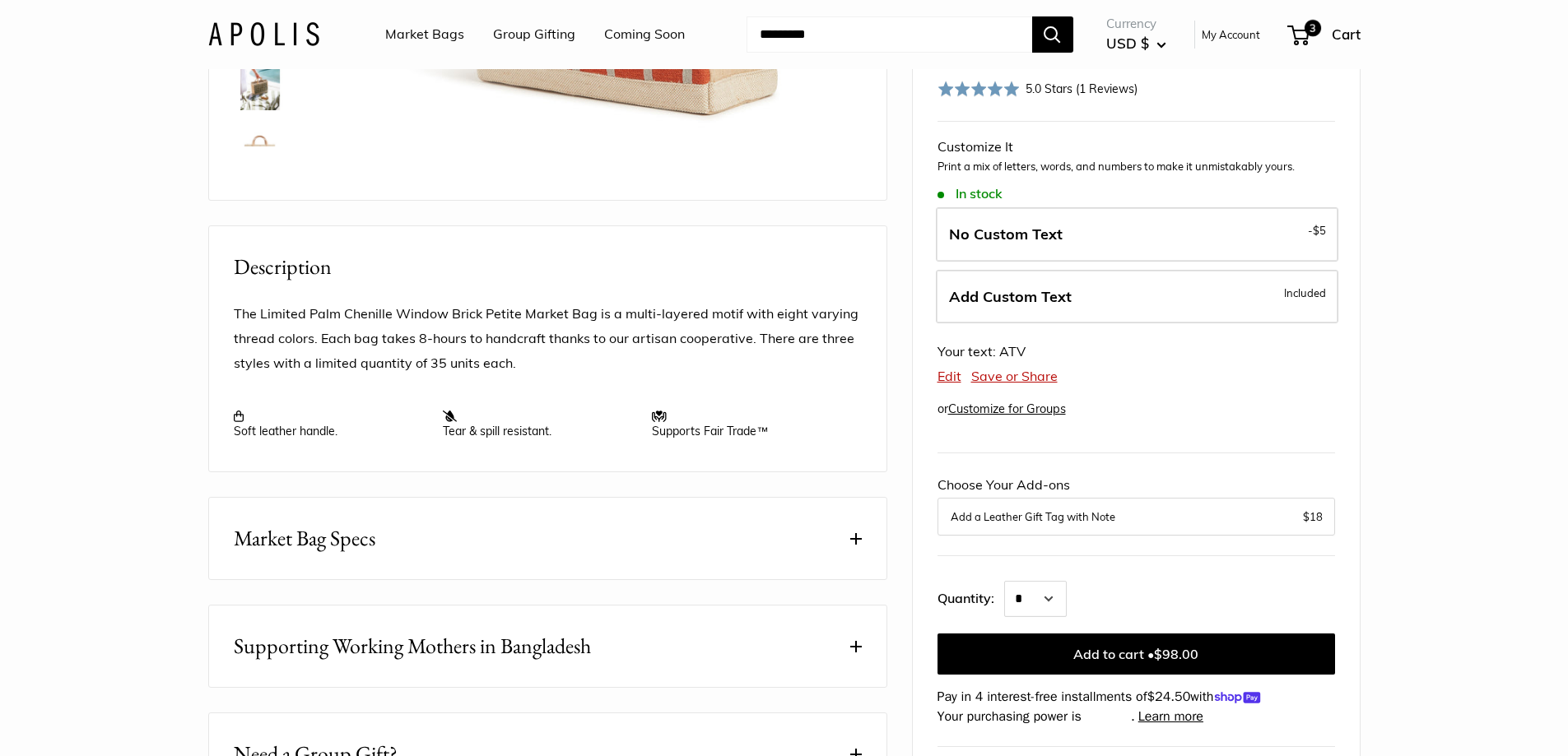 scroll, scrollTop: 0, scrollLeft: 0, axis: both 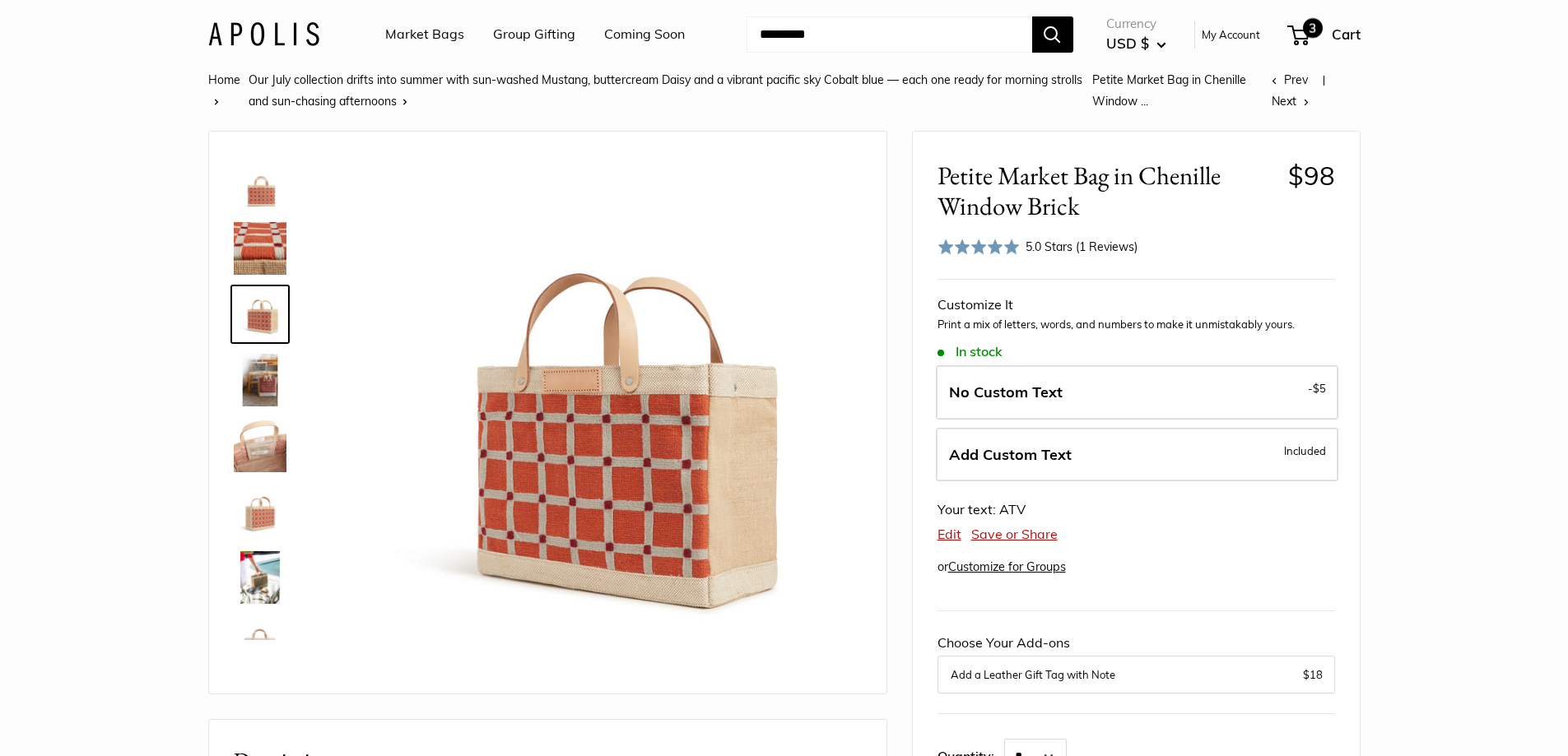 click on "3" at bounding box center [1313, 28] 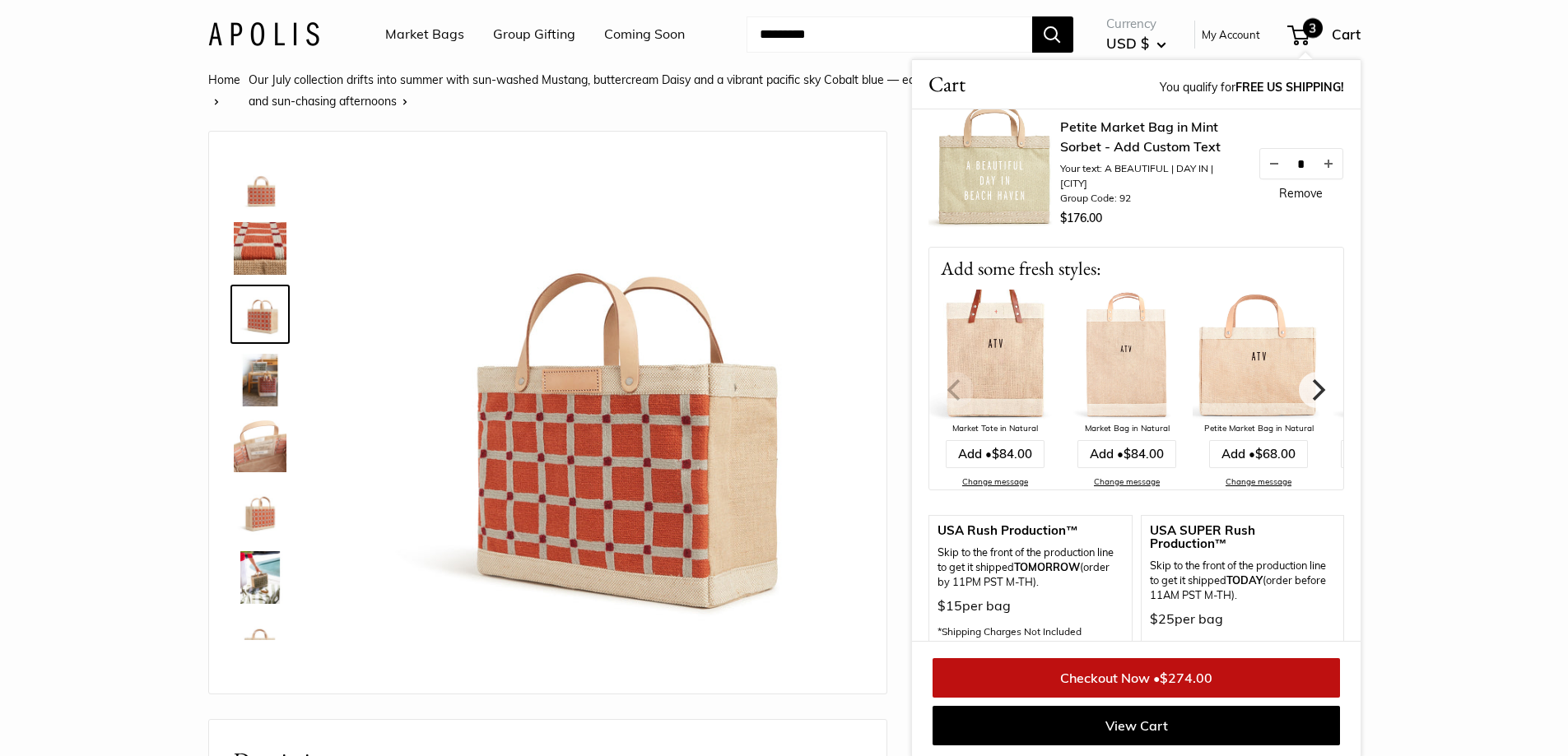 scroll, scrollTop: 494, scrollLeft: 0, axis: vertical 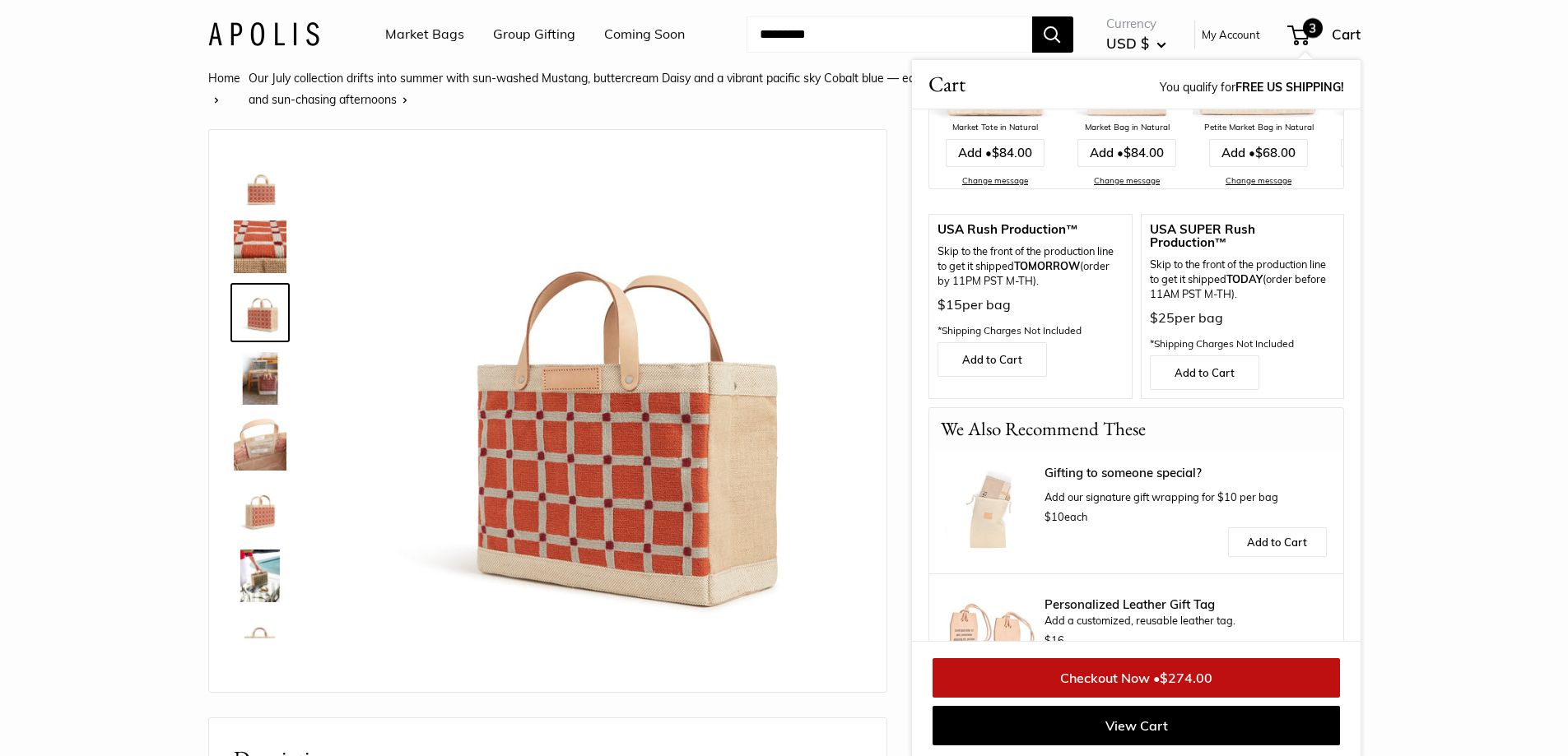 click on "Group Gifting" at bounding box center [534, 35] 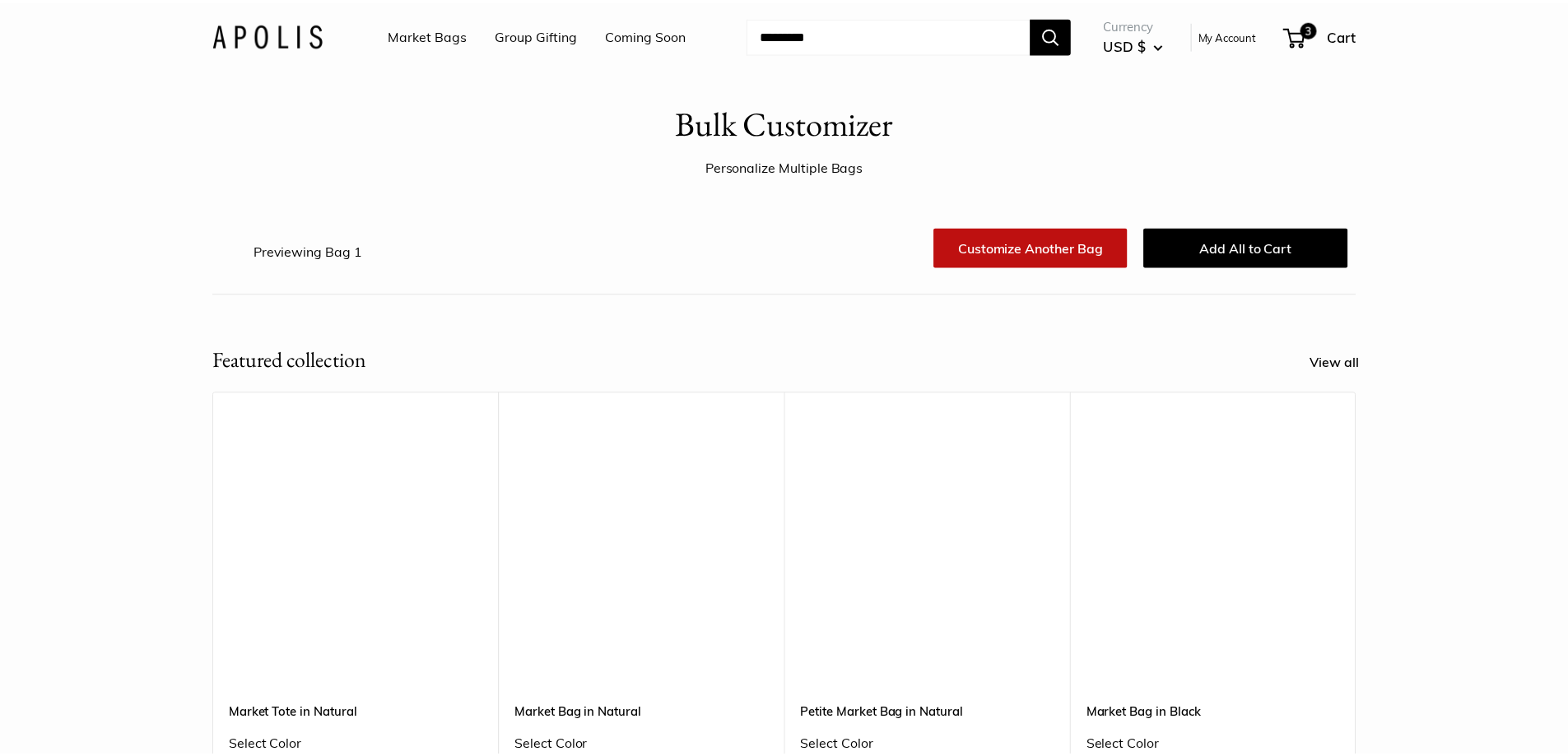 scroll, scrollTop: 0, scrollLeft: 0, axis: both 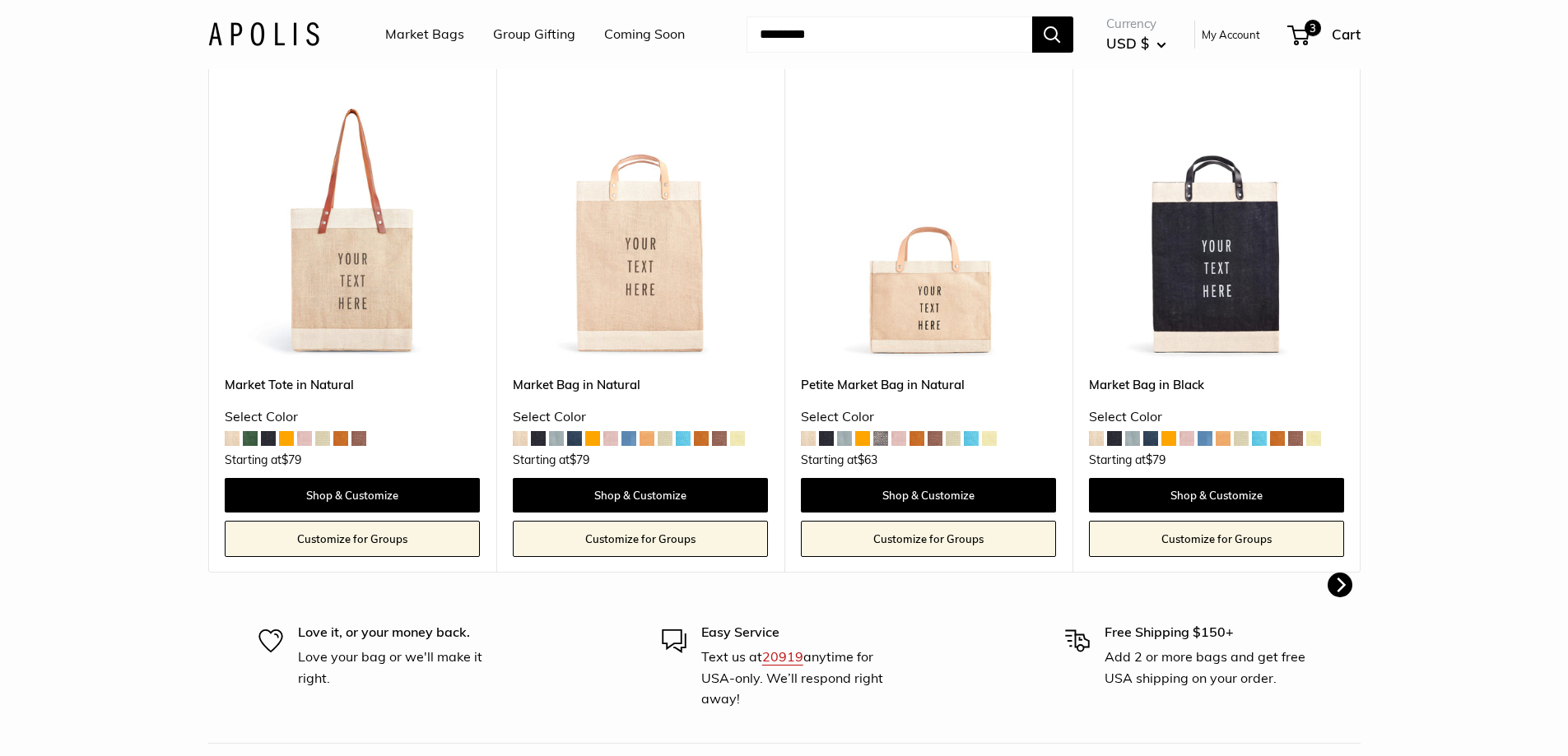 click at bounding box center [0, 0] 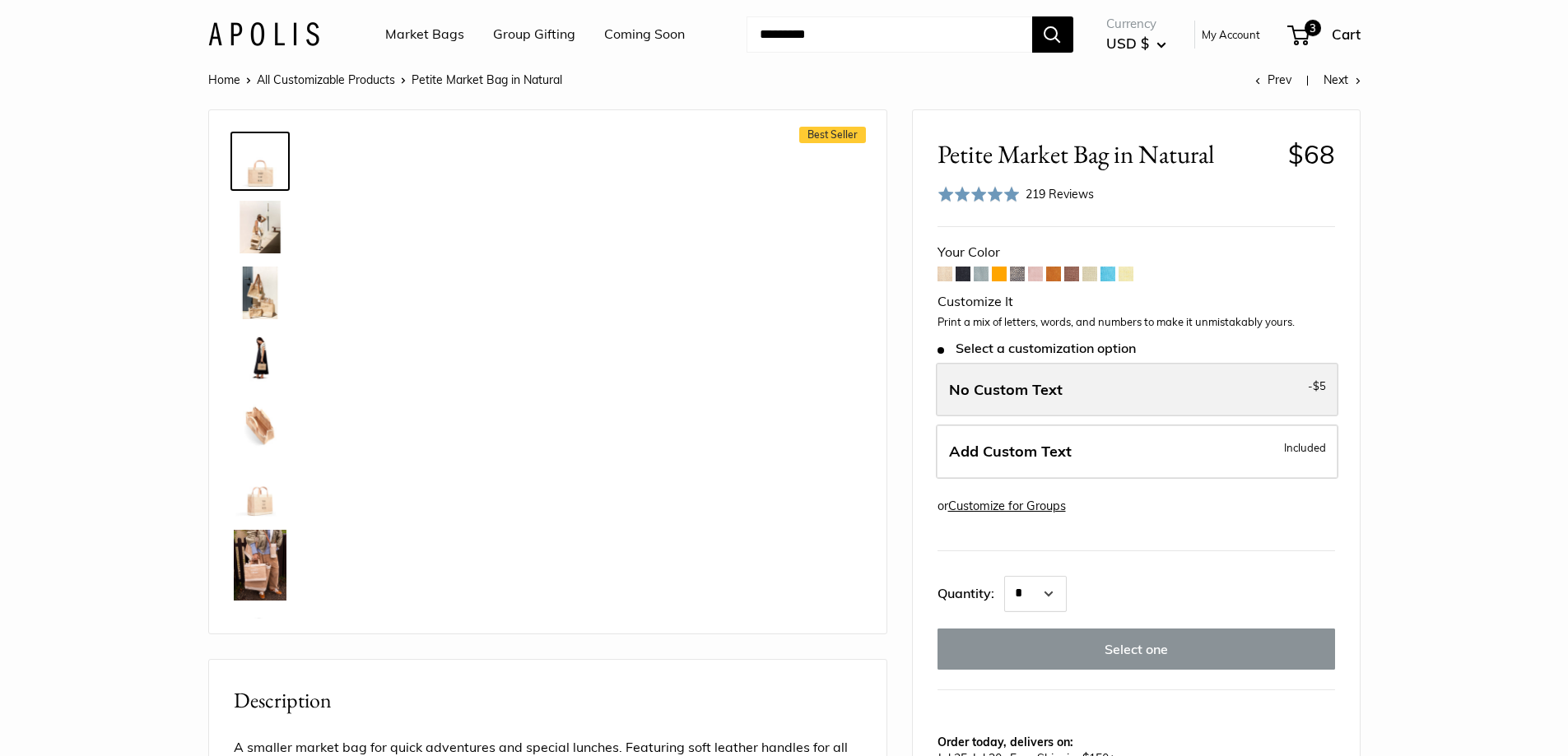 scroll, scrollTop: 0, scrollLeft: 0, axis: both 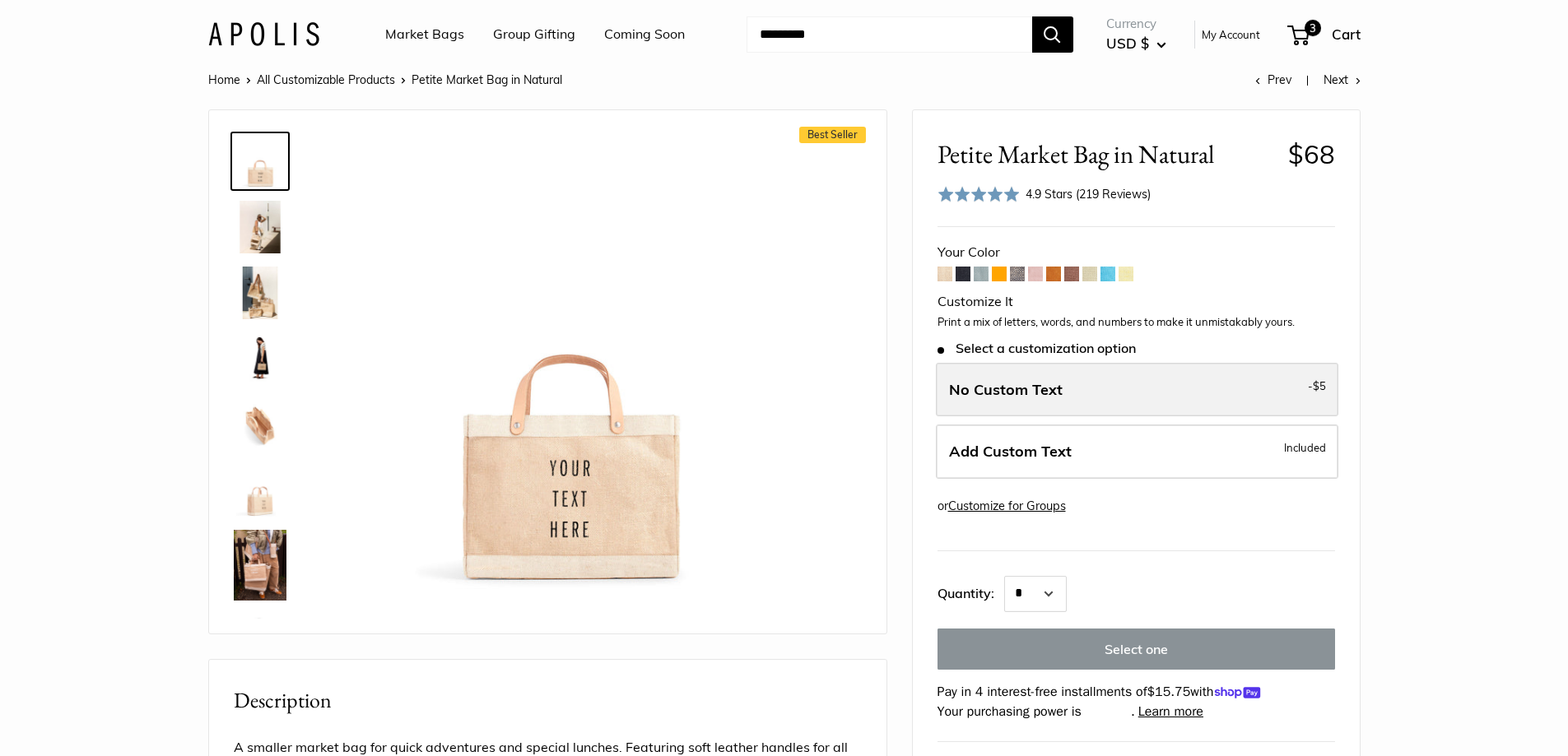 click on "No Custom Text" at bounding box center [1006, 389] 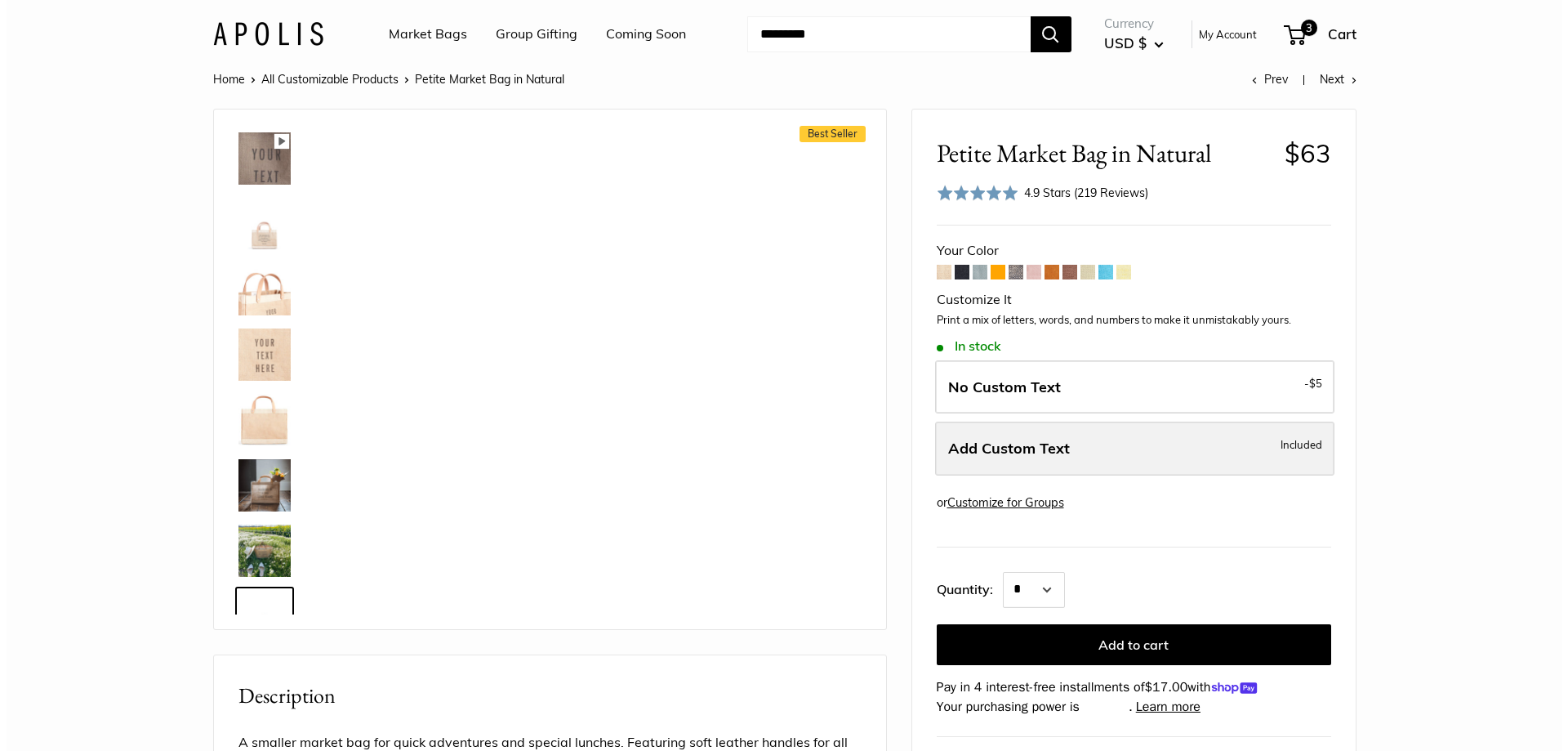 scroll, scrollTop: 776, scrollLeft: 0, axis: vertical 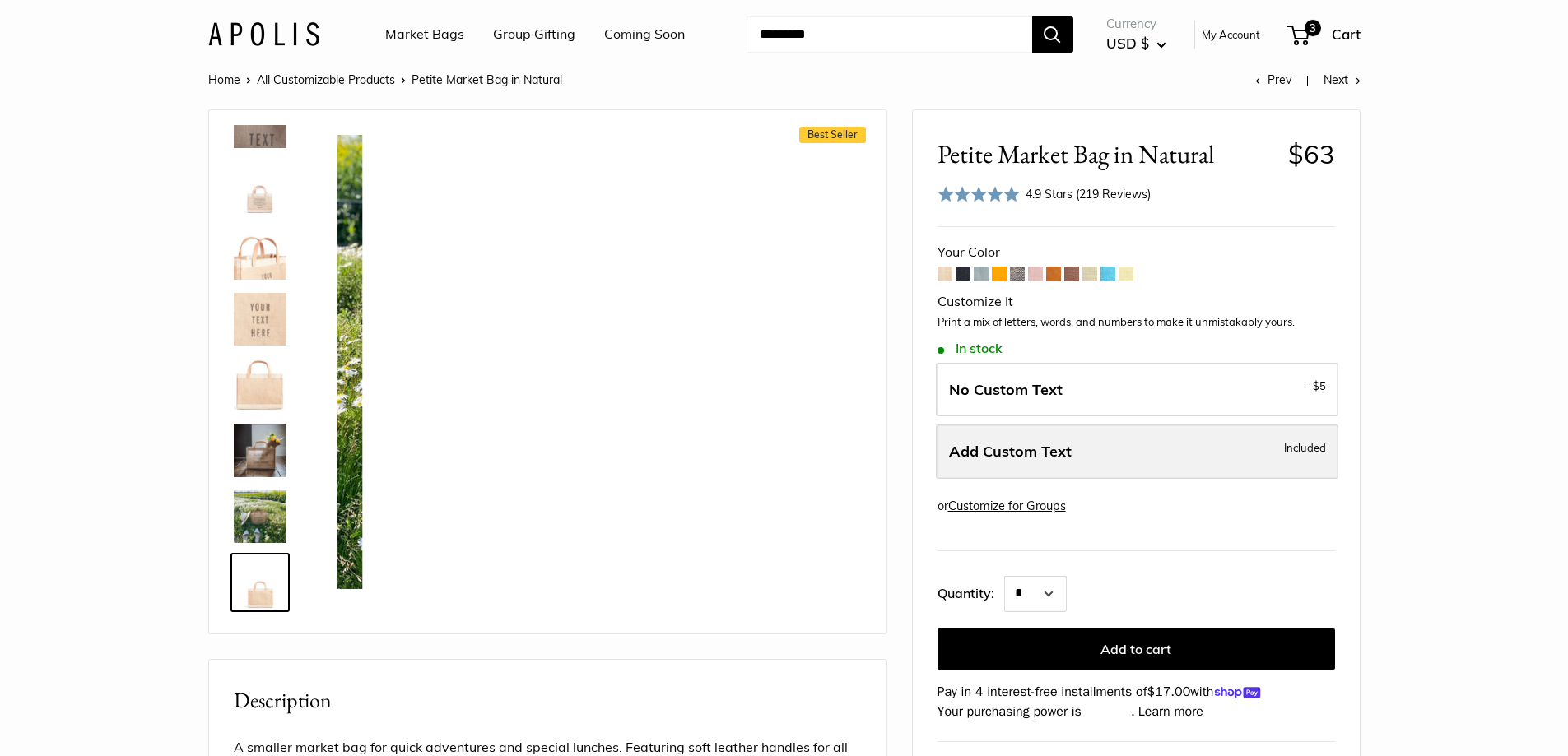 click on "Add Custom Text" at bounding box center [1010, 451] 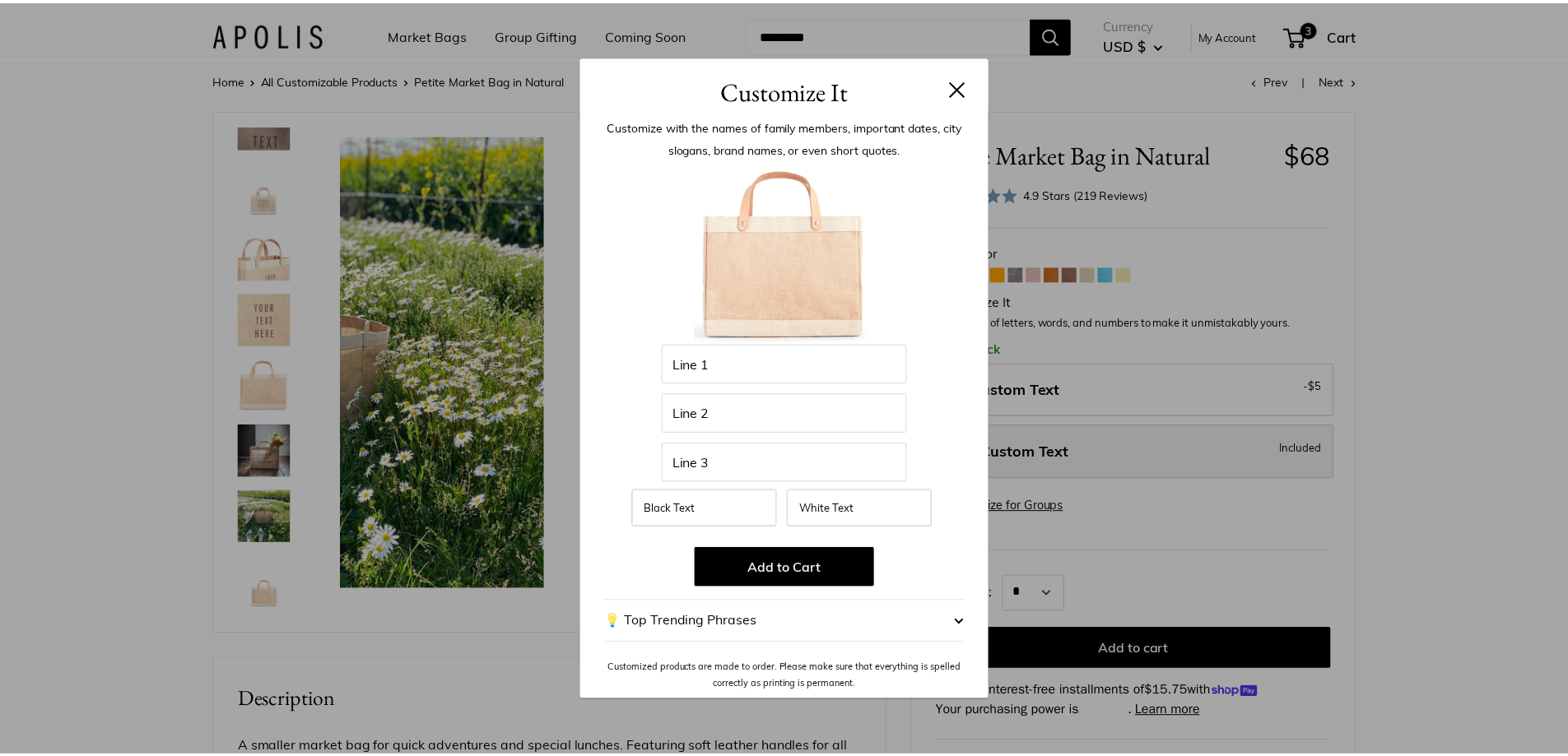 scroll, scrollTop: 0, scrollLeft: 0, axis: both 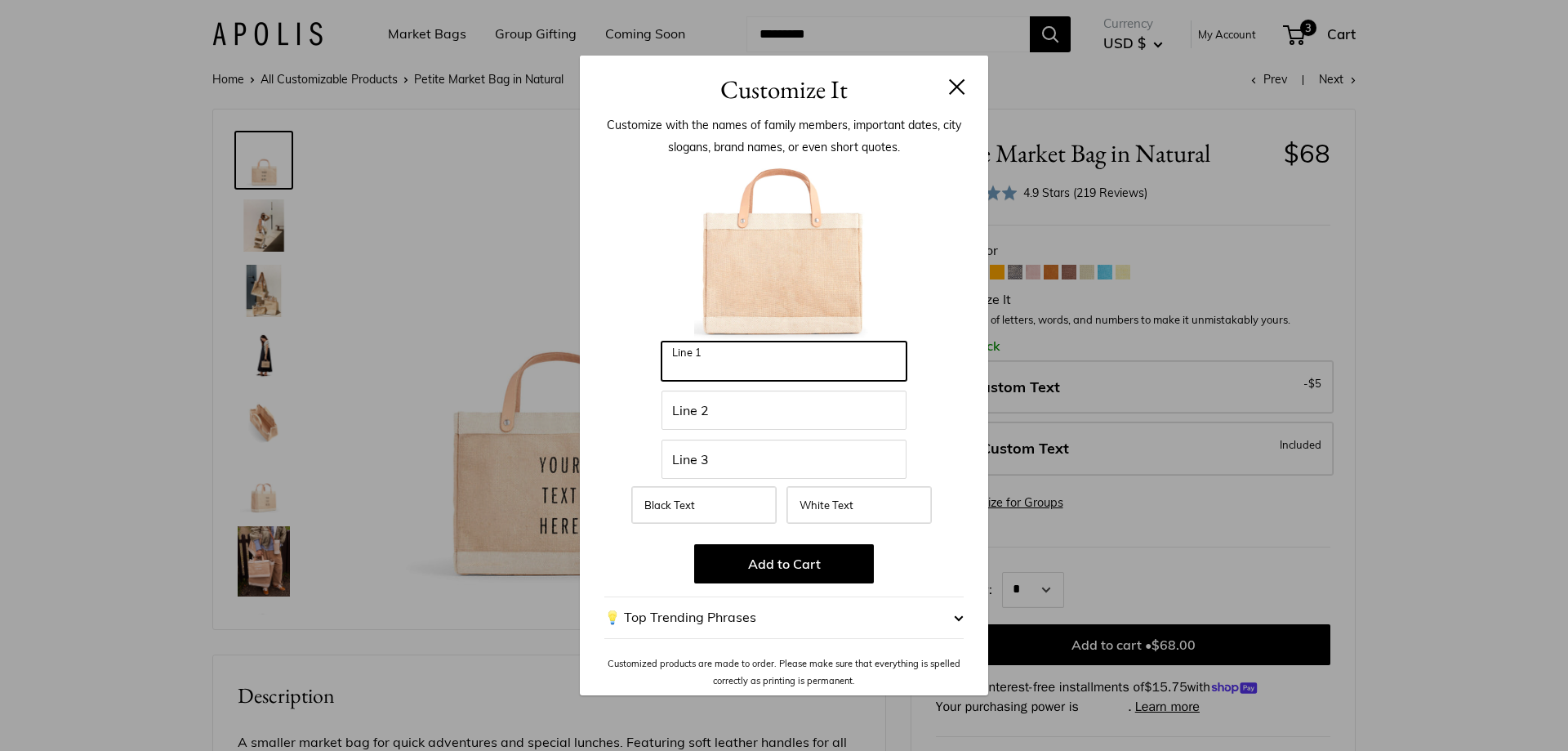 click on "Line 1" at bounding box center (784, 361) 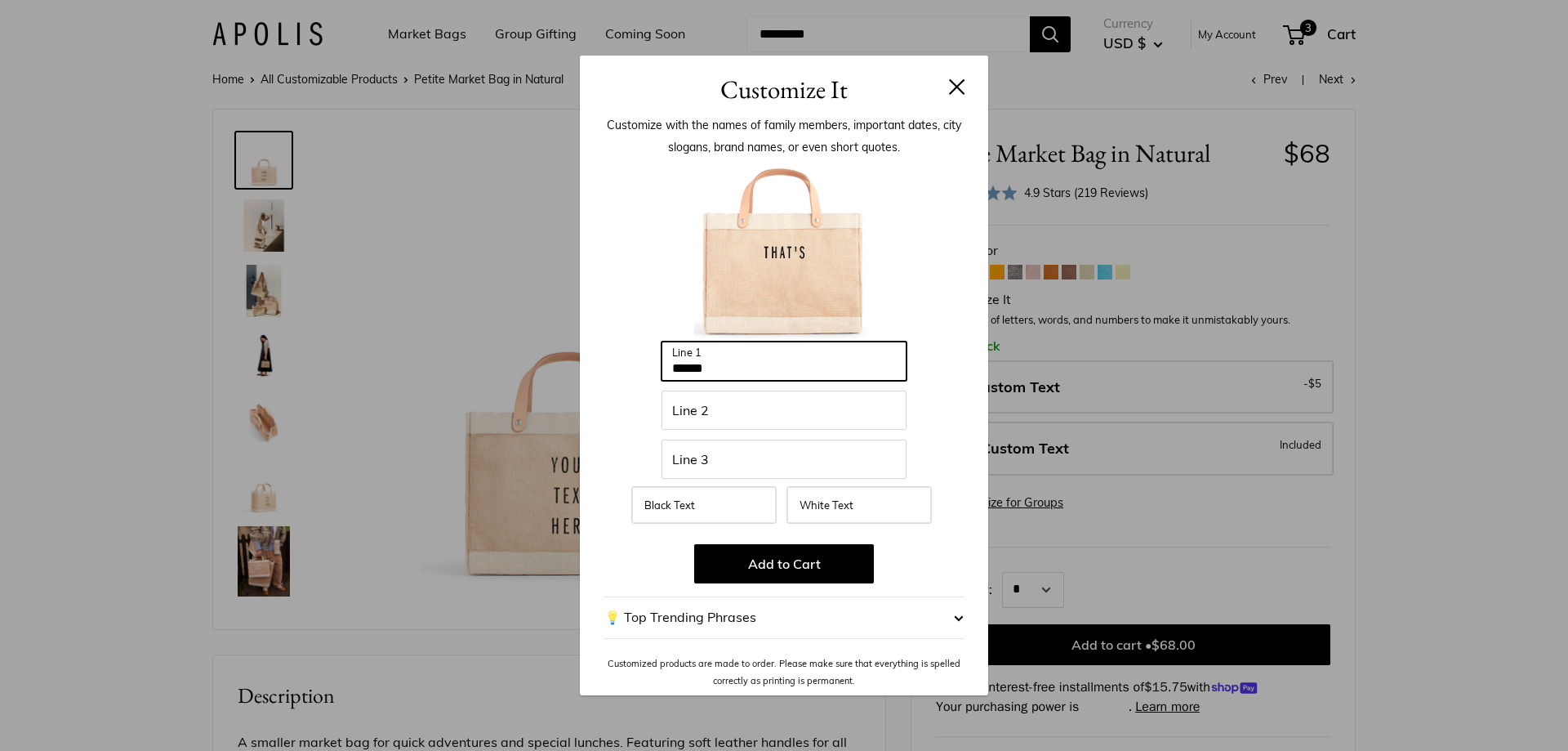 type on "******" 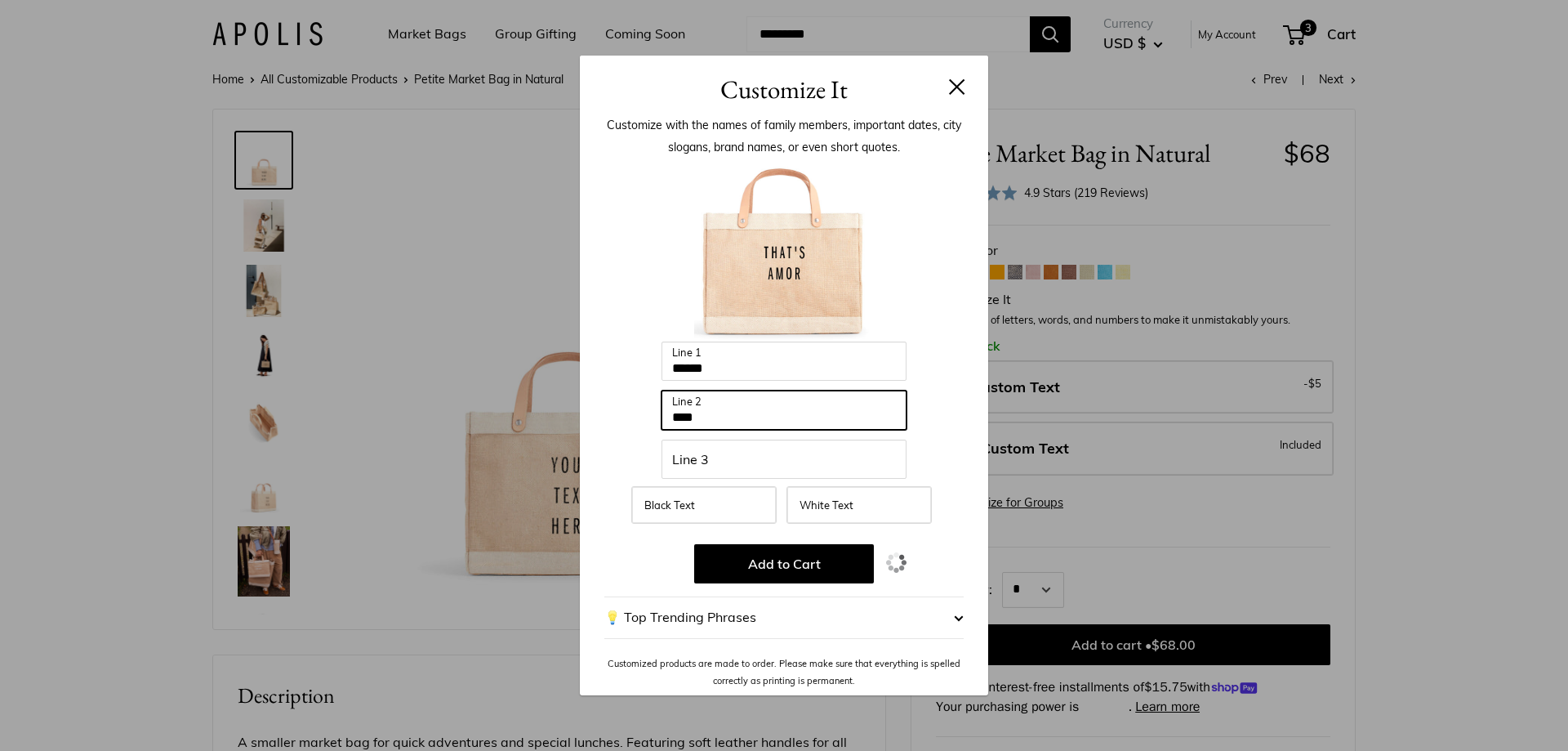 type on "*****" 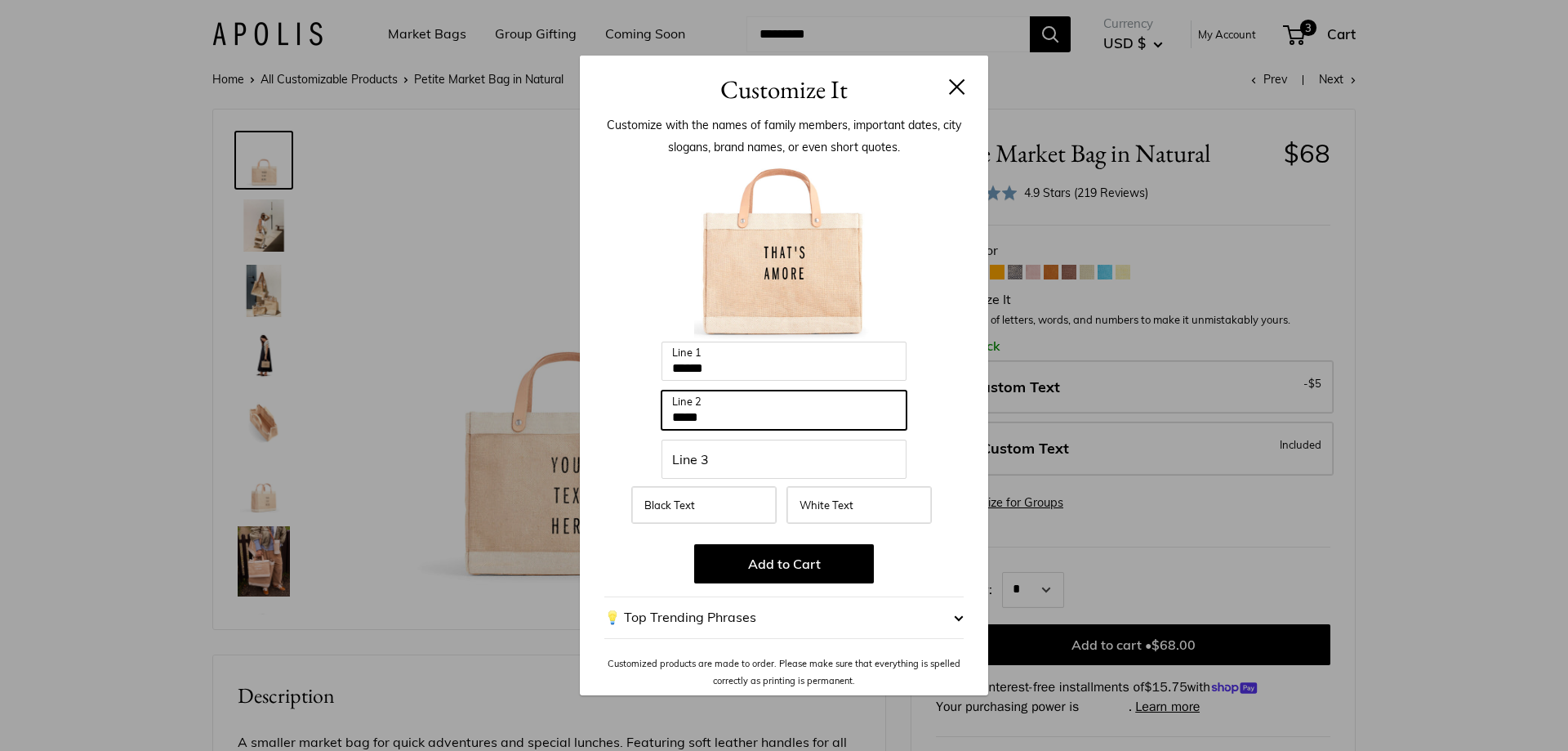 click on "*****" at bounding box center [784, 410] 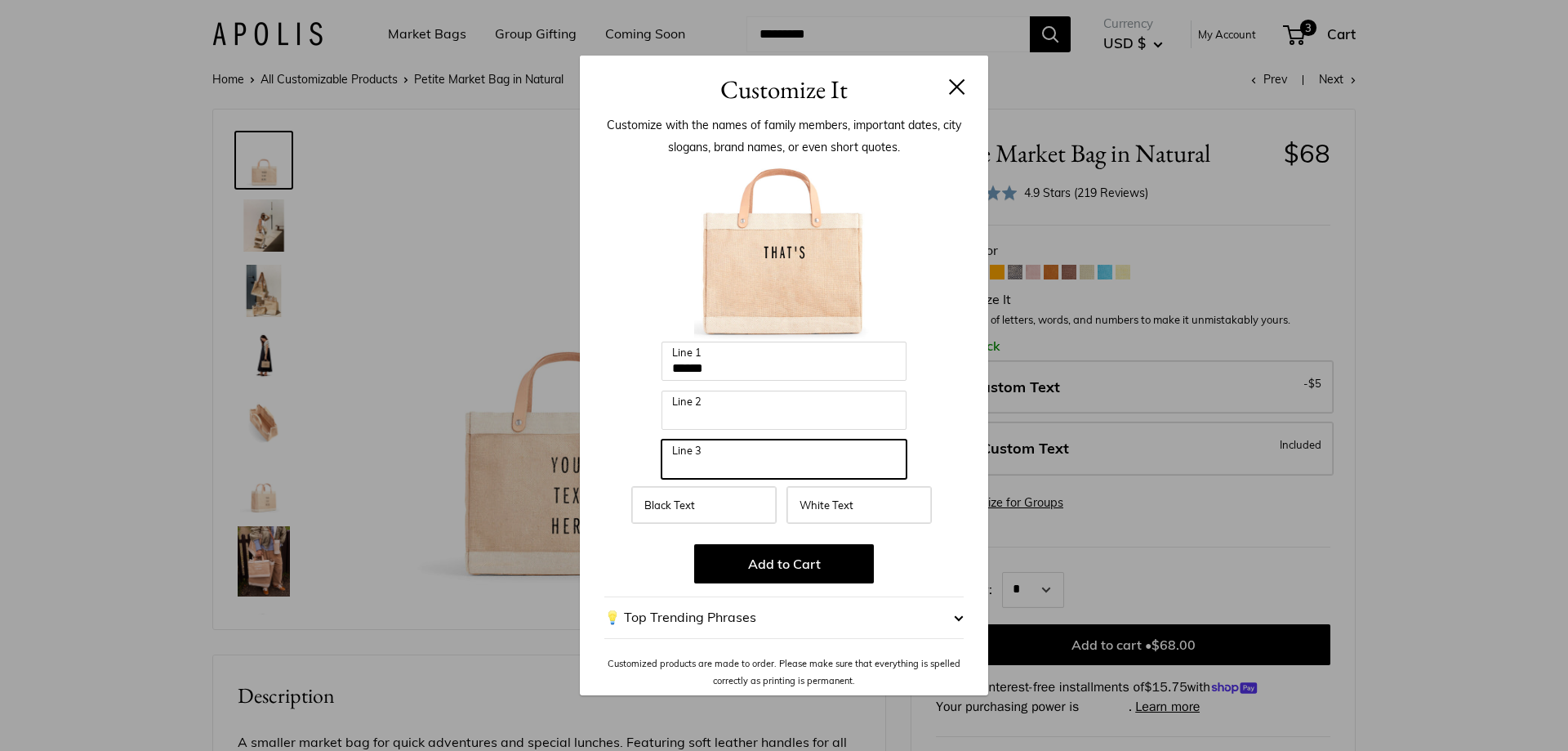 click on "Line 3" at bounding box center (784, 459) 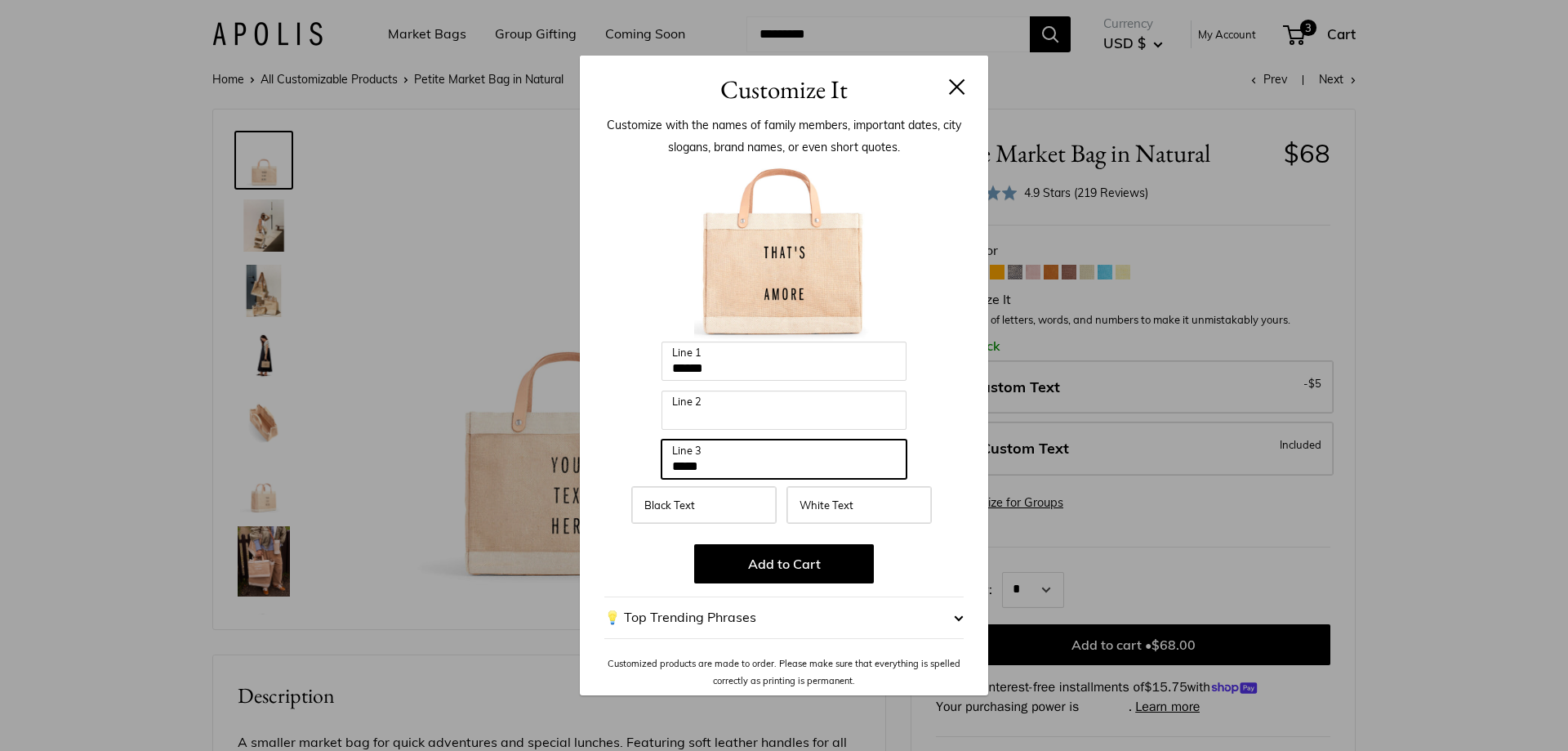 click on "*****" at bounding box center (784, 459) 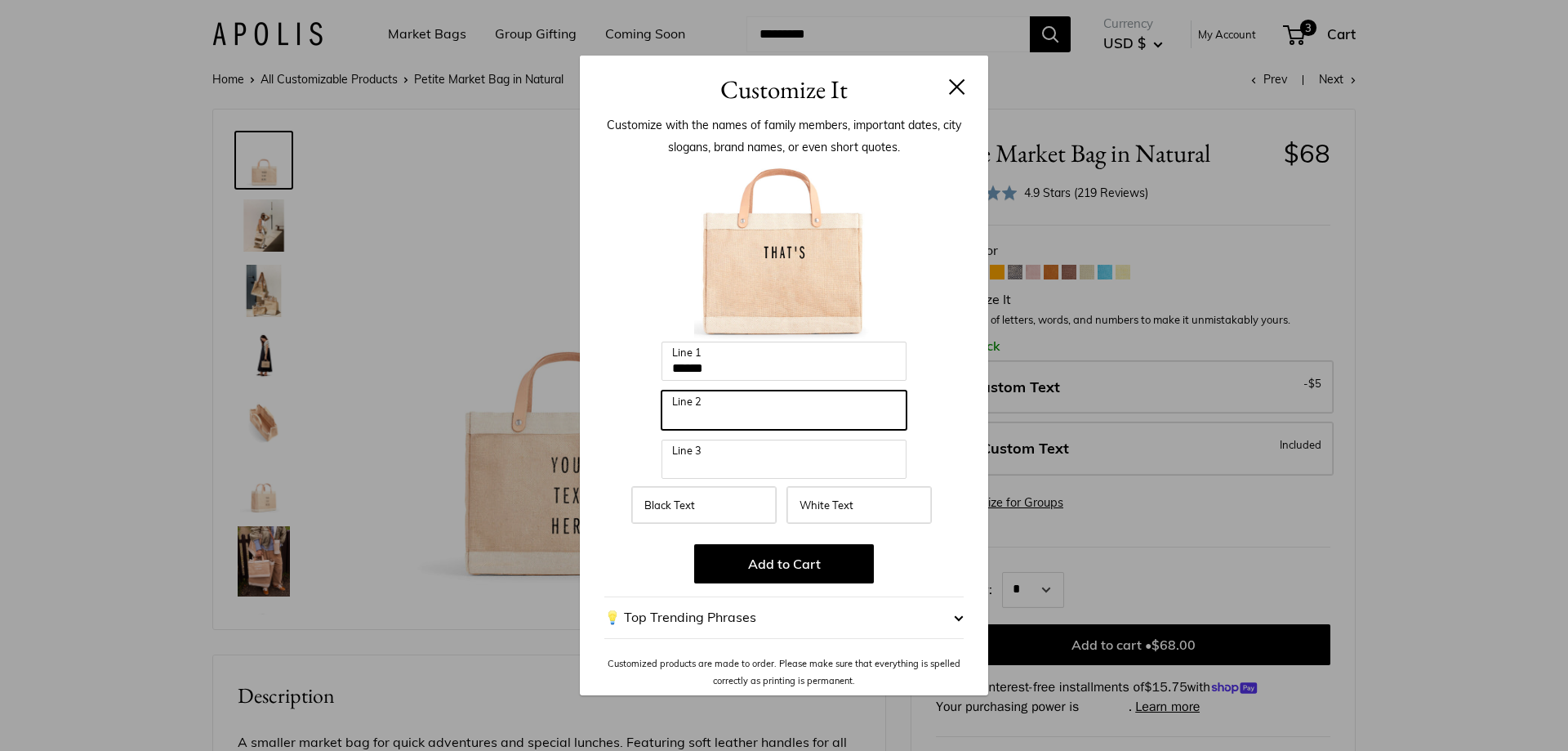 click on "Line 2" at bounding box center (784, 410) 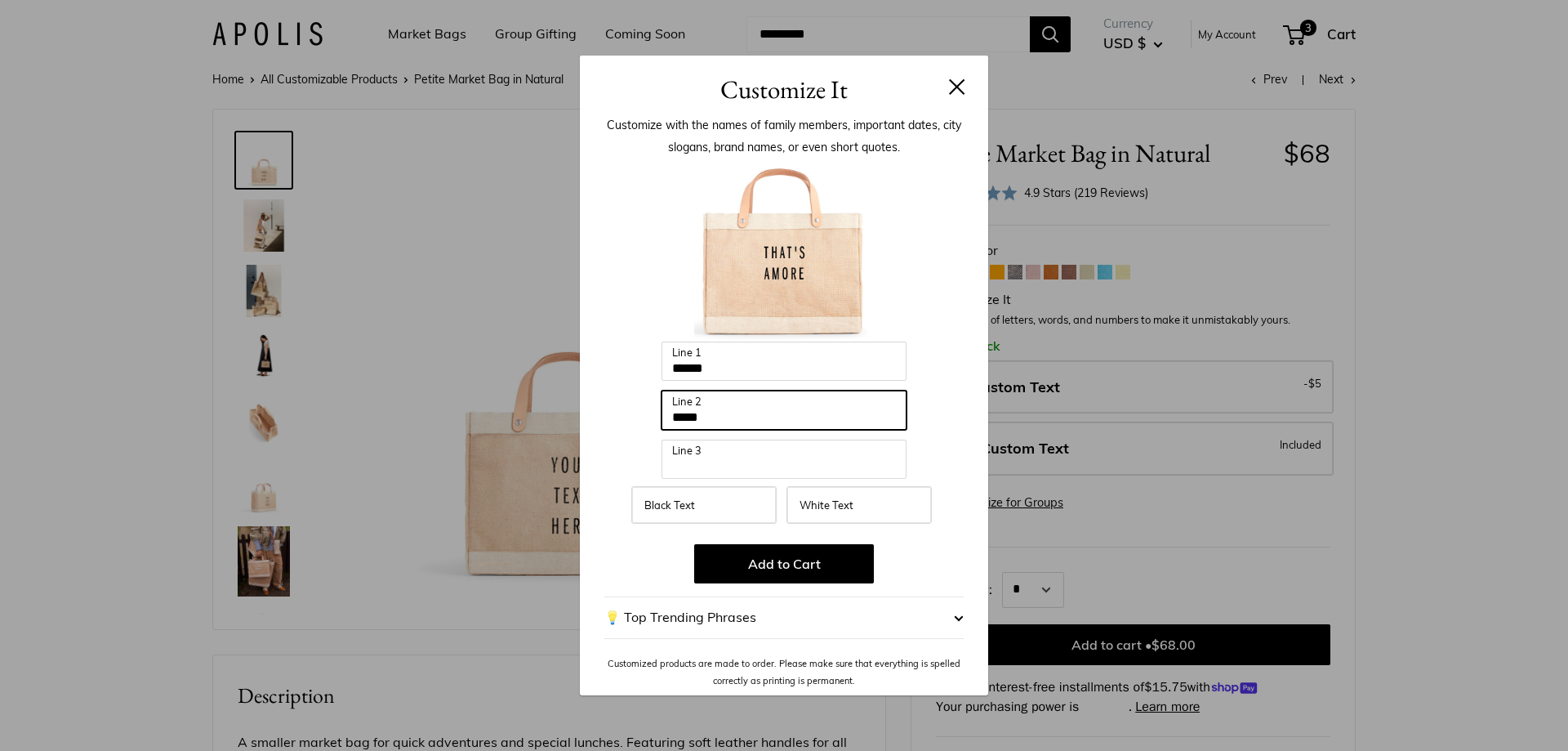 click on "*****" at bounding box center (784, 410) 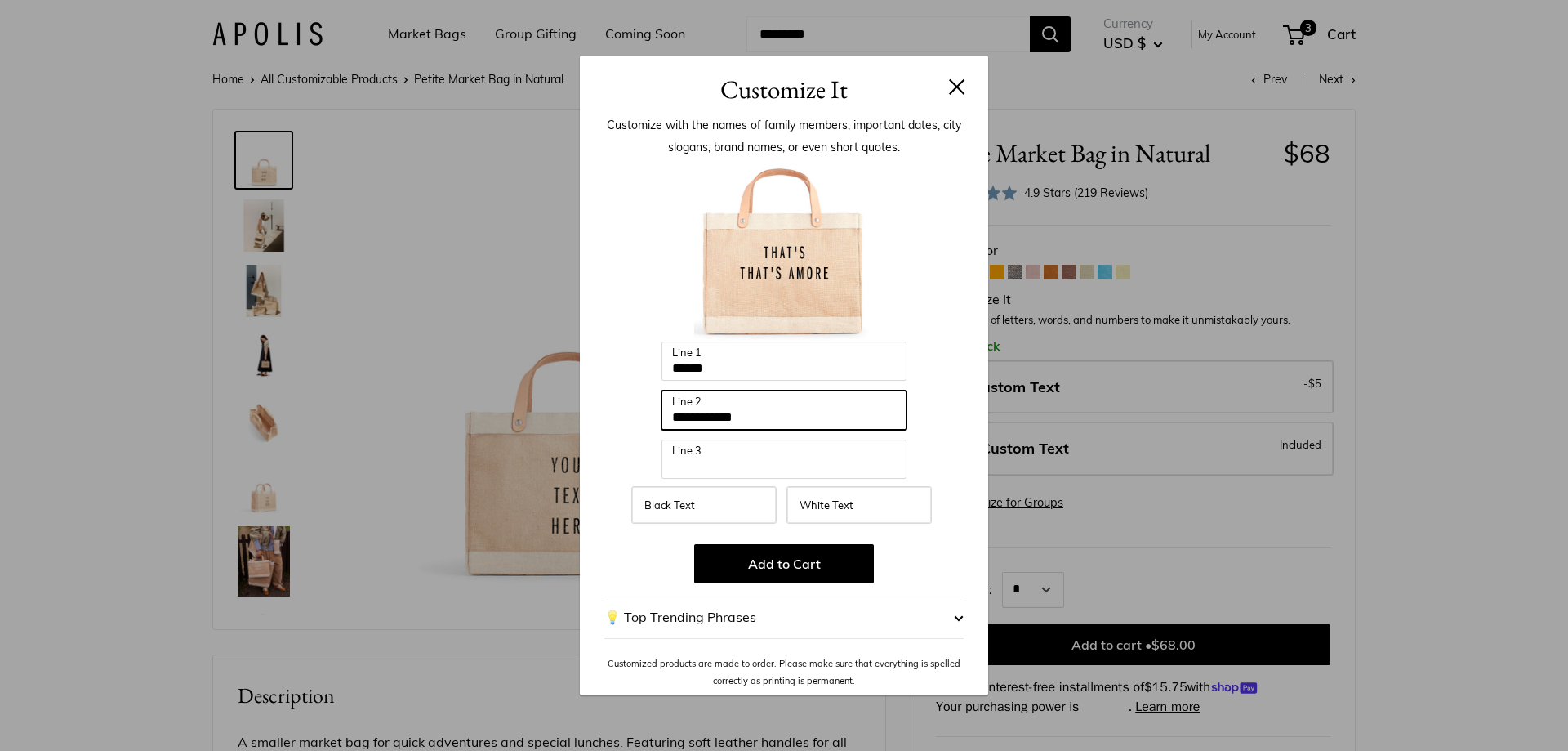 type on "**********" 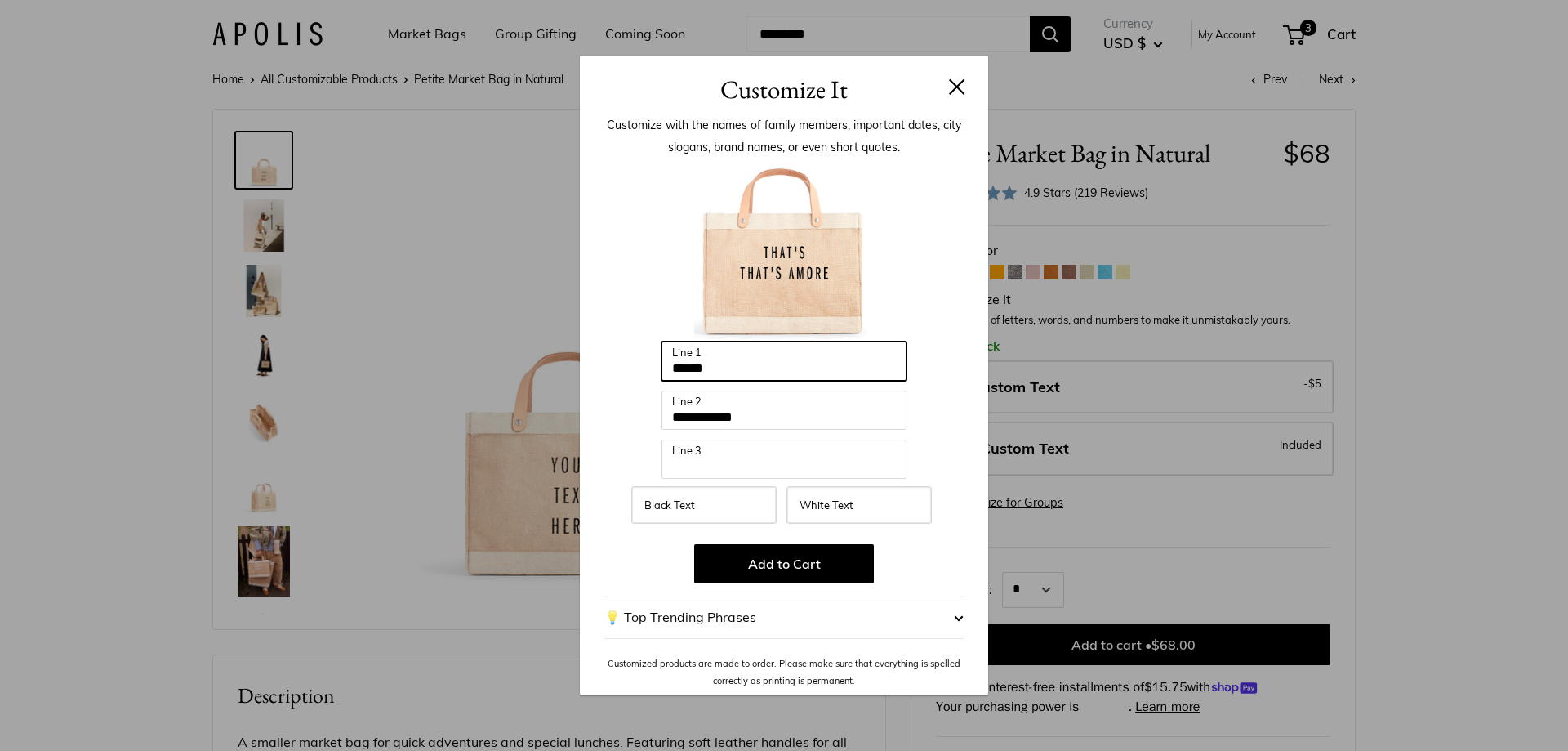 drag, startPoint x: 772, startPoint y: 369, endPoint x: 662, endPoint y: 369, distance: 110 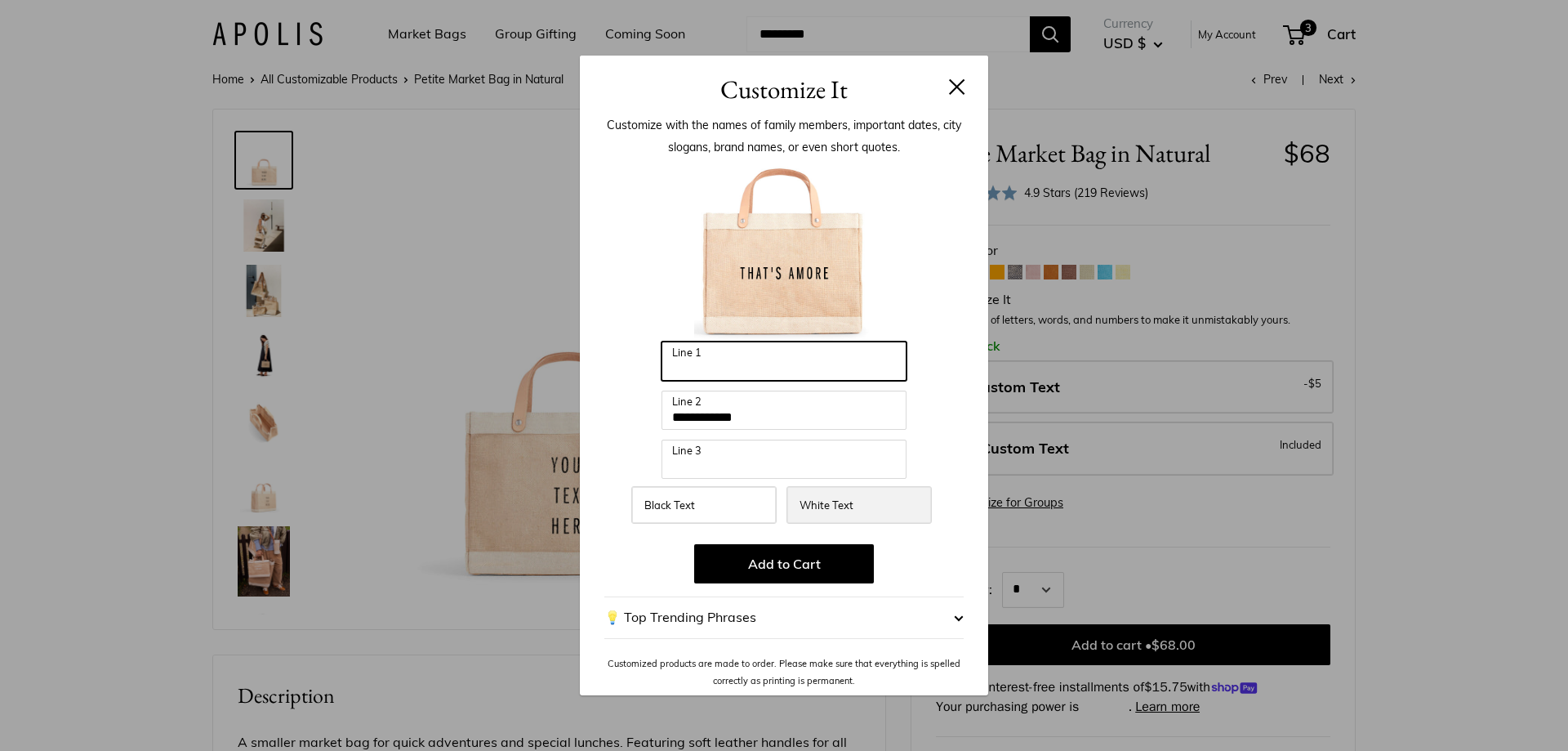 type 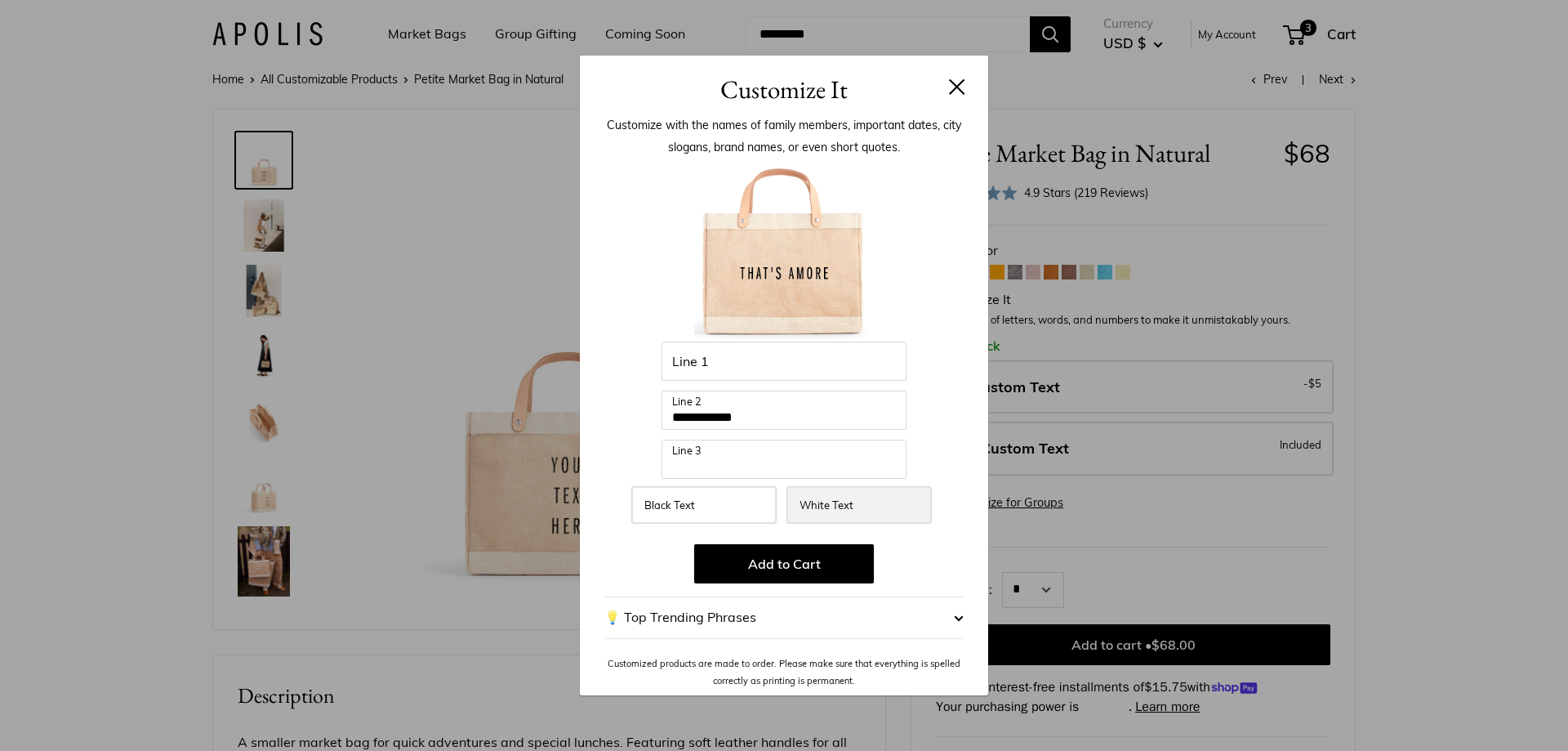 click on "White Text" at bounding box center (826, 505) 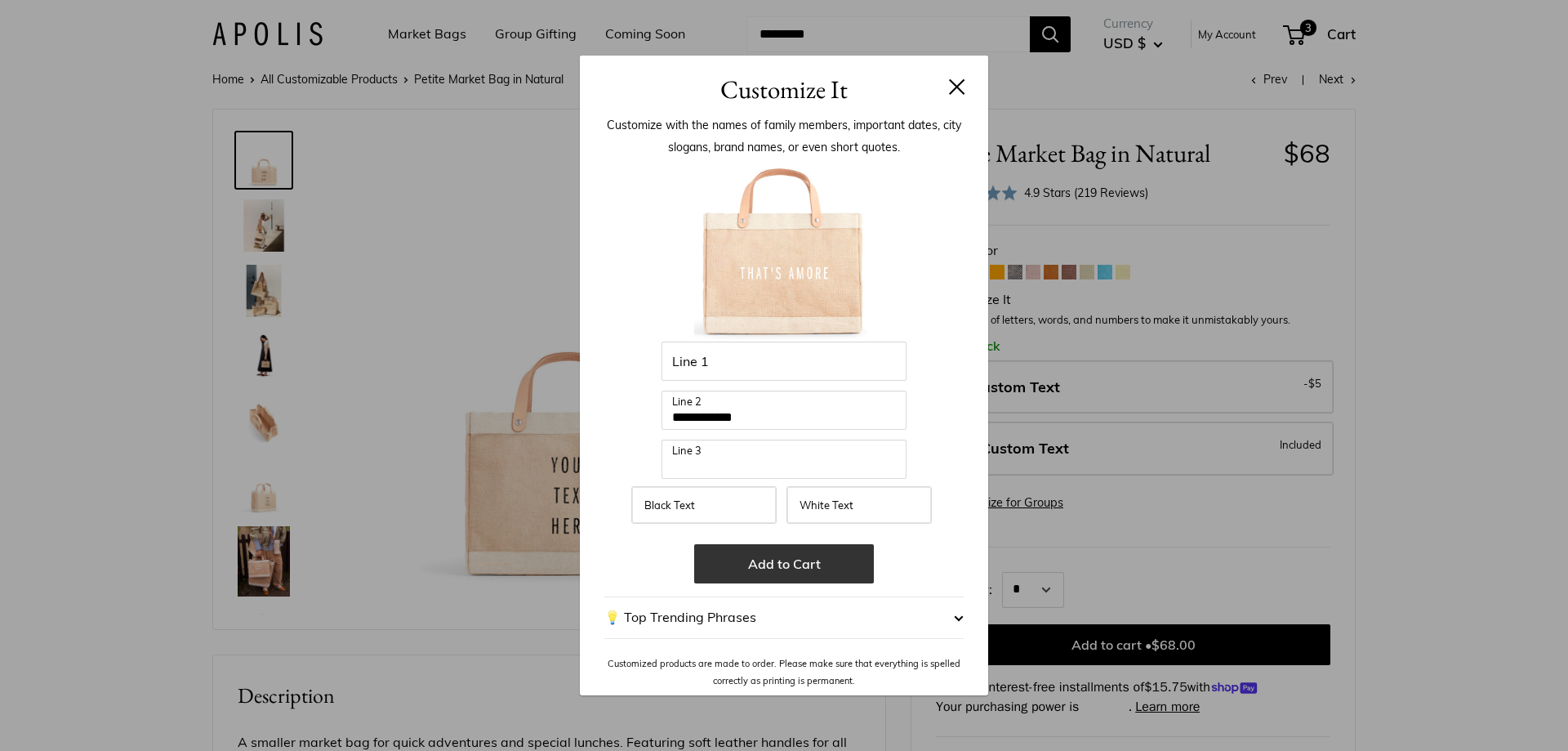 click on "Add to Cart" at bounding box center (784, 564) 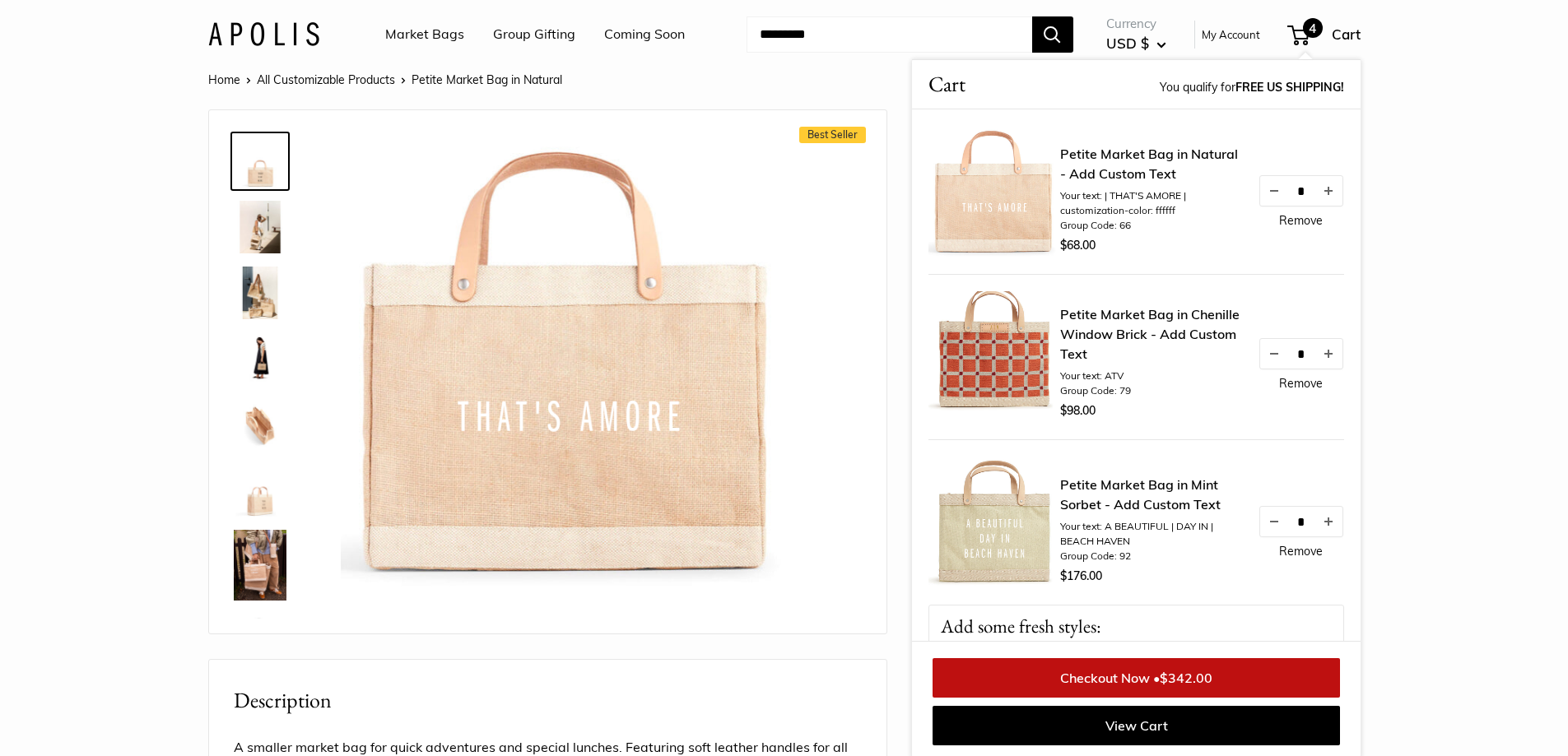 click on "Home
All Customizable Products
Petite Market Bag in Natural
Prev
Next
Best Seller
Effortless style that elevates every moment
The Original Market bag in its 4 native styles
Spacious inner area with room for everything. Pause Play" at bounding box center (784, 757) 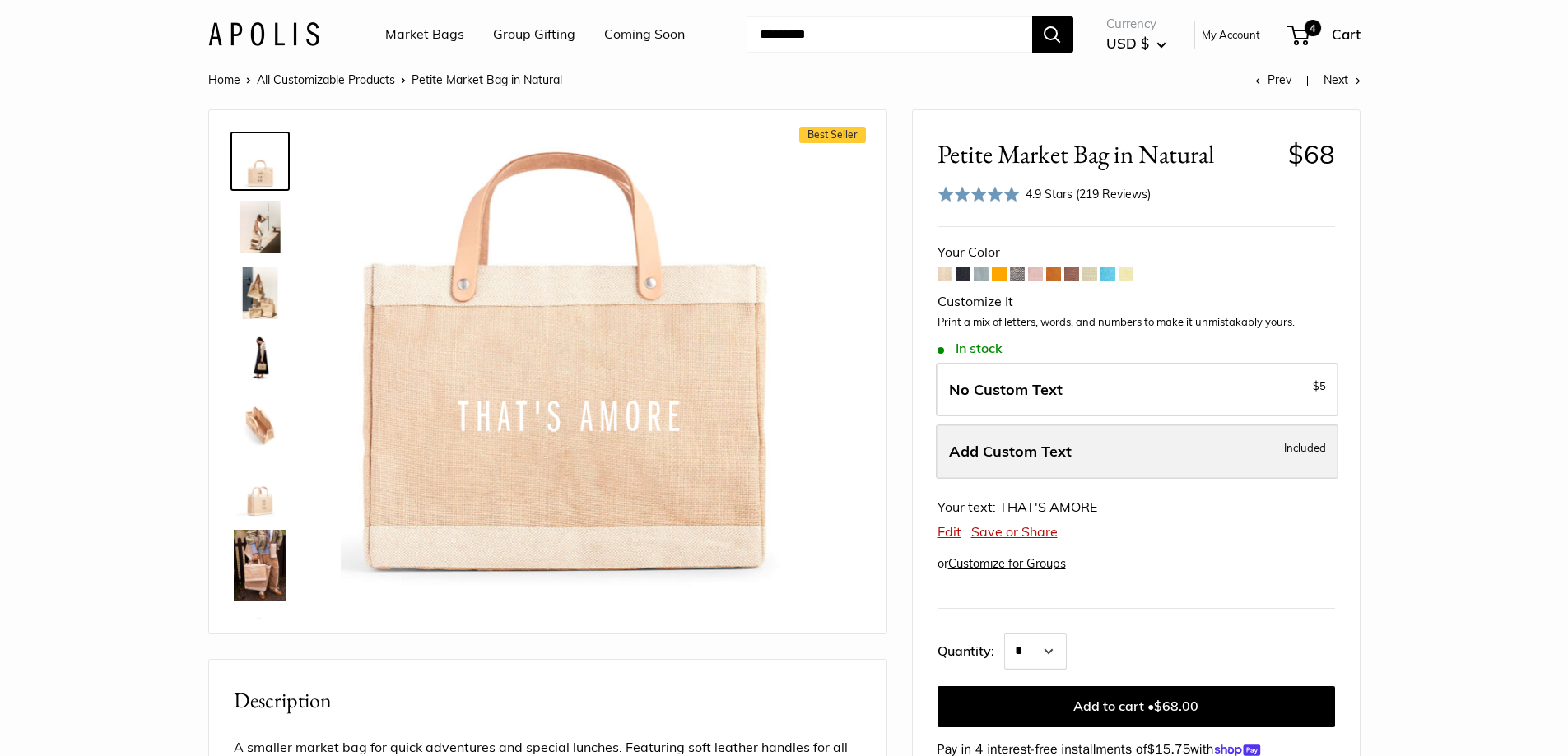 click on "Add Custom Text" at bounding box center (1010, 451) 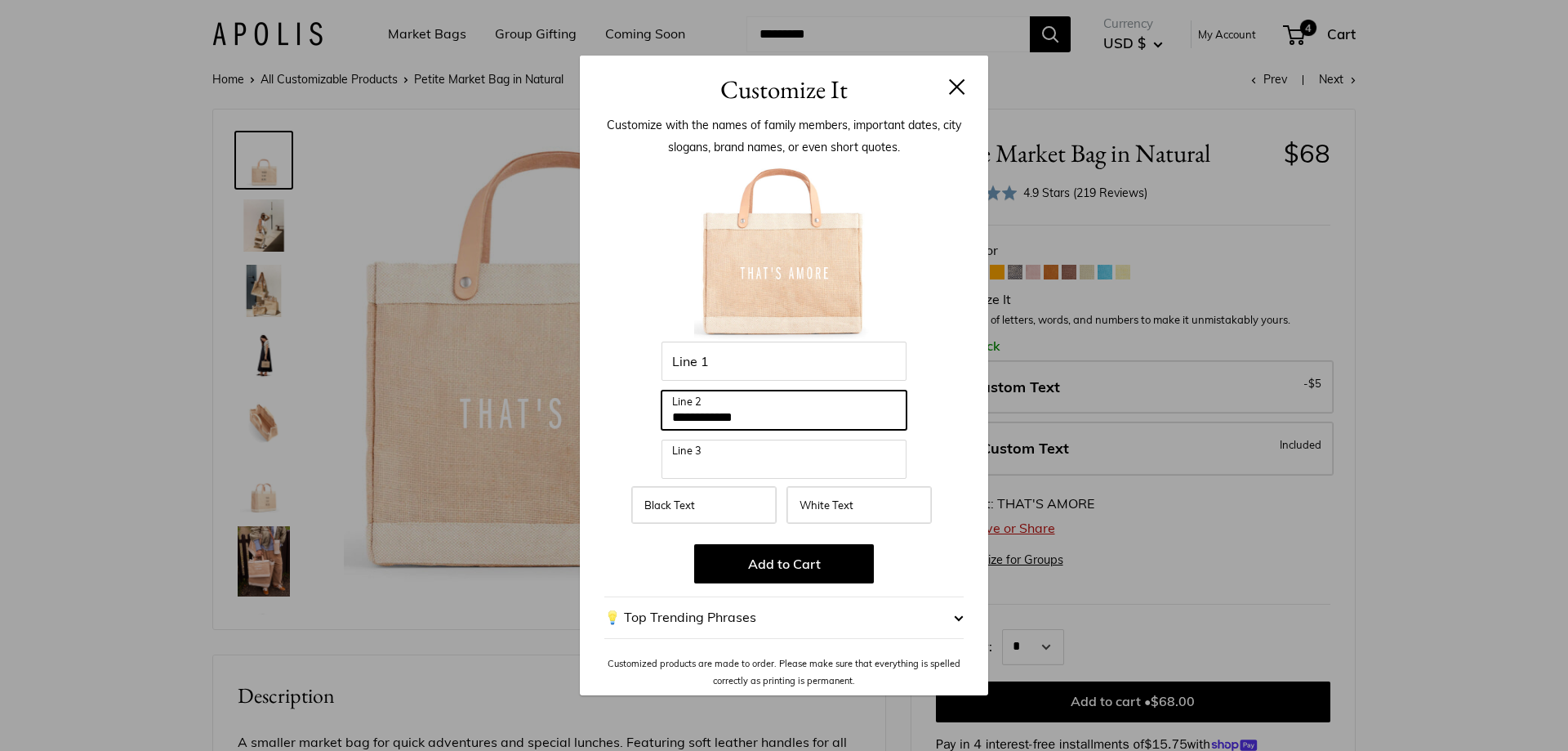 drag, startPoint x: 817, startPoint y: 420, endPoint x: 555, endPoint y: 364, distance: 267.9179 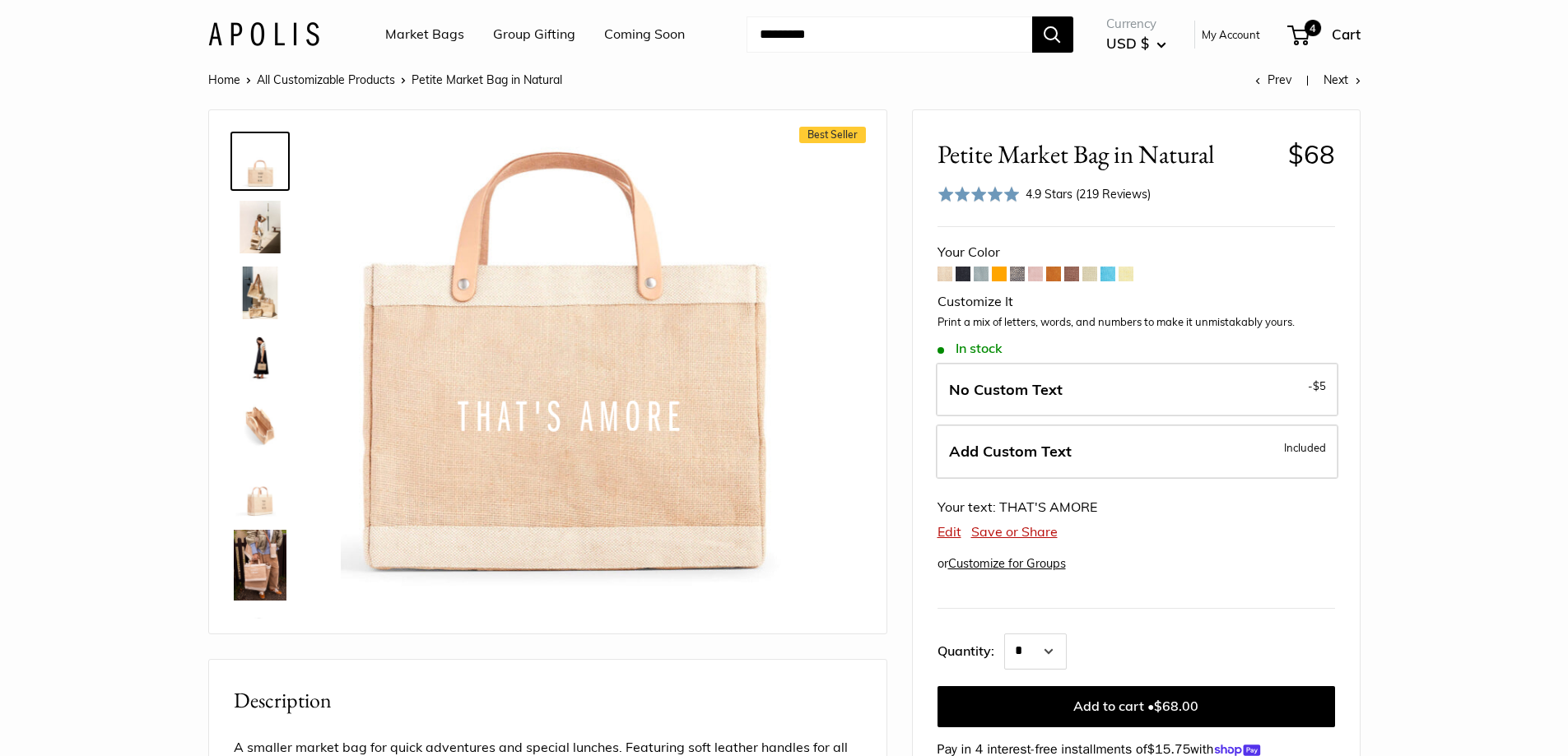 click at bounding box center [981, 274] 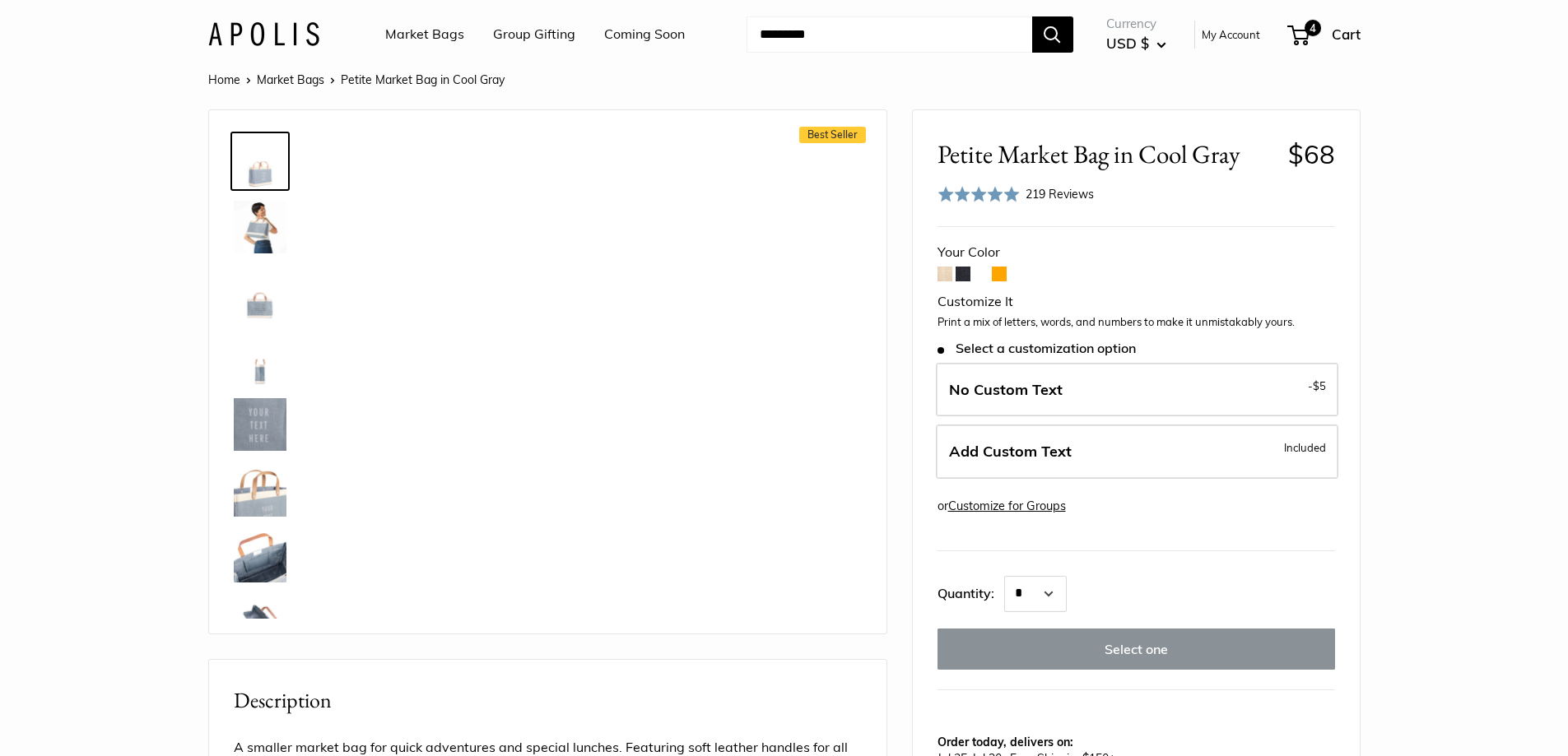 scroll, scrollTop: 0, scrollLeft: 0, axis: both 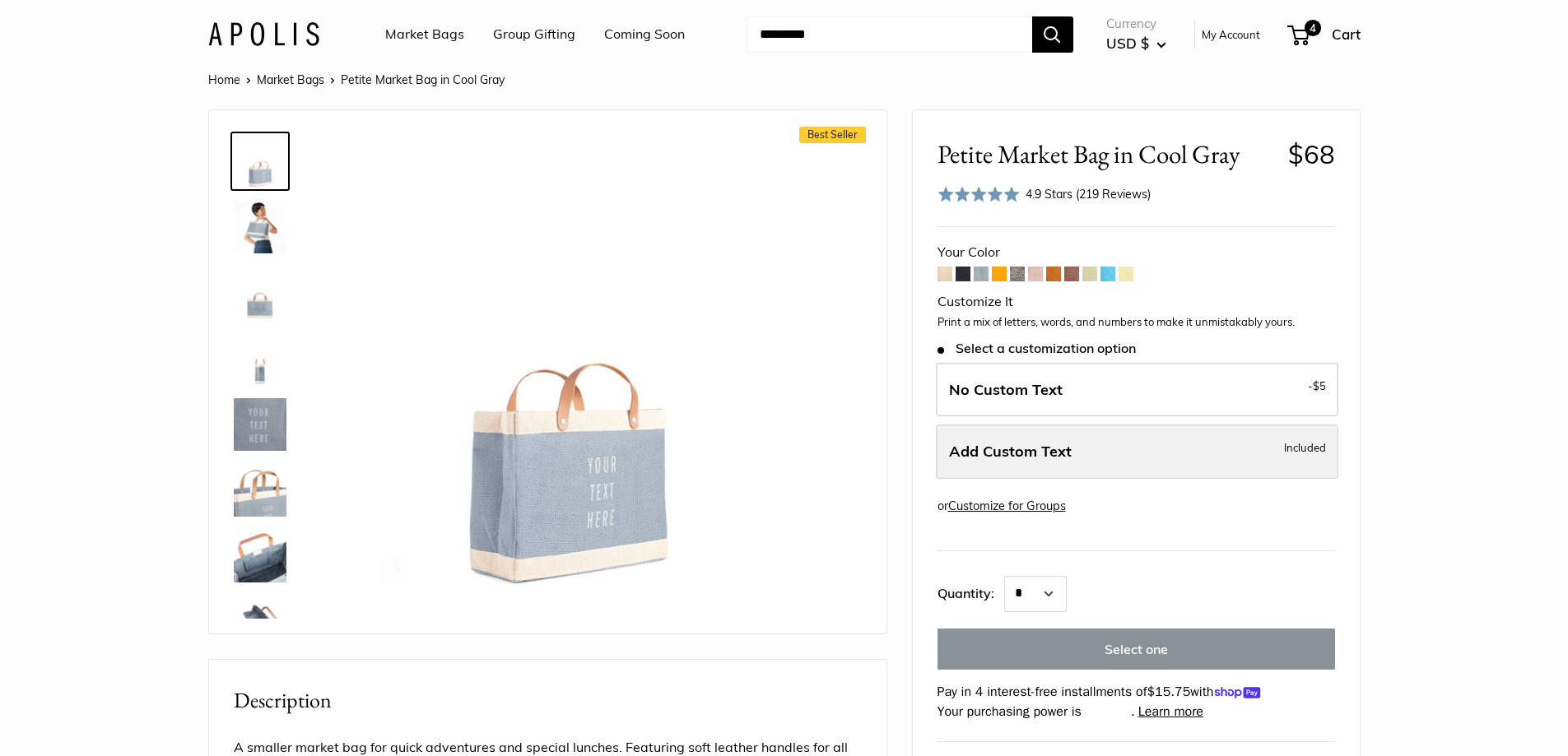 click on "Add Custom Text
Included" at bounding box center [1137, 452] 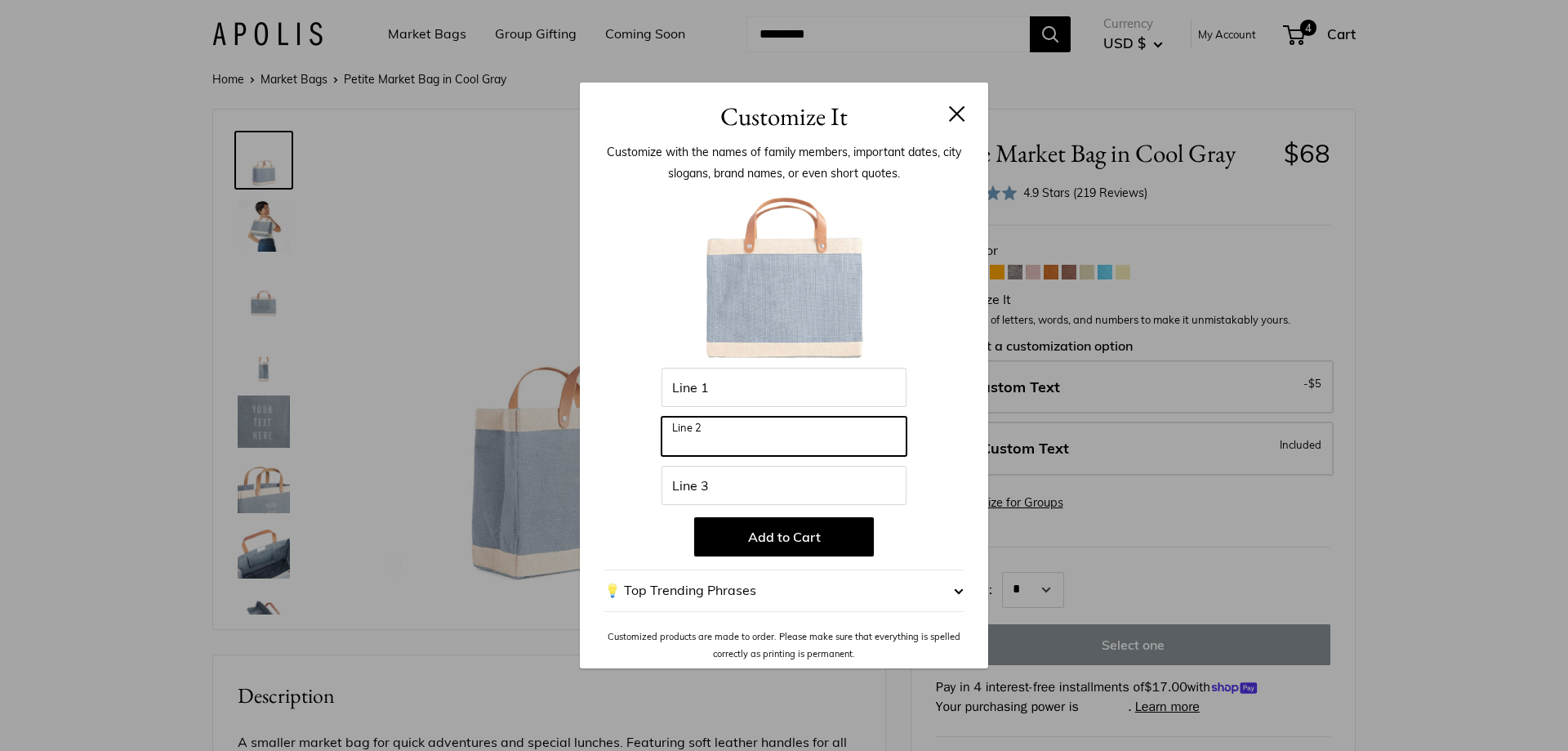 click on "Line 2" at bounding box center (784, 436) 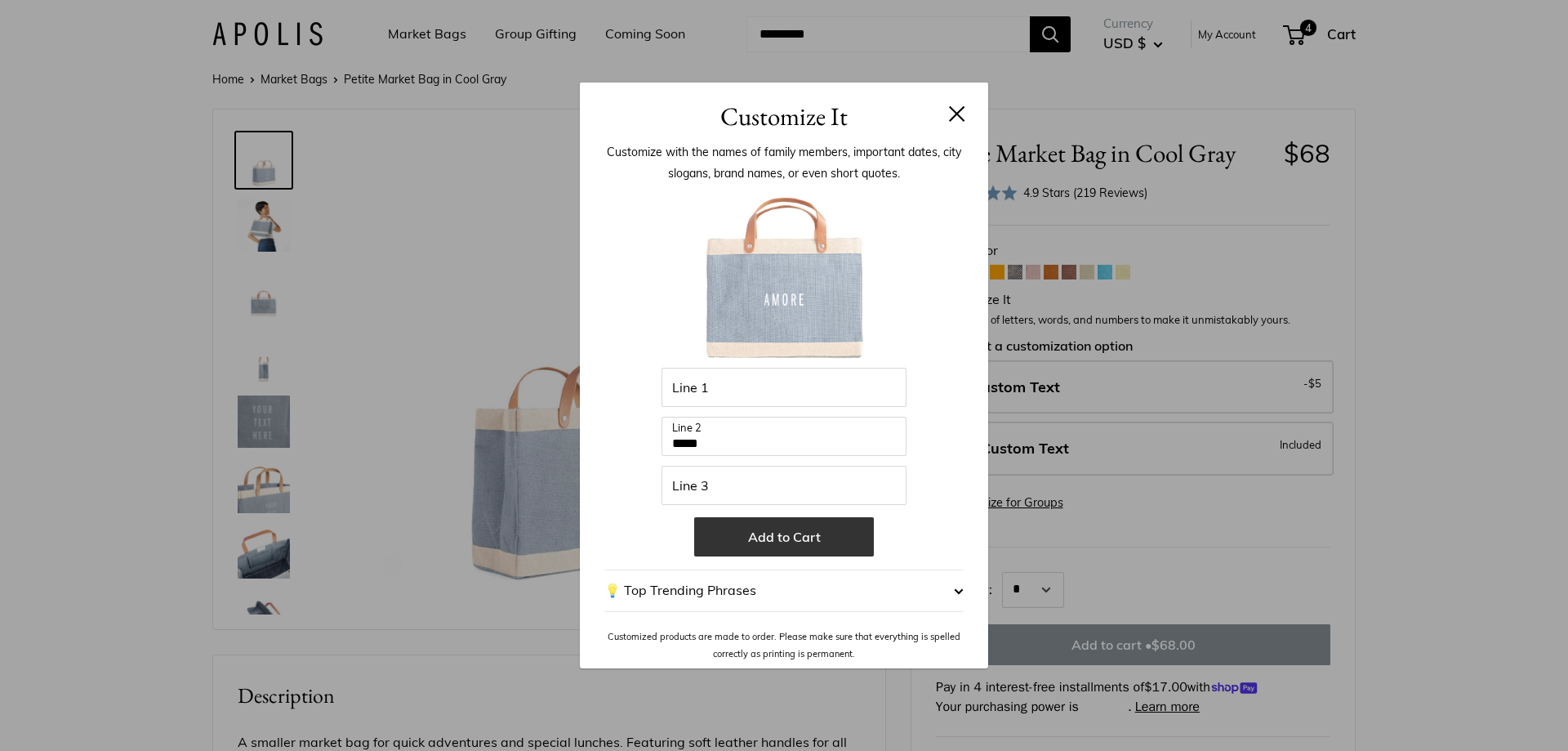 click on "Add to Cart" at bounding box center (784, 537) 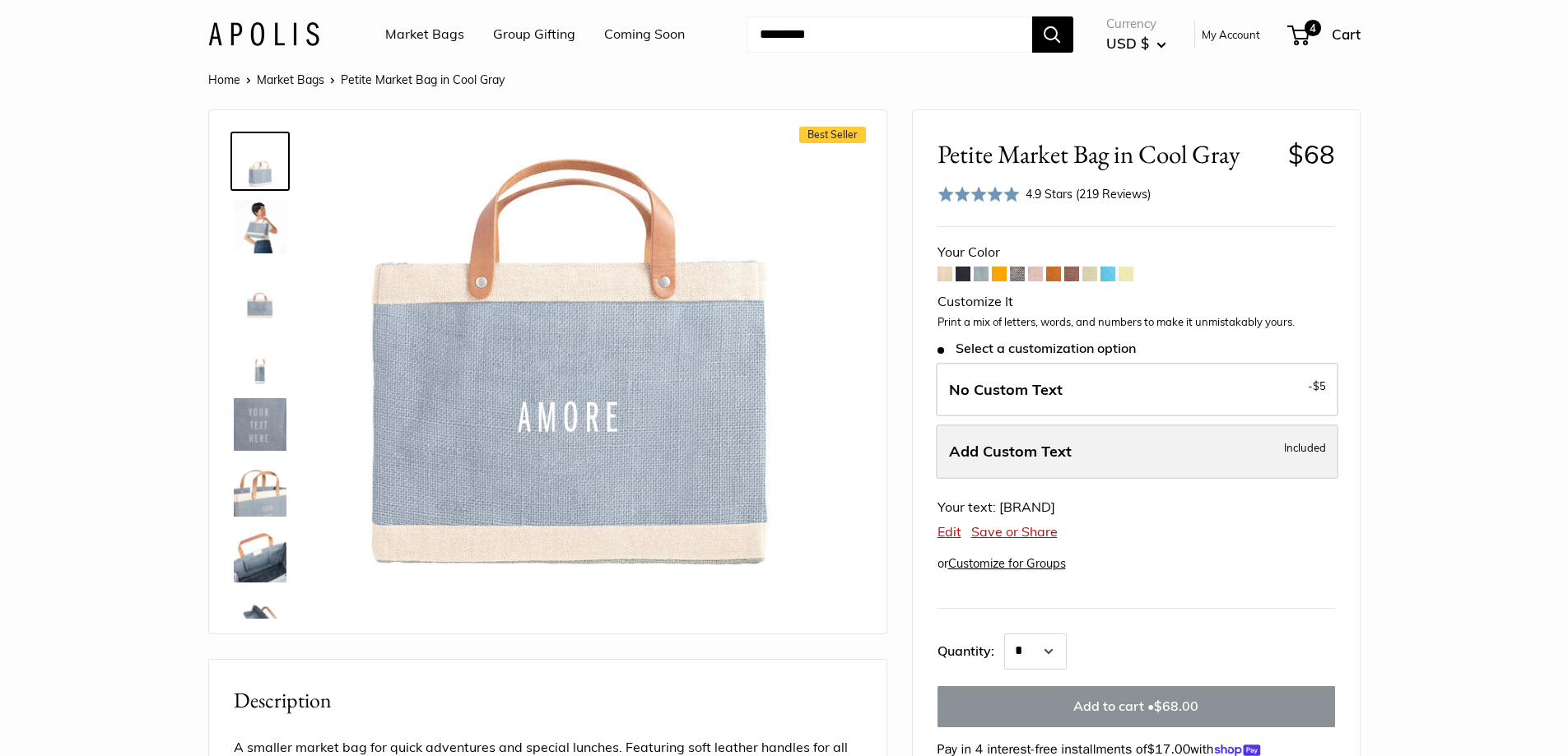 click on "Add Custom Text" at bounding box center (1010, 451) 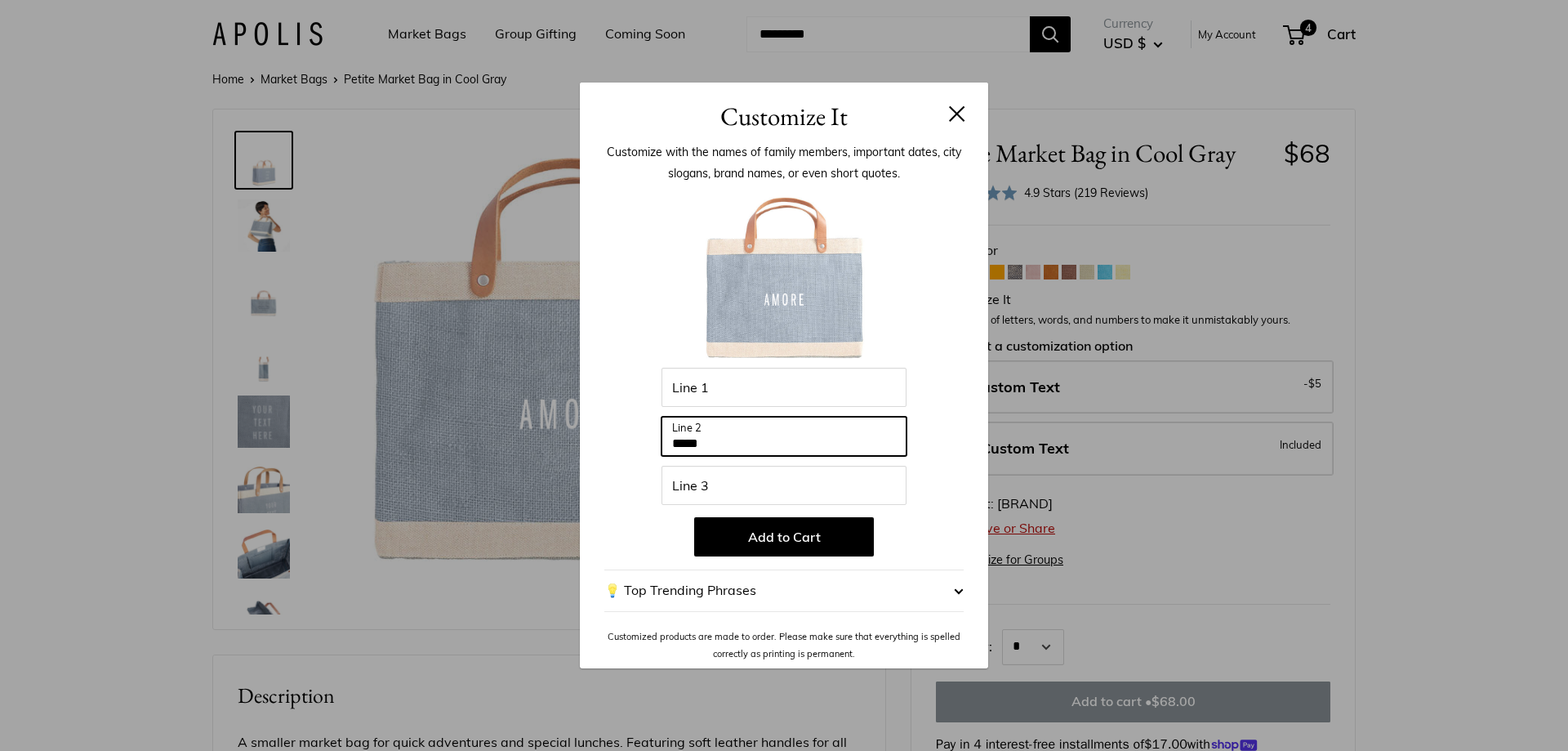 click on "*****" at bounding box center [784, 436] 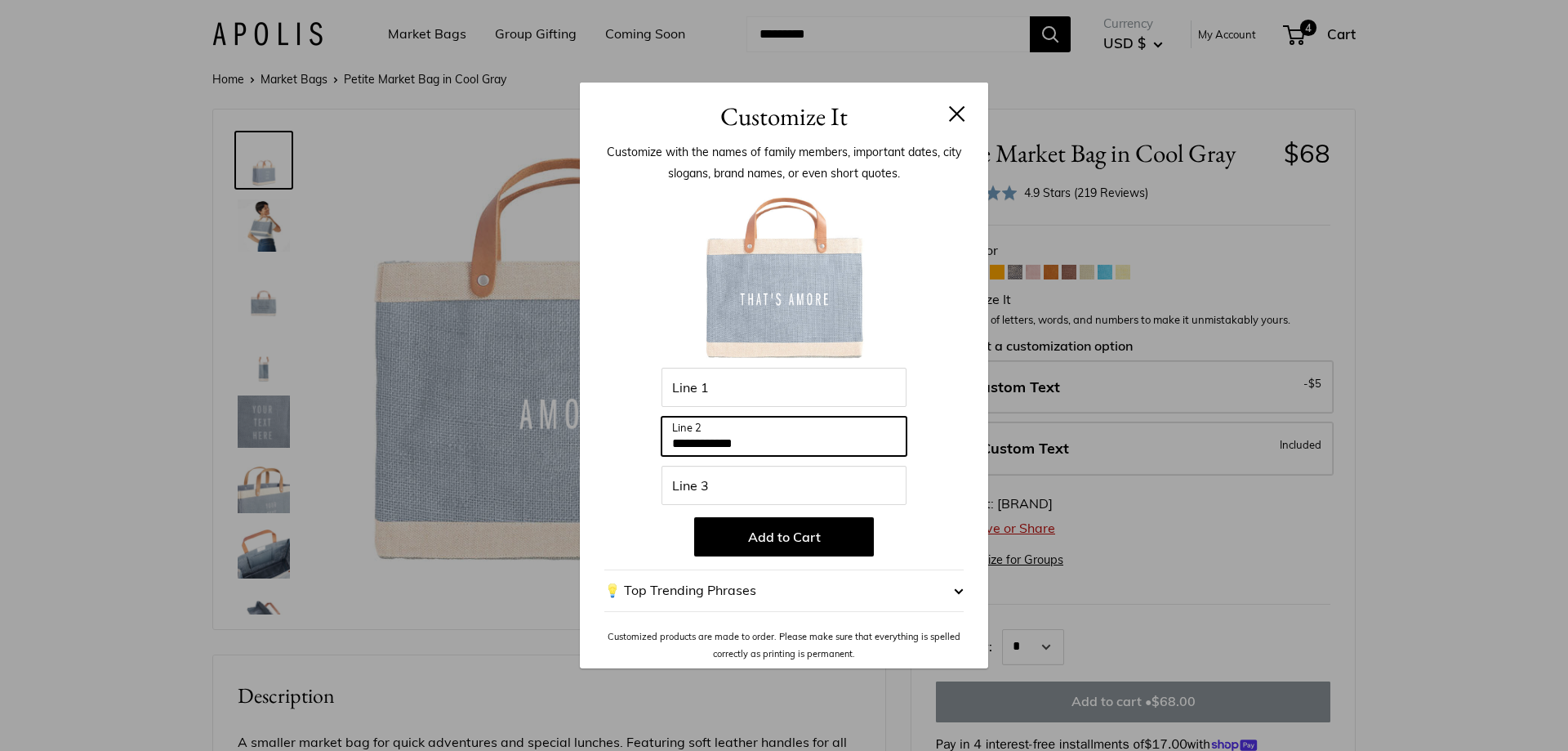 click on "**********" at bounding box center (784, 436) 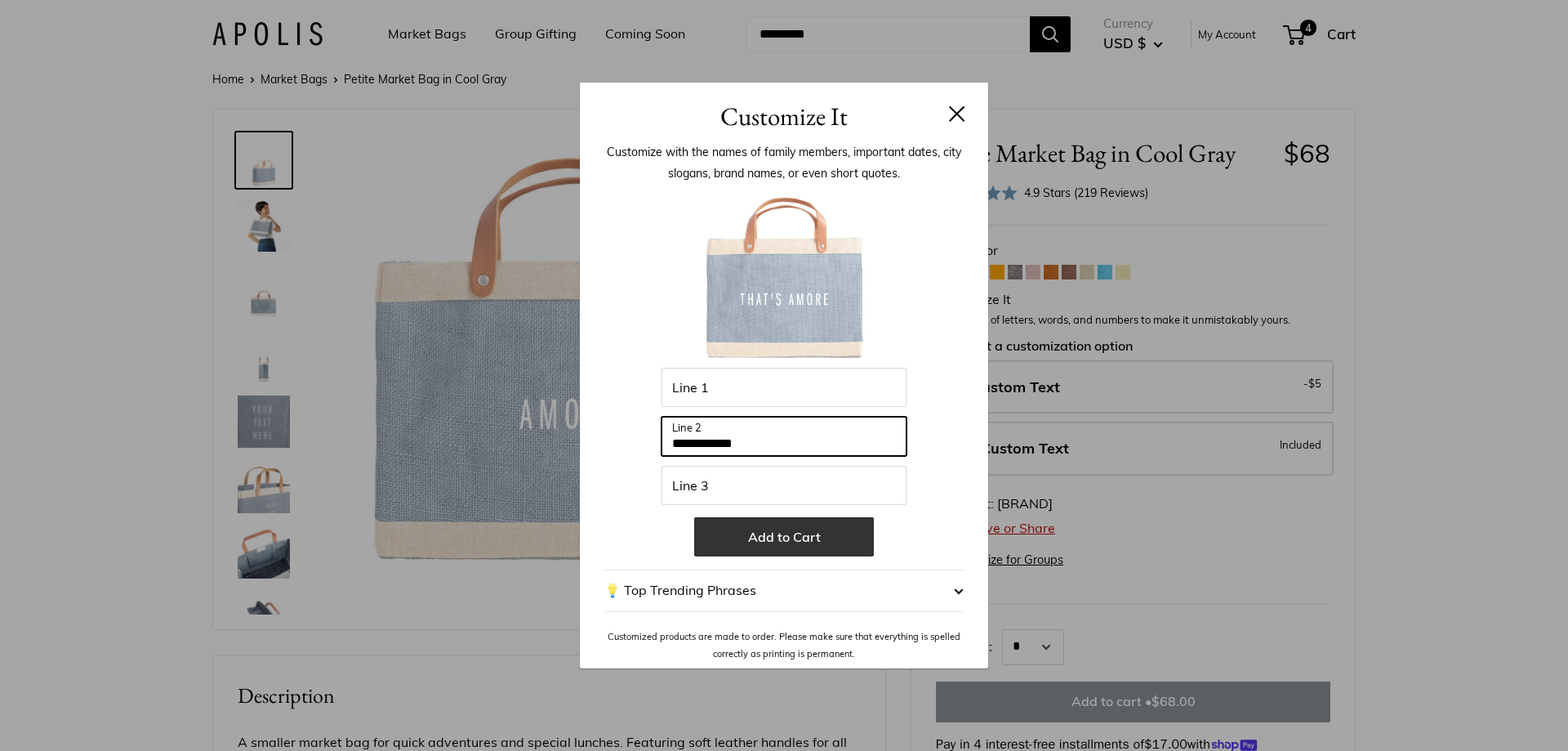 type on "**********" 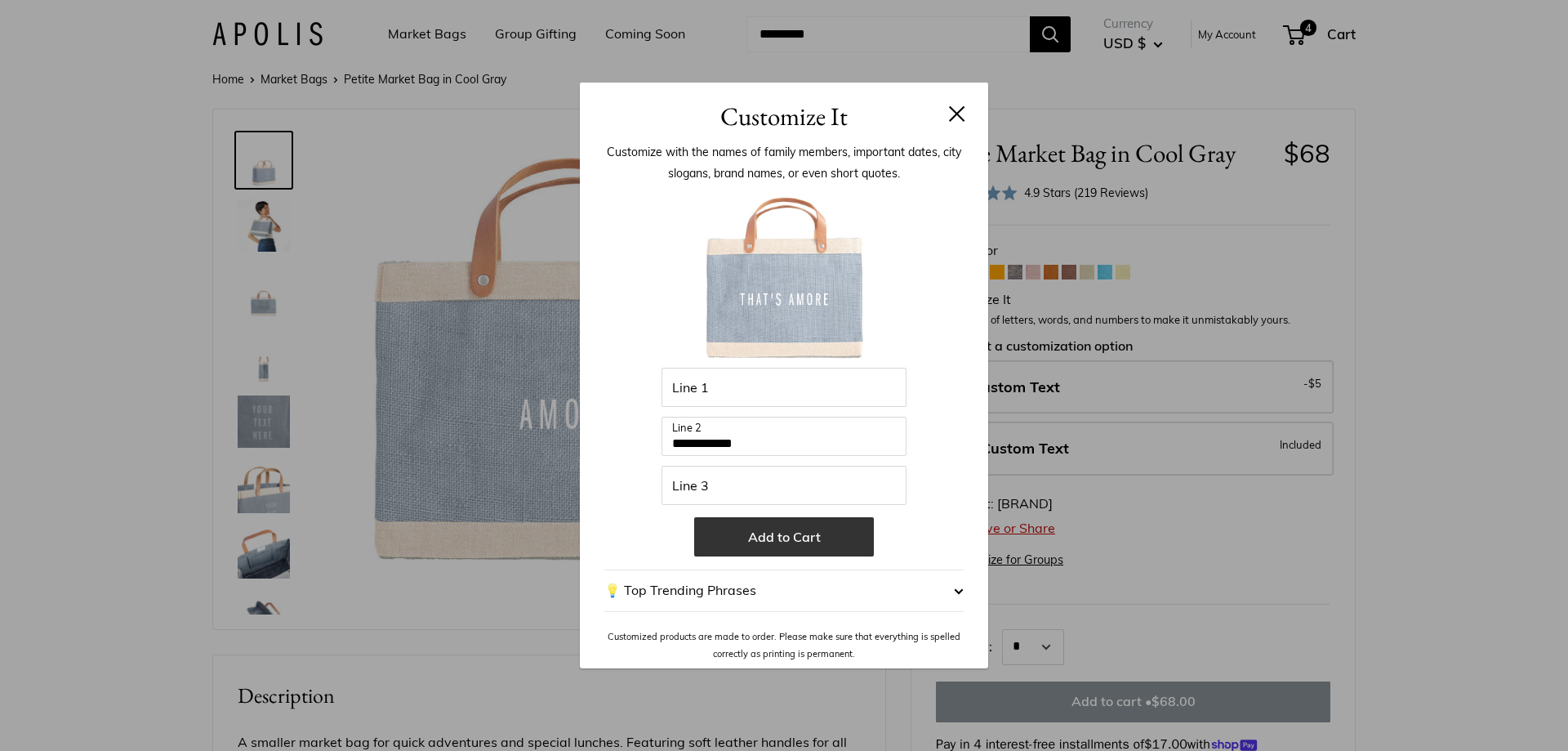 click on "Add to Cart" at bounding box center [784, 537] 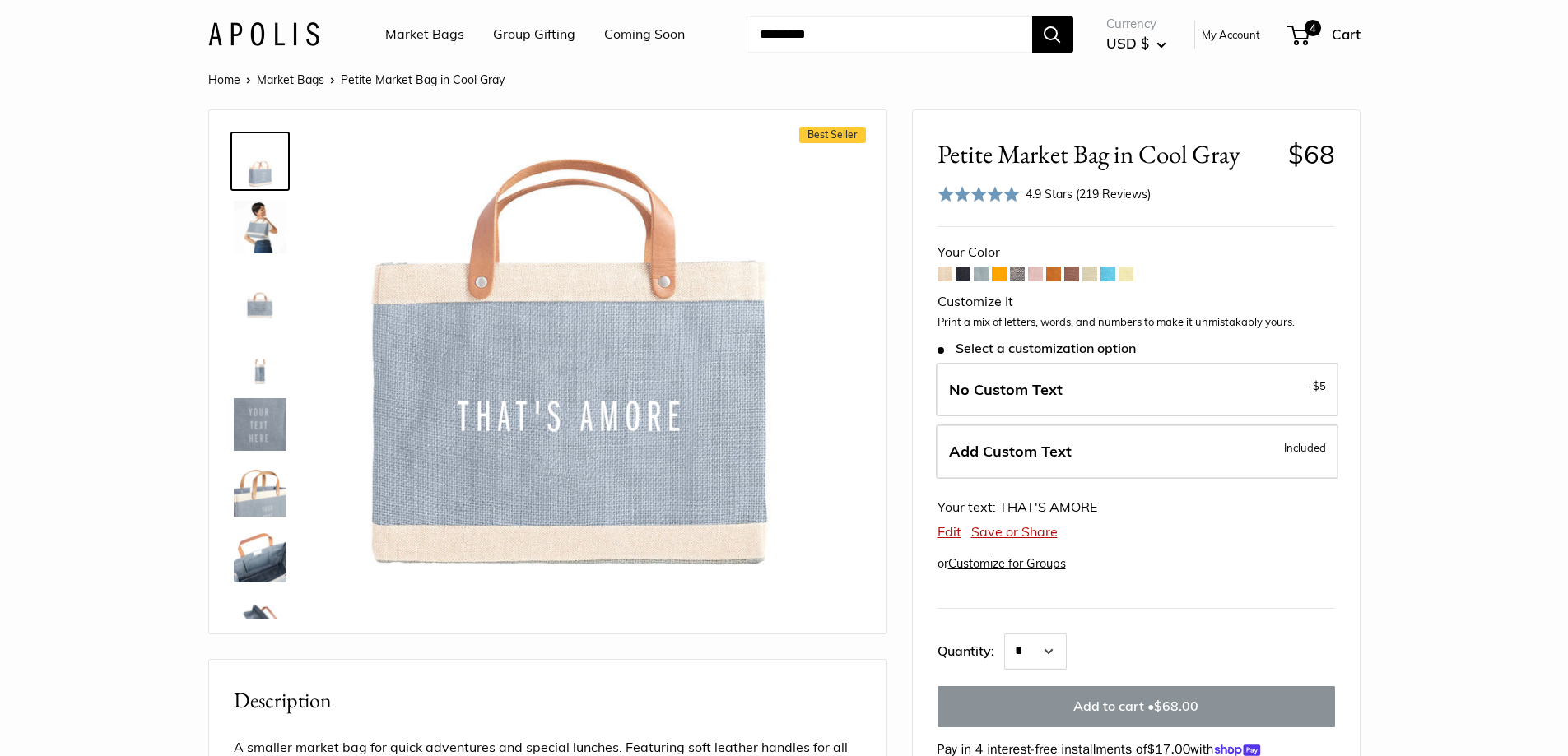 click at bounding box center (999, 274) 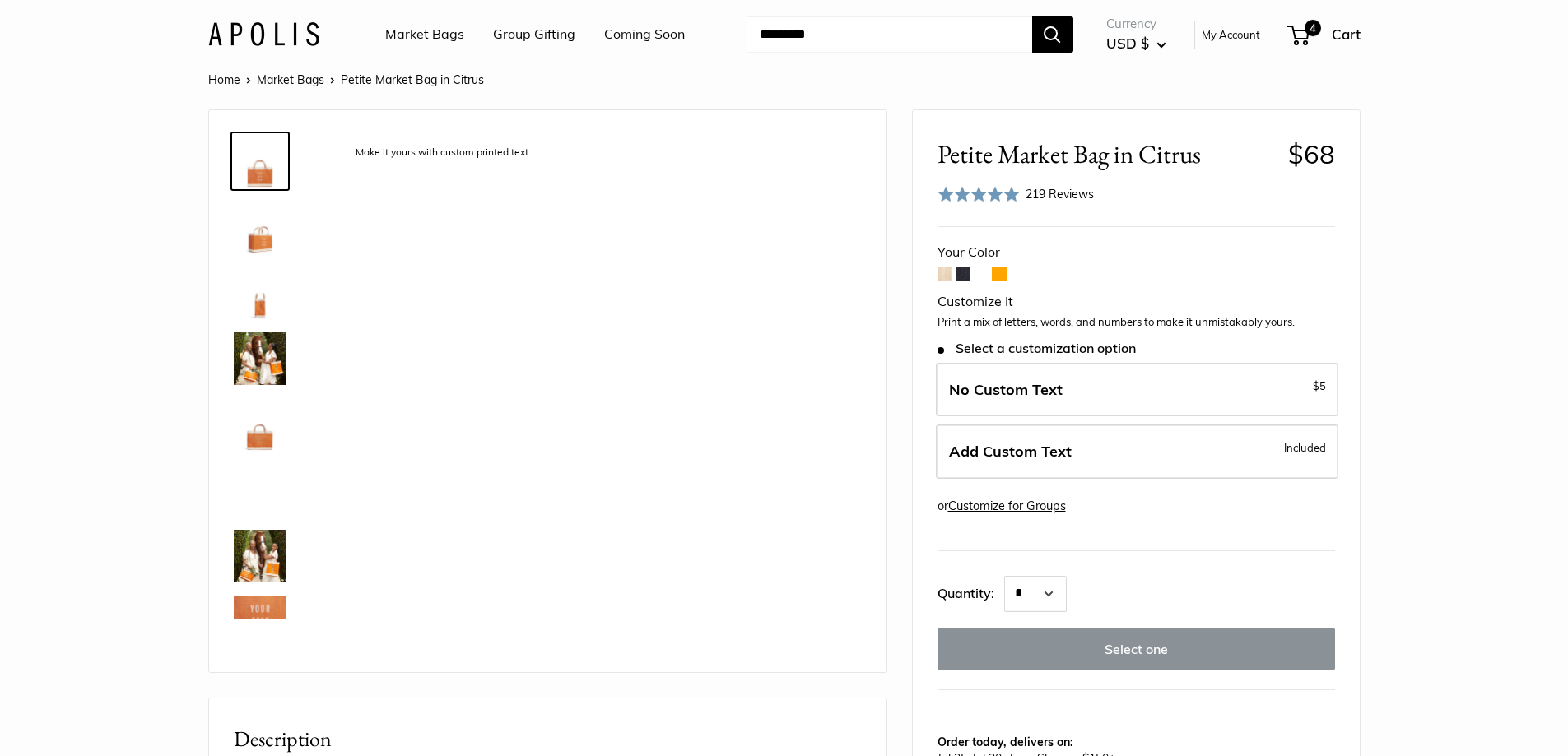 scroll, scrollTop: 0, scrollLeft: 0, axis: both 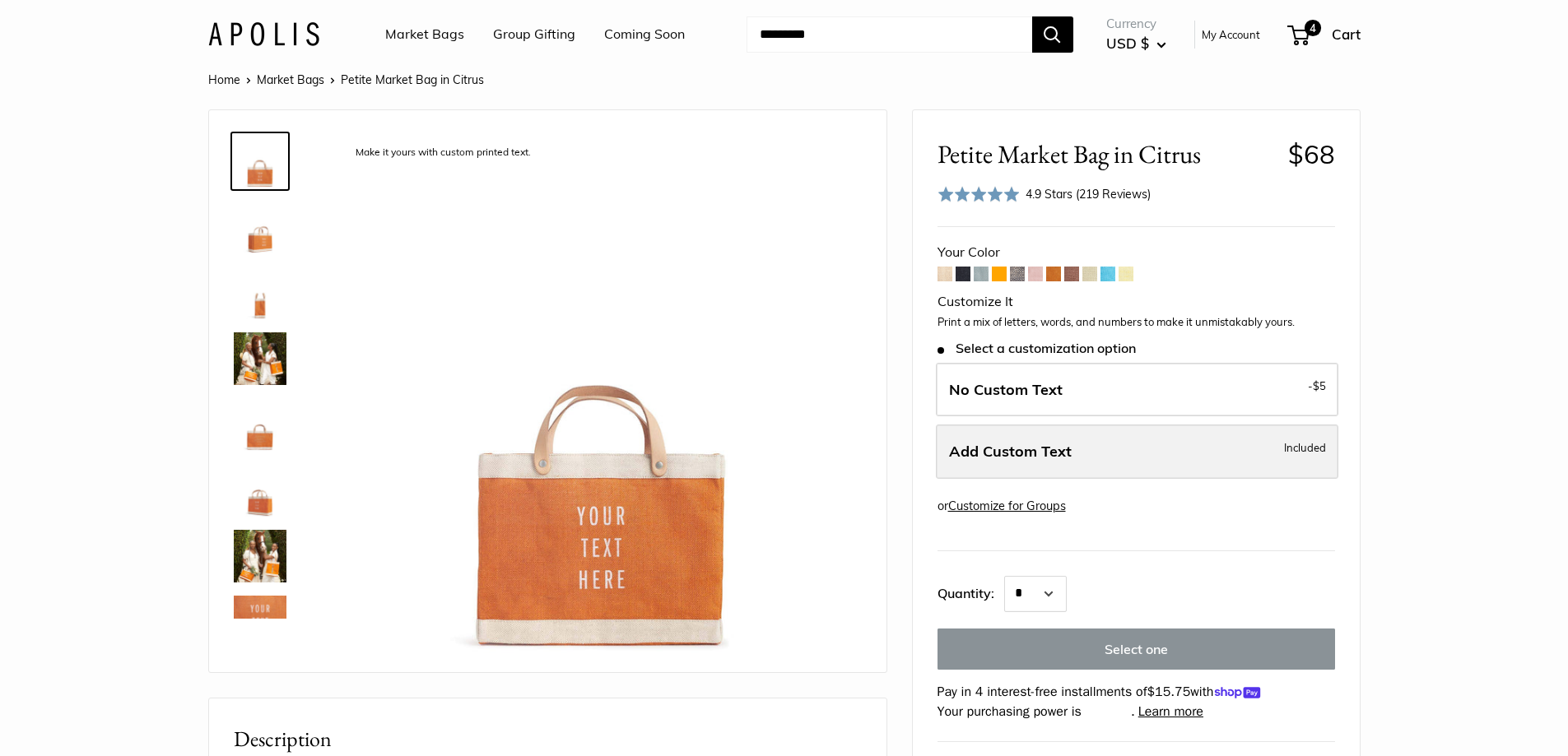 click on "Add Custom Text" at bounding box center [1010, 451] 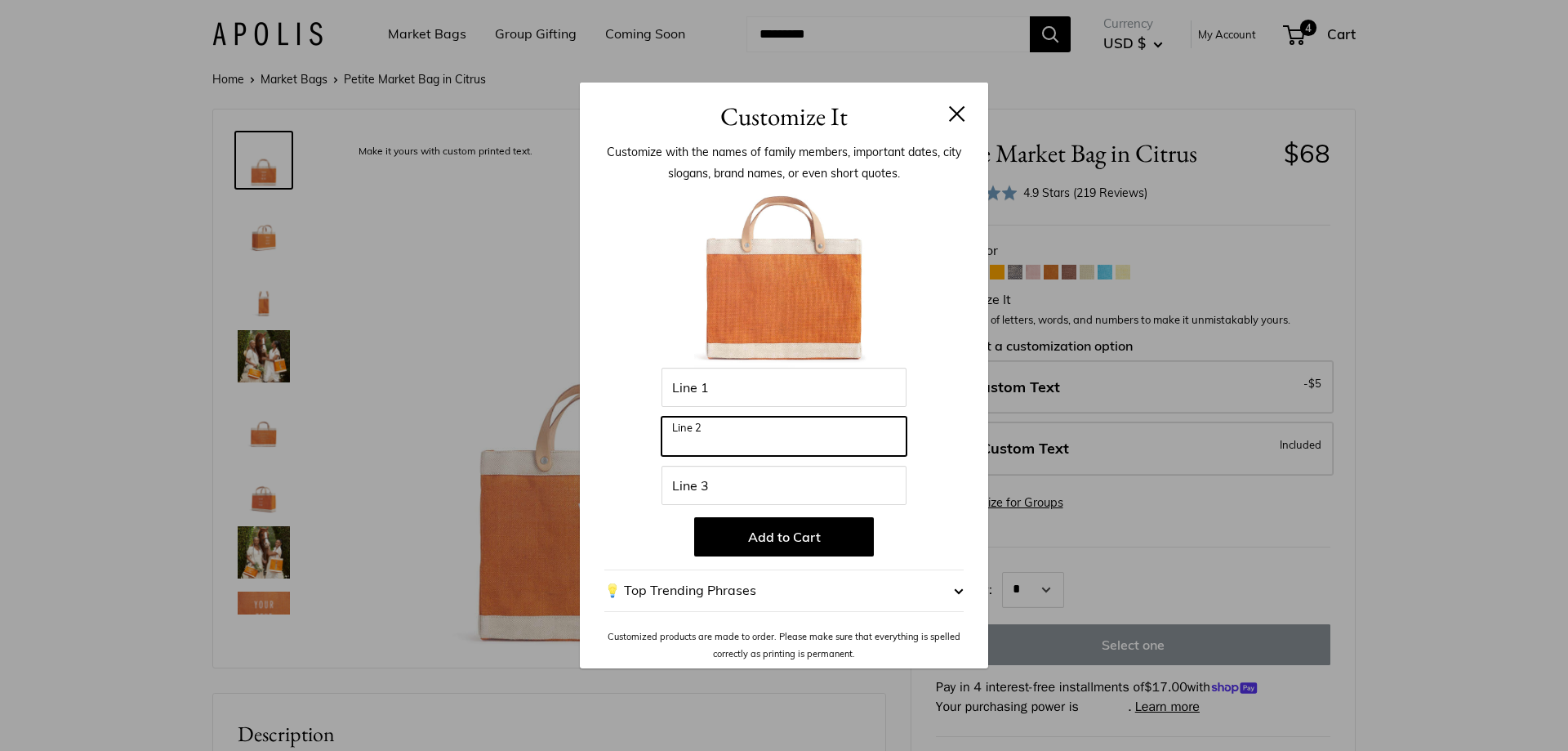 click on "Line 2" at bounding box center (784, 436) 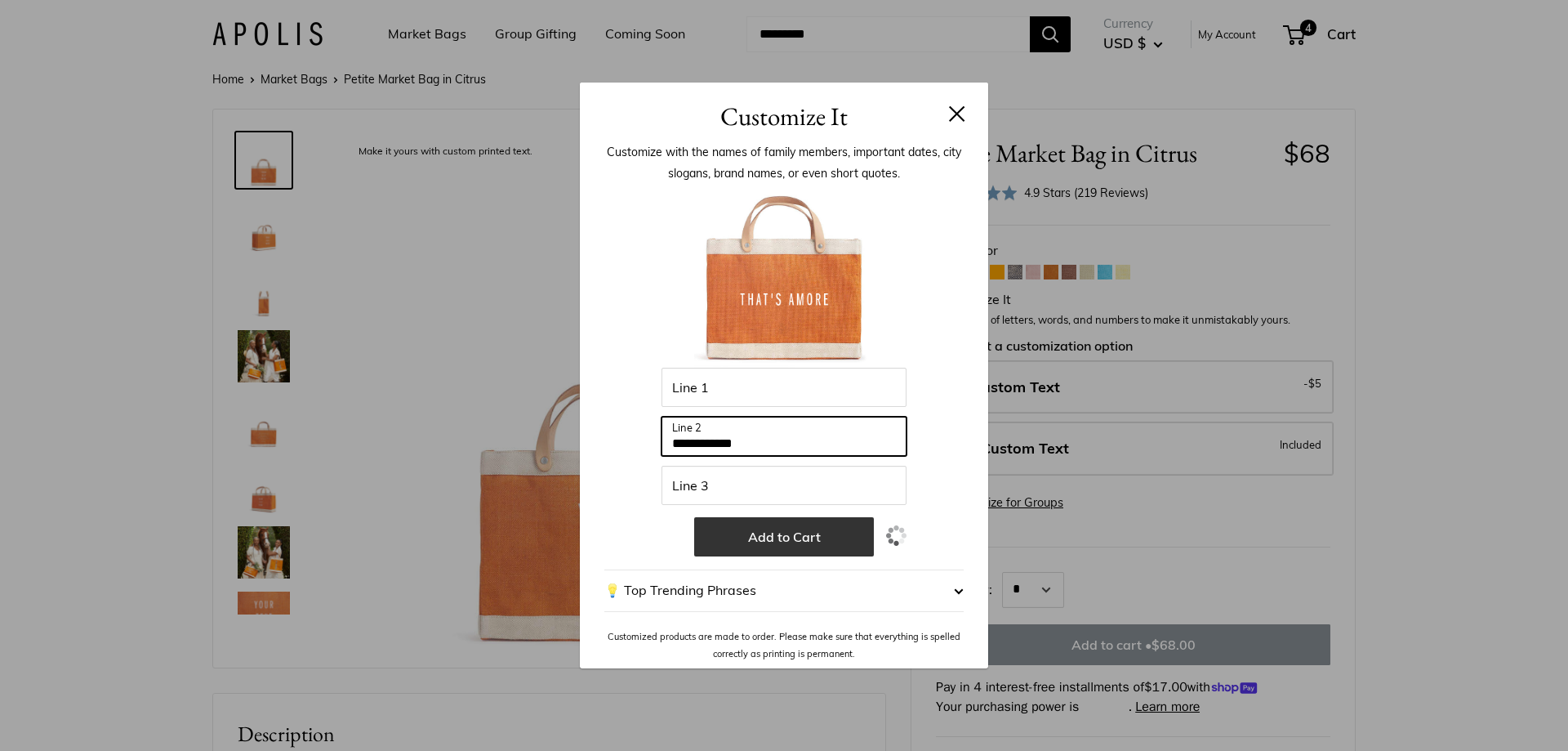 type on "**********" 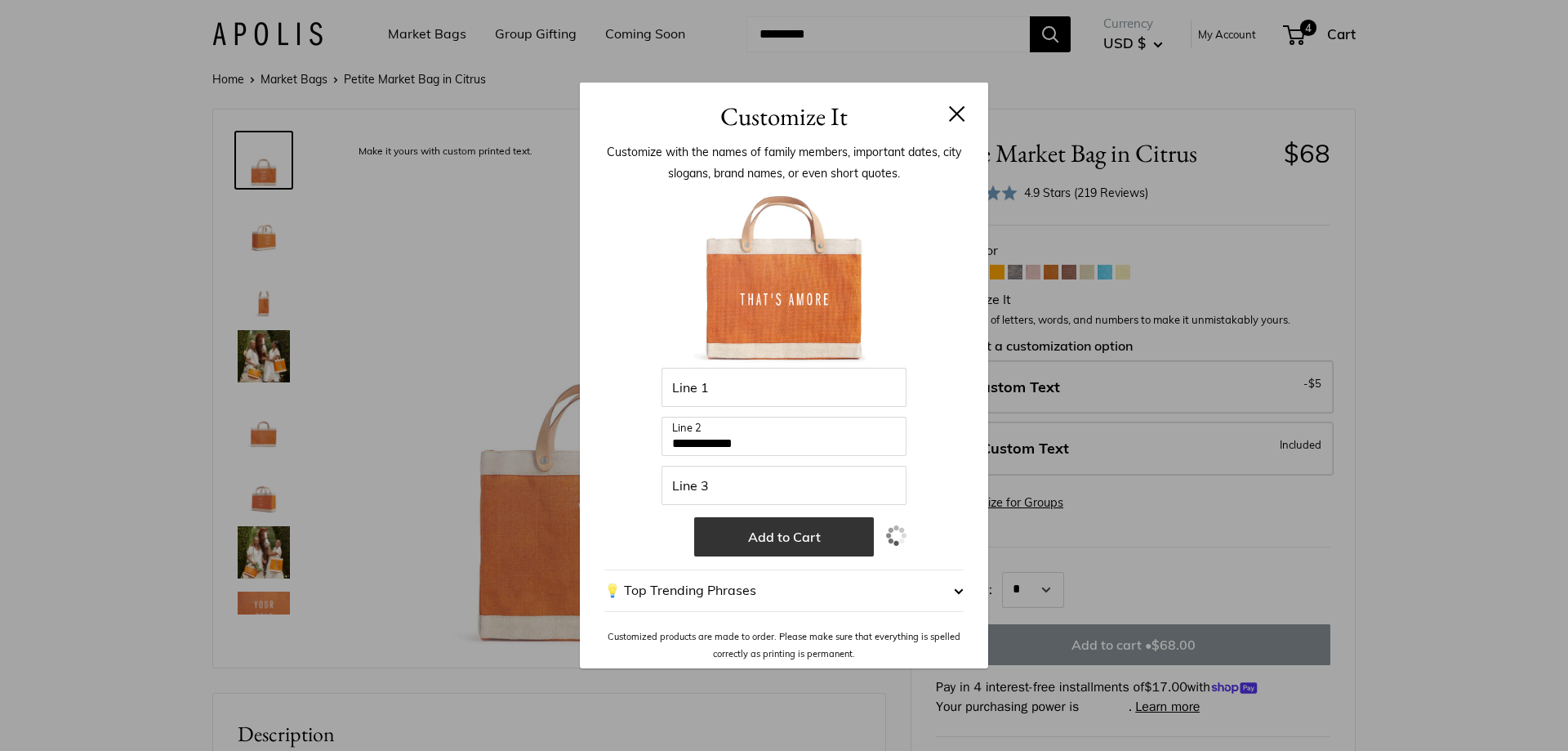 click on "Add to Cart" at bounding box center [784, 537] 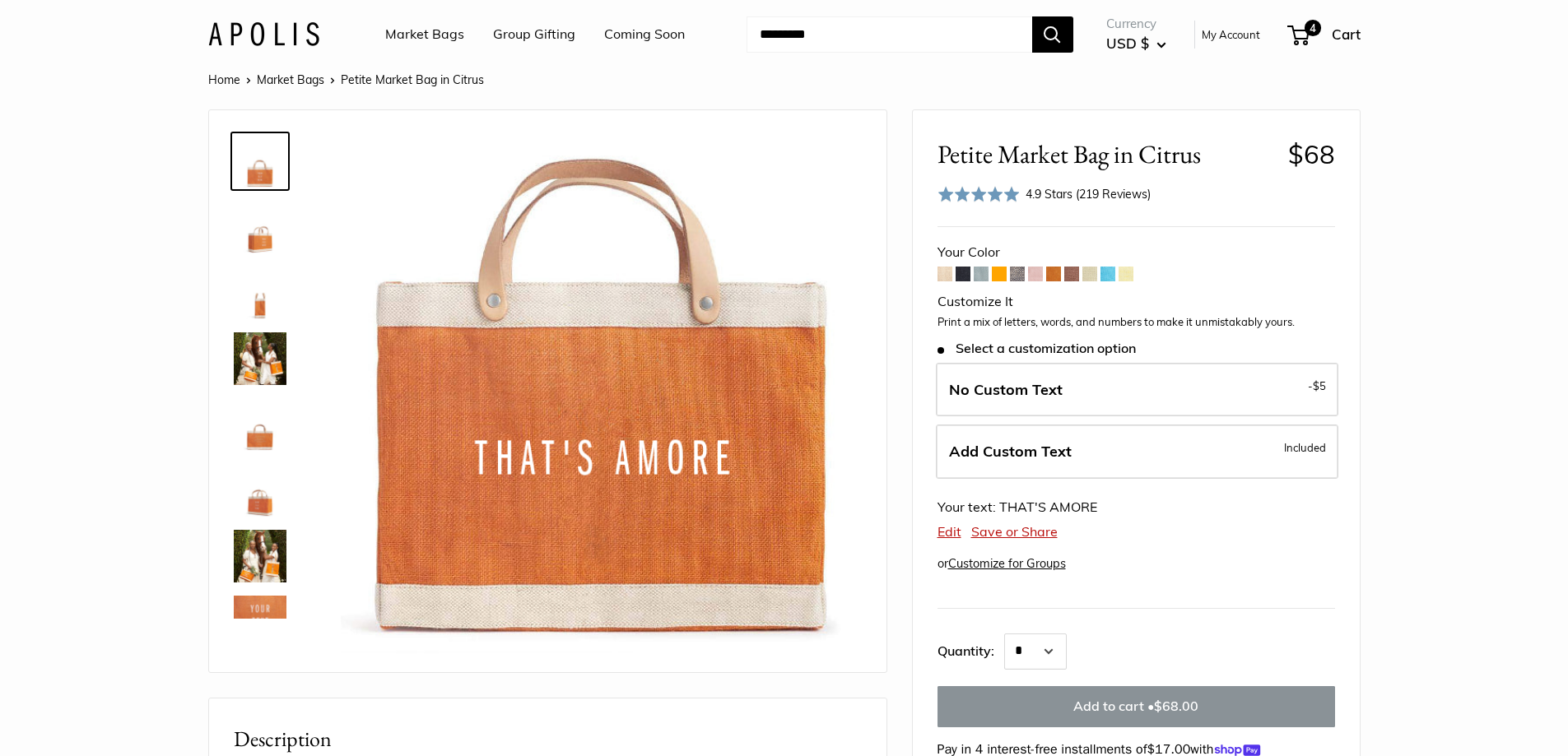 click on "Customize for Groups" at bounding box center [1007, 564] 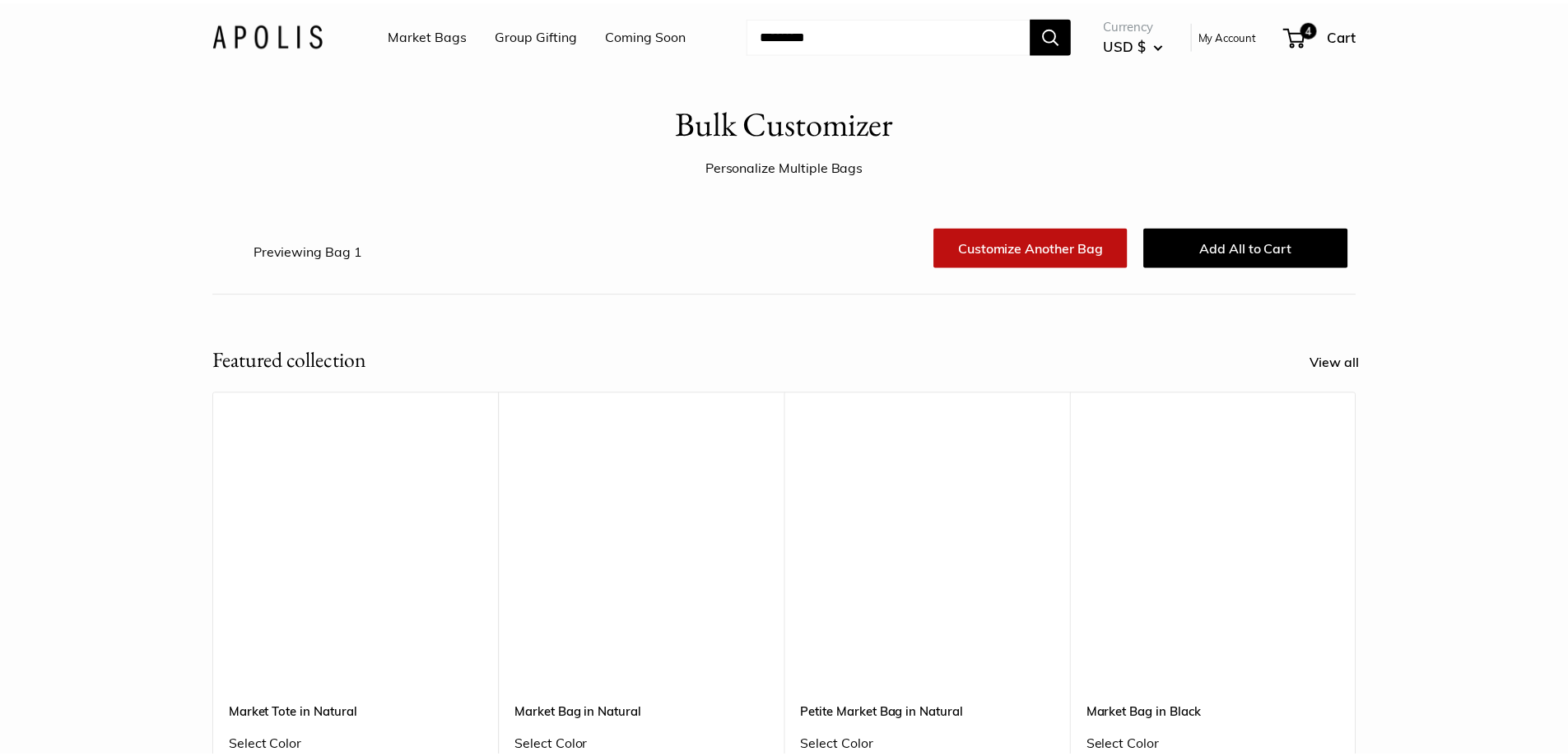 scroll, scrollTop: 0, scrollLeft: 0, axis: both 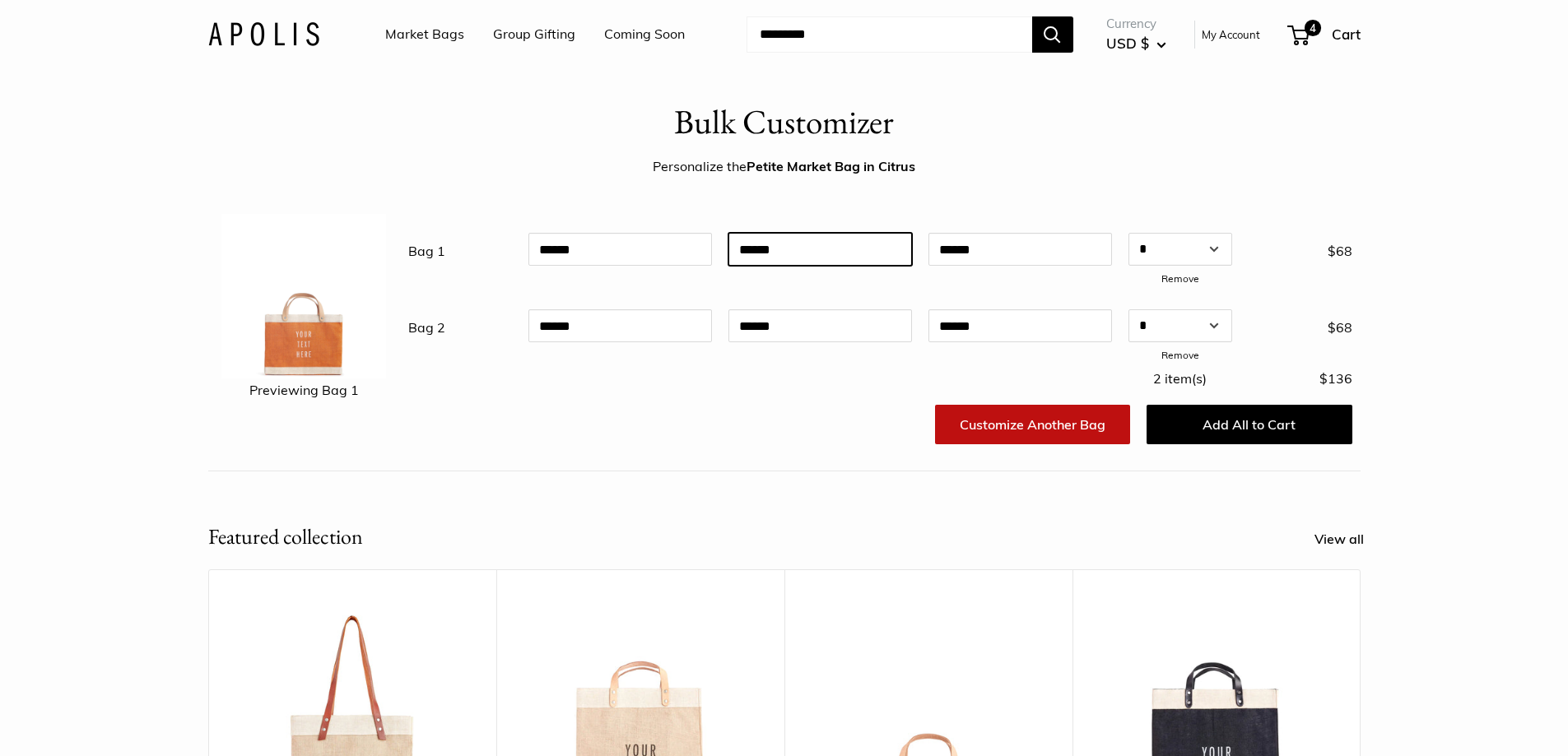 click at bounding box center (820, 249) 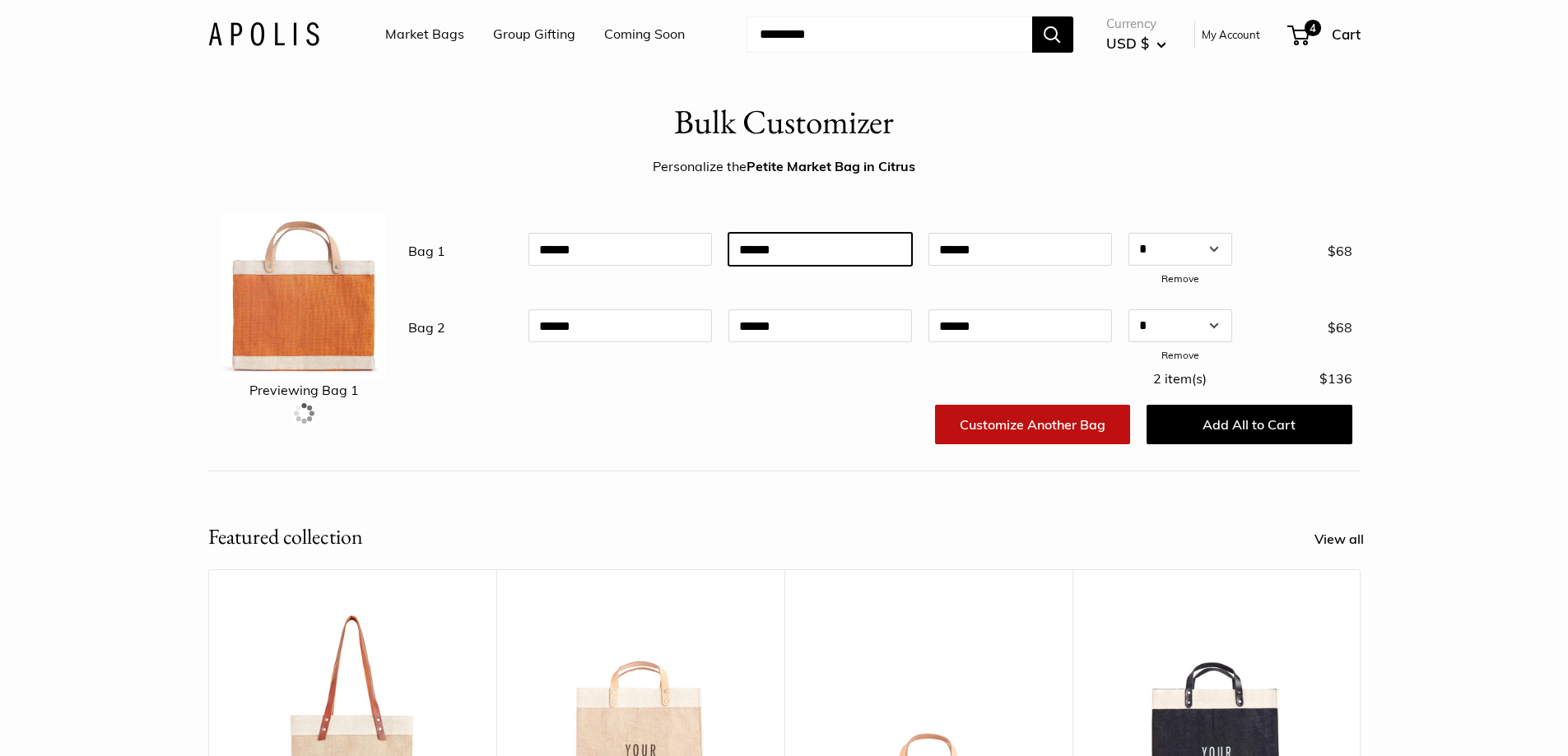 paste on "**********" 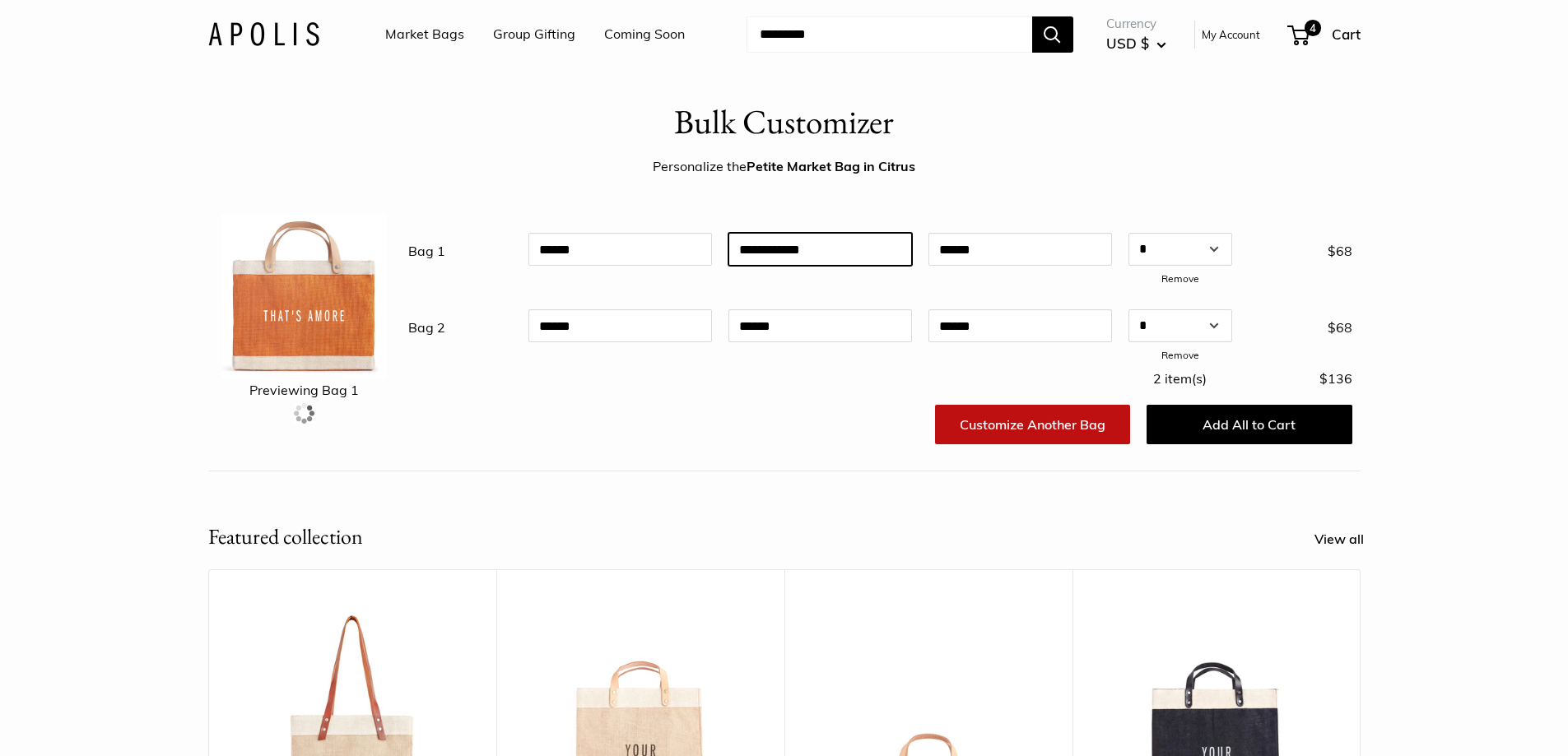 type on "**********" 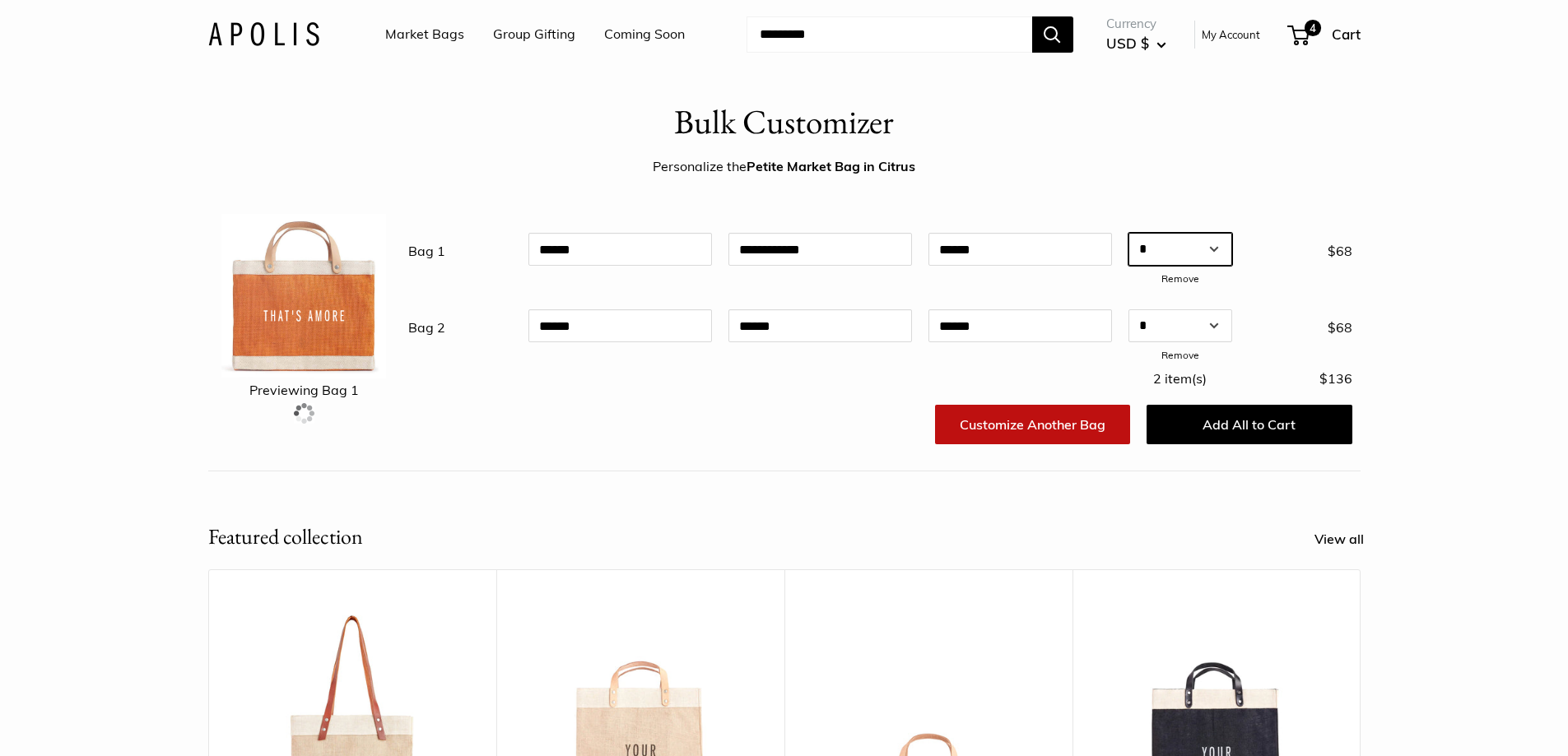 click on "* * * * * * * * * ** ** ** ** ** ** ** ** ** ** ** ** ** ** ** ** ** ** ** ** ** ** ** ** ** ** ** ** ** ** ** ** ** ** ** ** ** ** ** ** ** ** ** ** ** ** ** ** ** ** ** ** ** ** ** ** ** ** ** ** ** ** ** ** ** ** ** ** ** ** ** ** ** ** ** ** ** ** ** ** ** ** ** ** ** ** ** ** ** ** ***" at bounding box center (1180, 249) 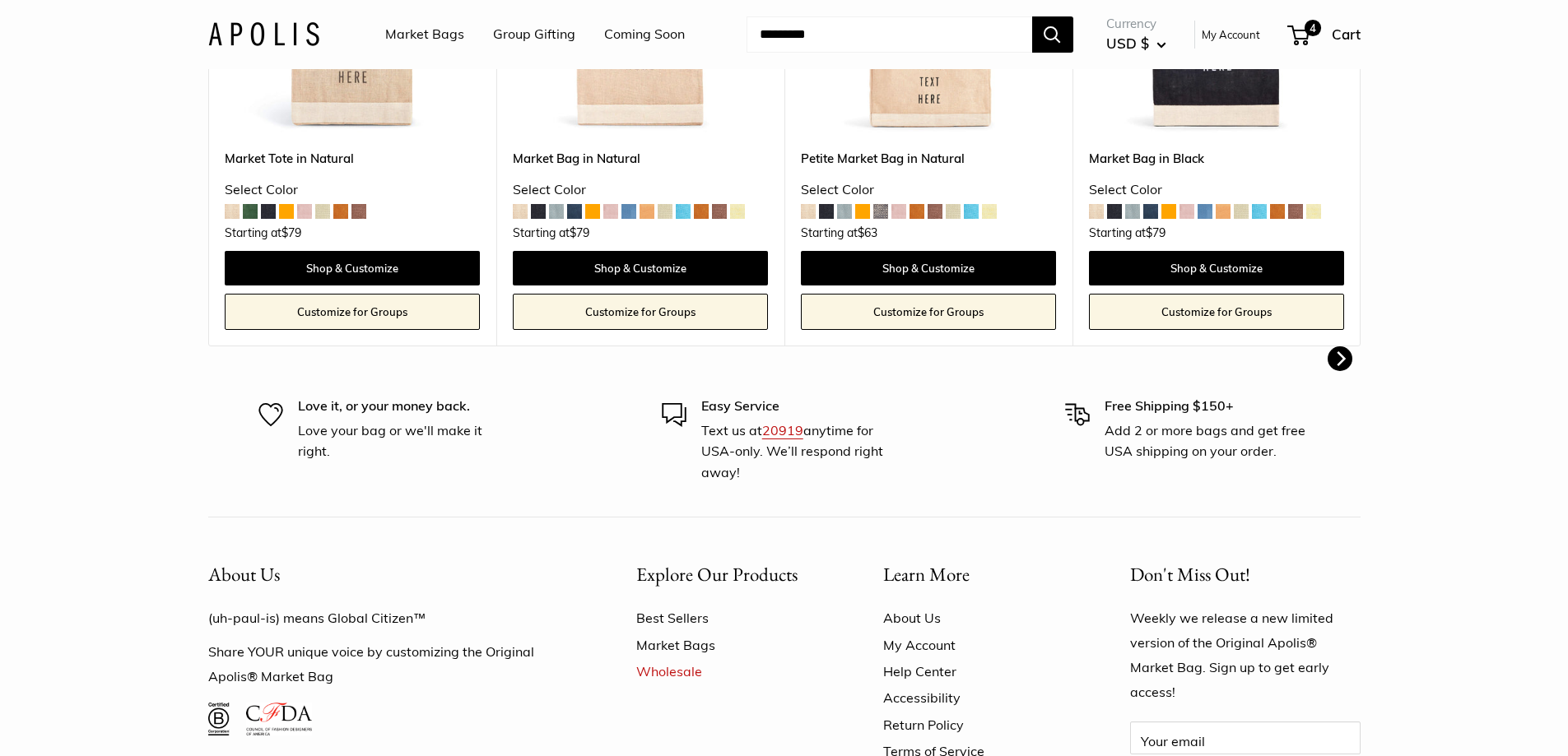 scroll, scrollTop: 740, scrollLeft: 0, axis: vertical 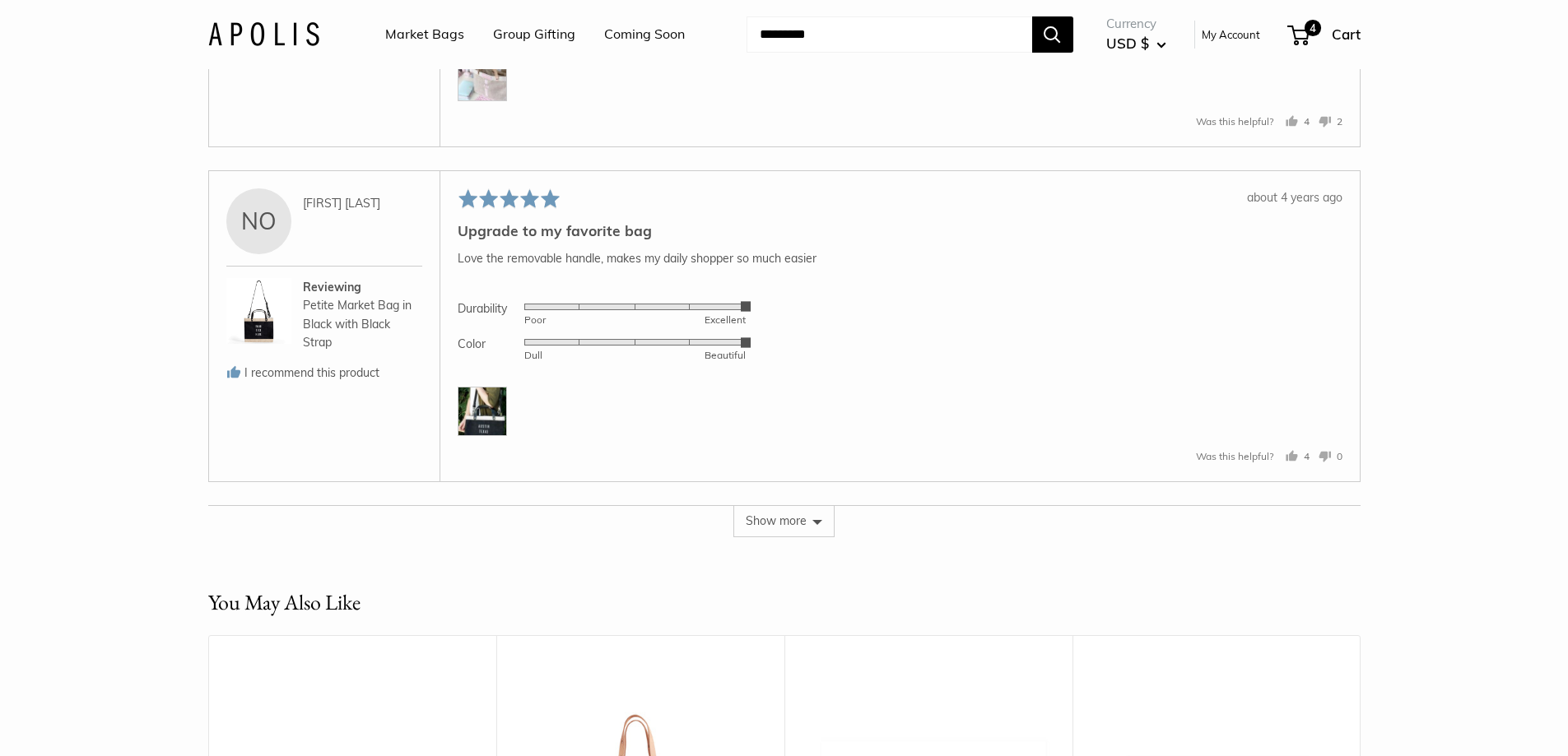 click at bounding box center (482, 77) 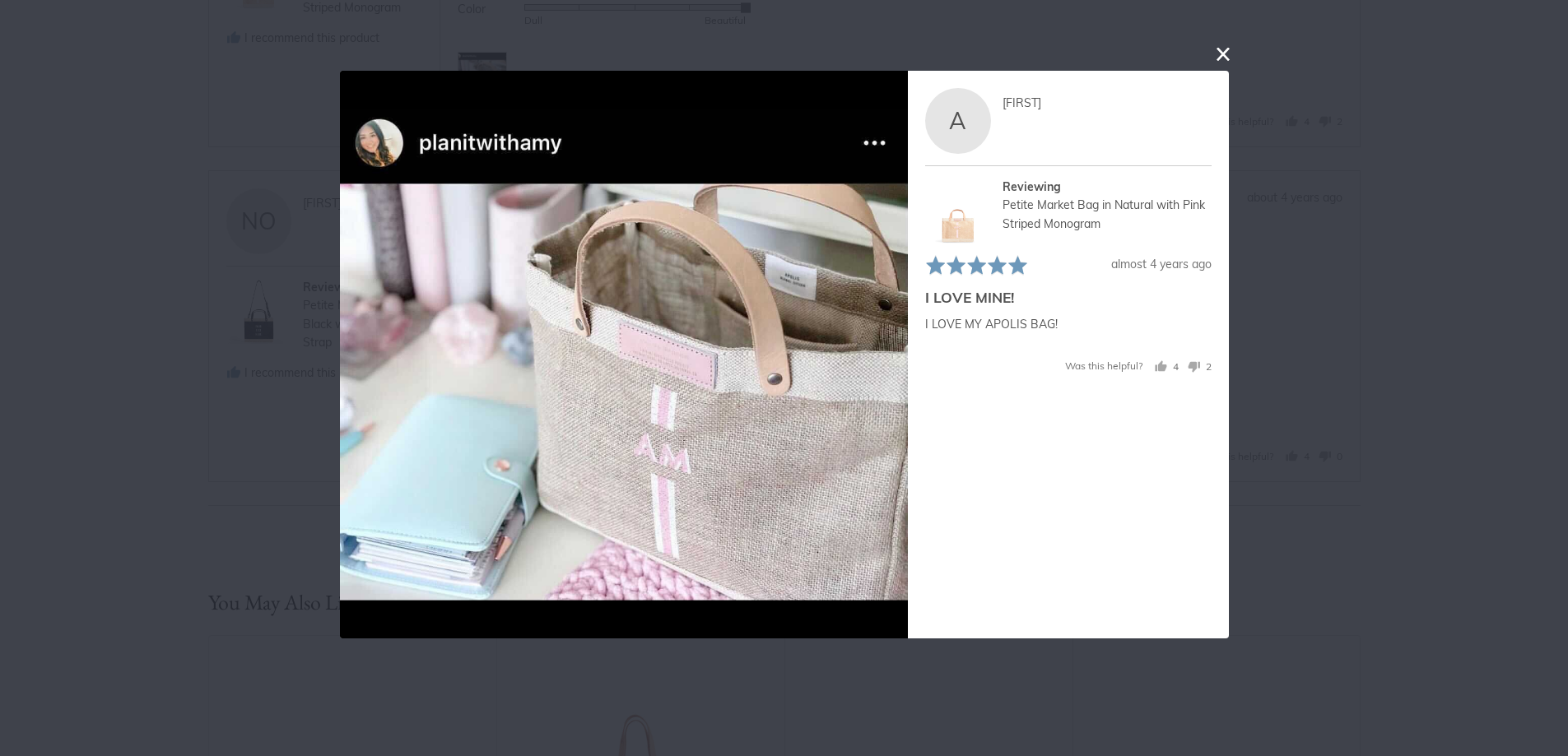 click at bounding box center (1223, 54) 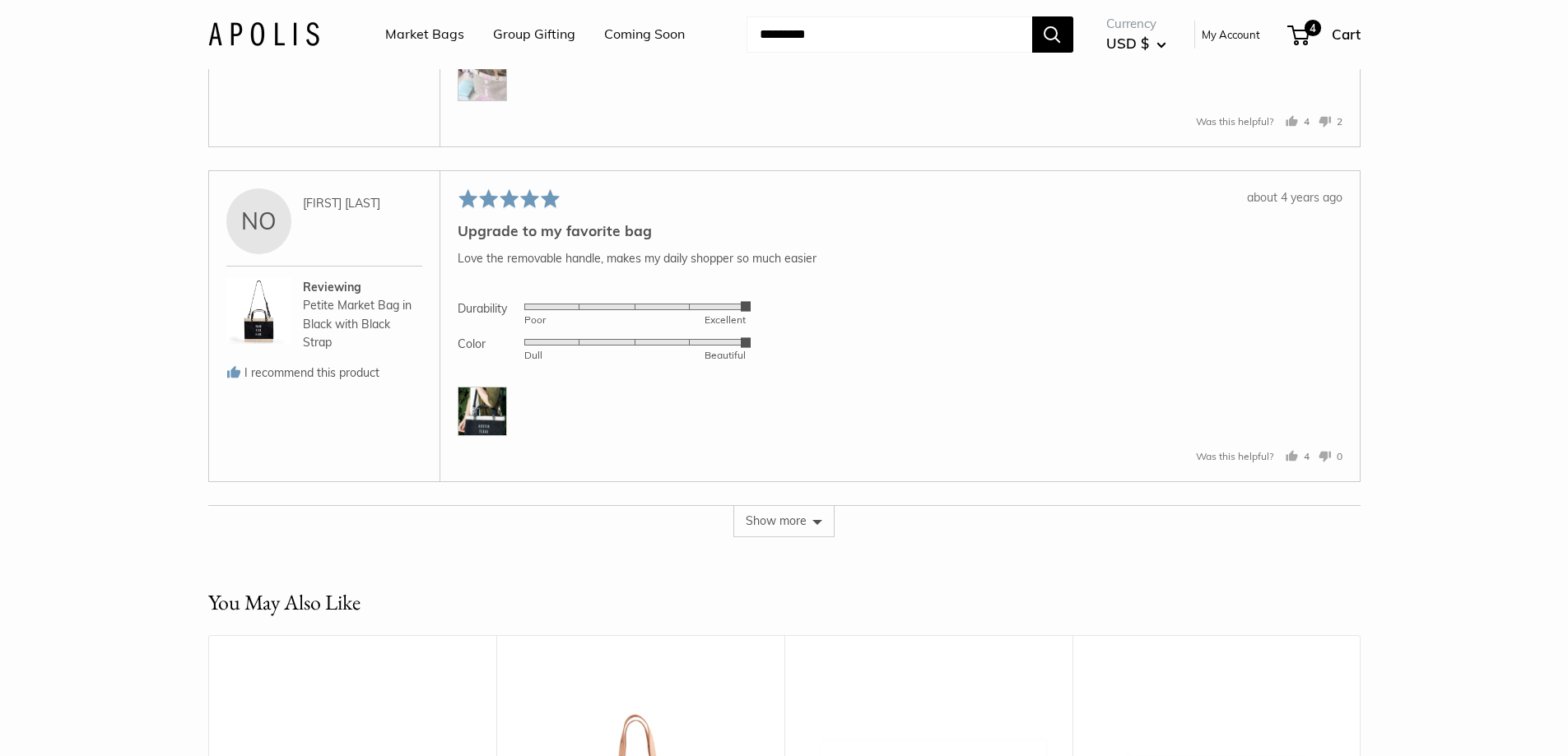 click at bounding box center [482, 411] 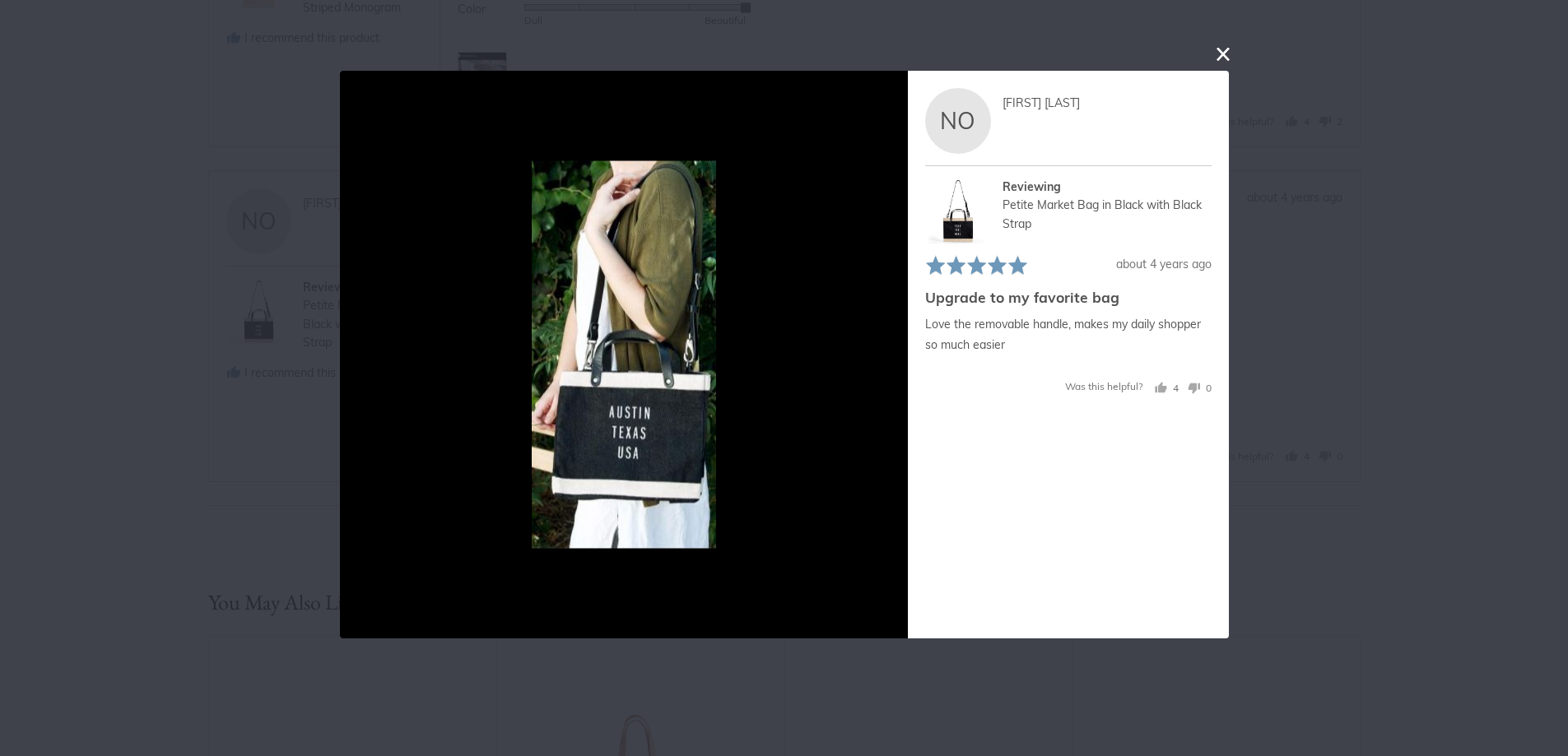 click at bounding box center [1223, 54] 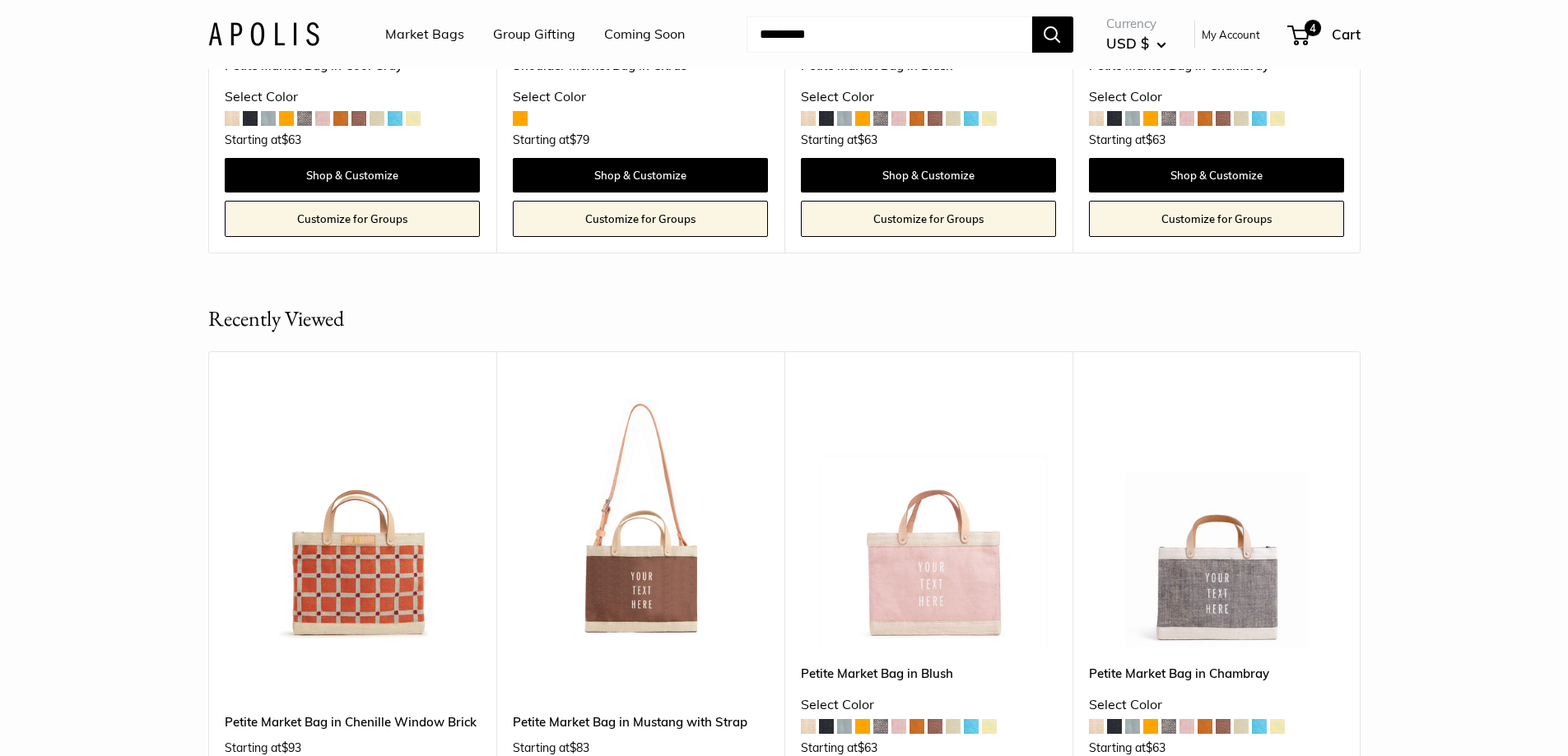 scroll, scrollTop: 4771, scrollLeft: 0, axis: vertical 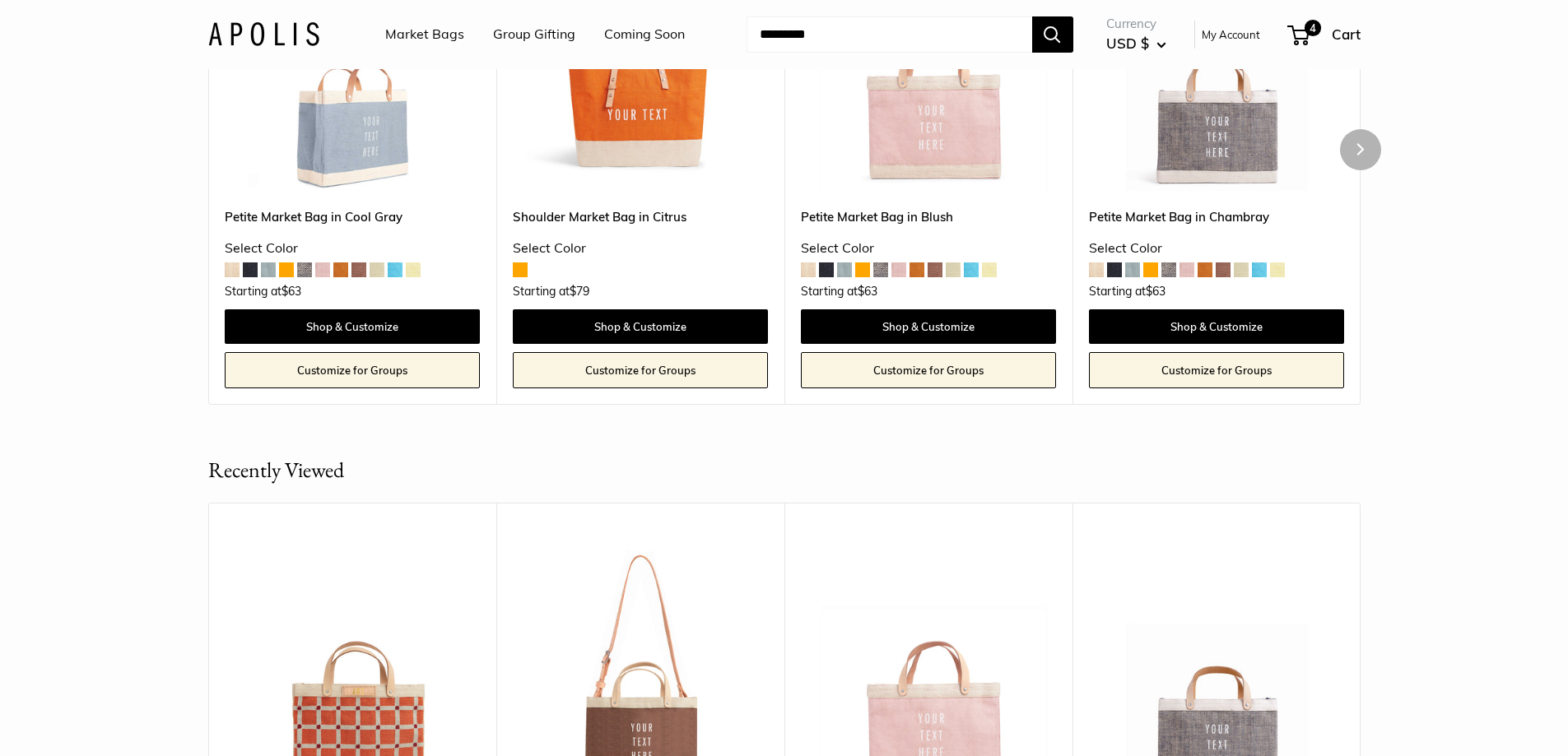 click at bounding box center [0, 0] 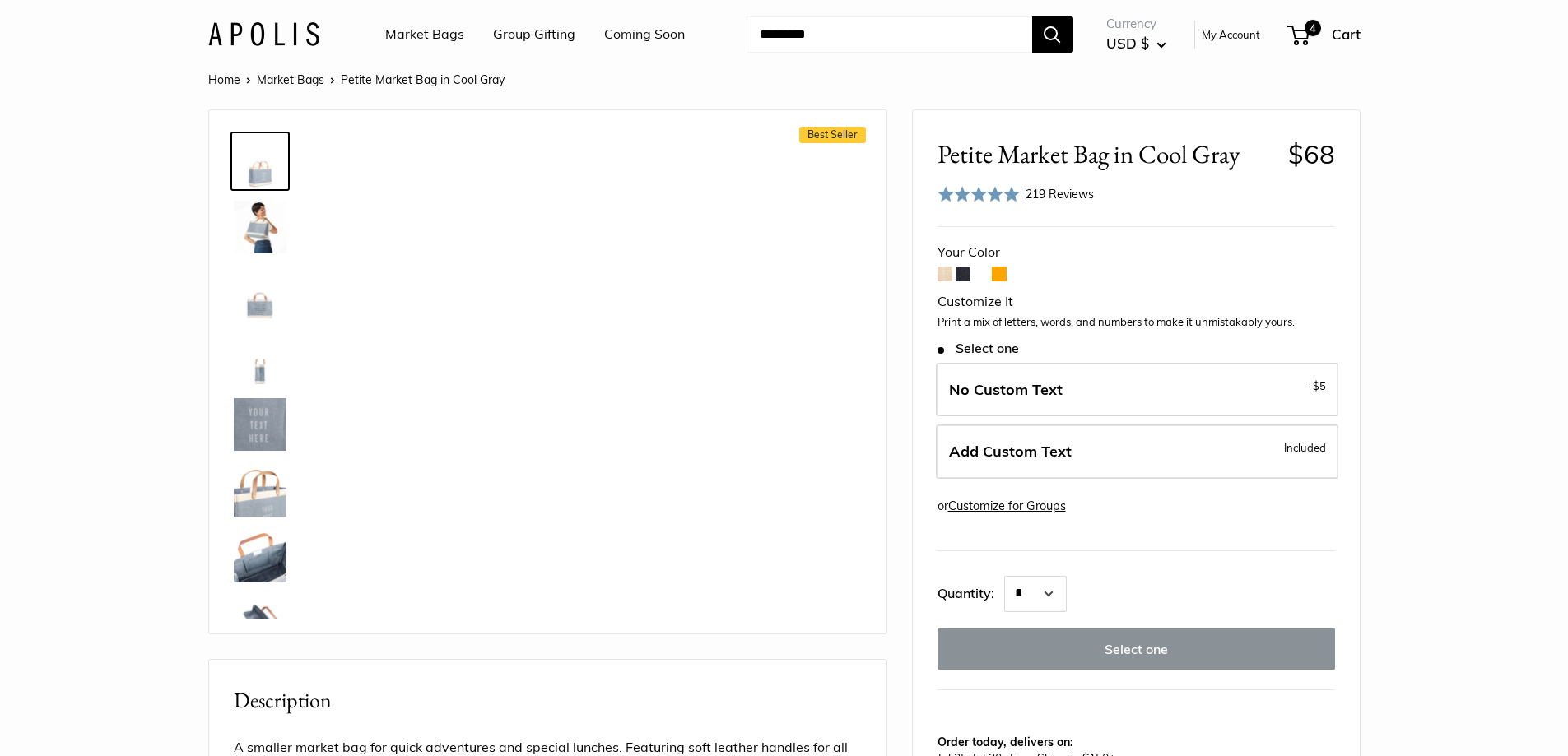 scroll, scrollTop: 0, scrollLeft: 0, axis: both 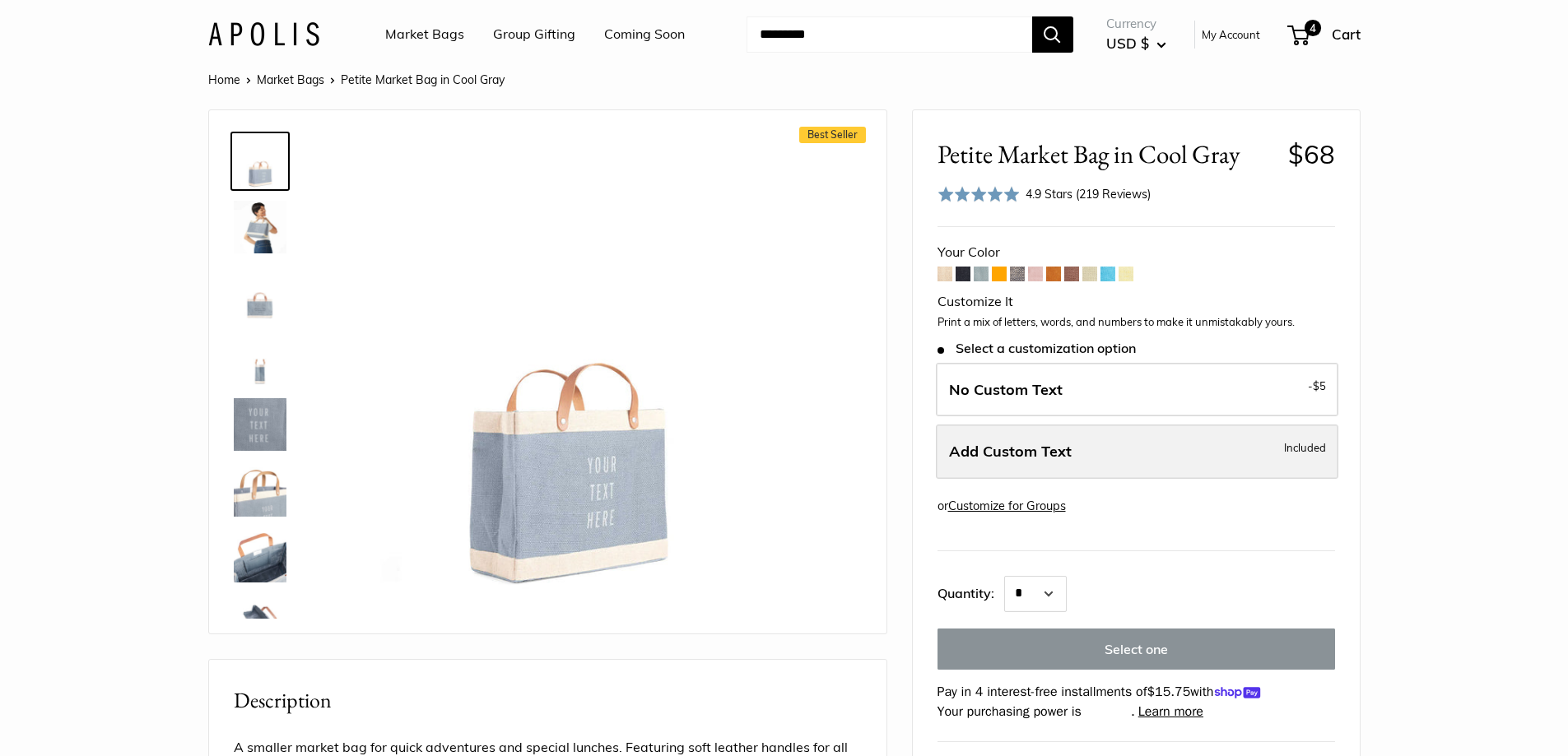 click on "Add Custom Text
Included" at bounding box center (1137, 452) 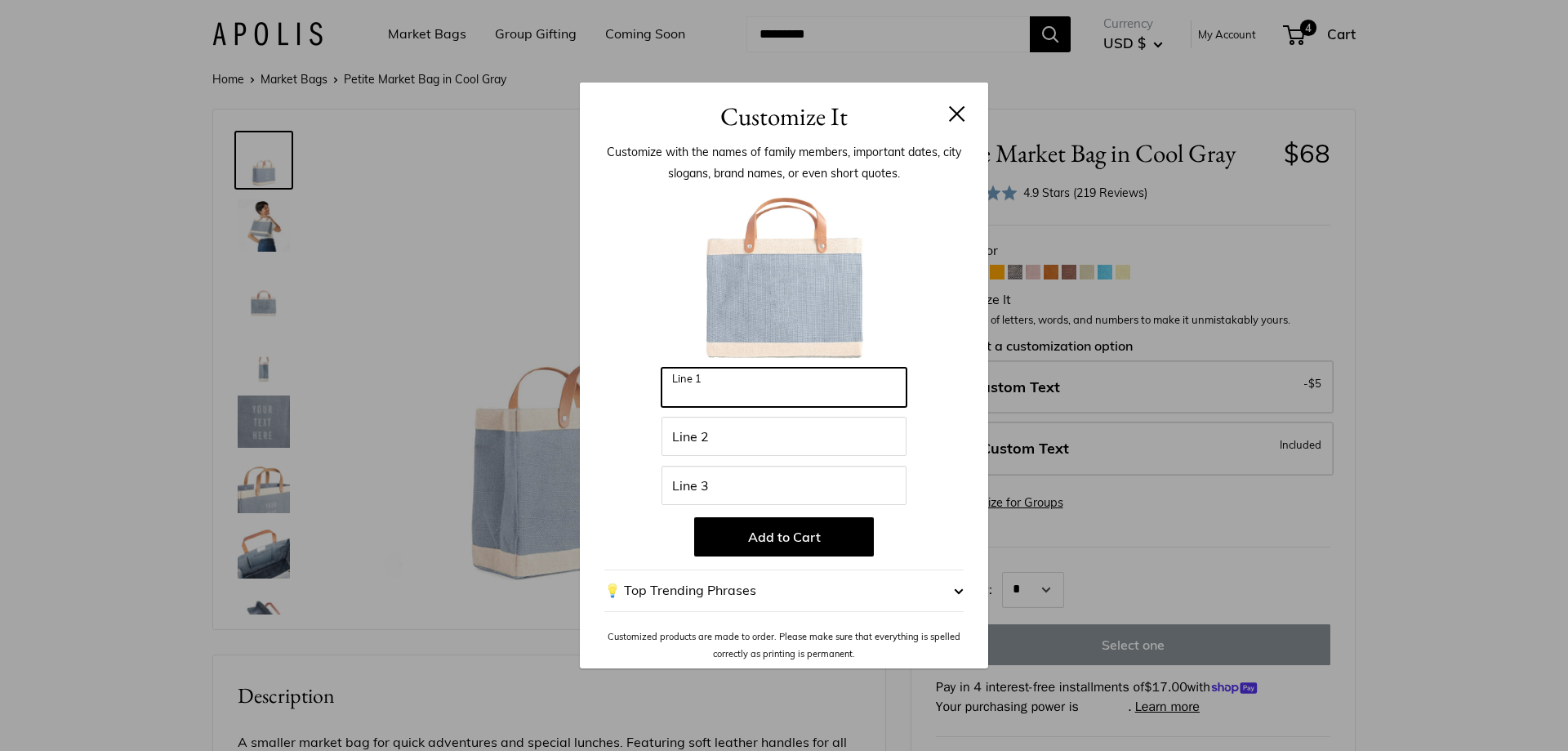 click on "Line 1" at bounding box center (784, 387) 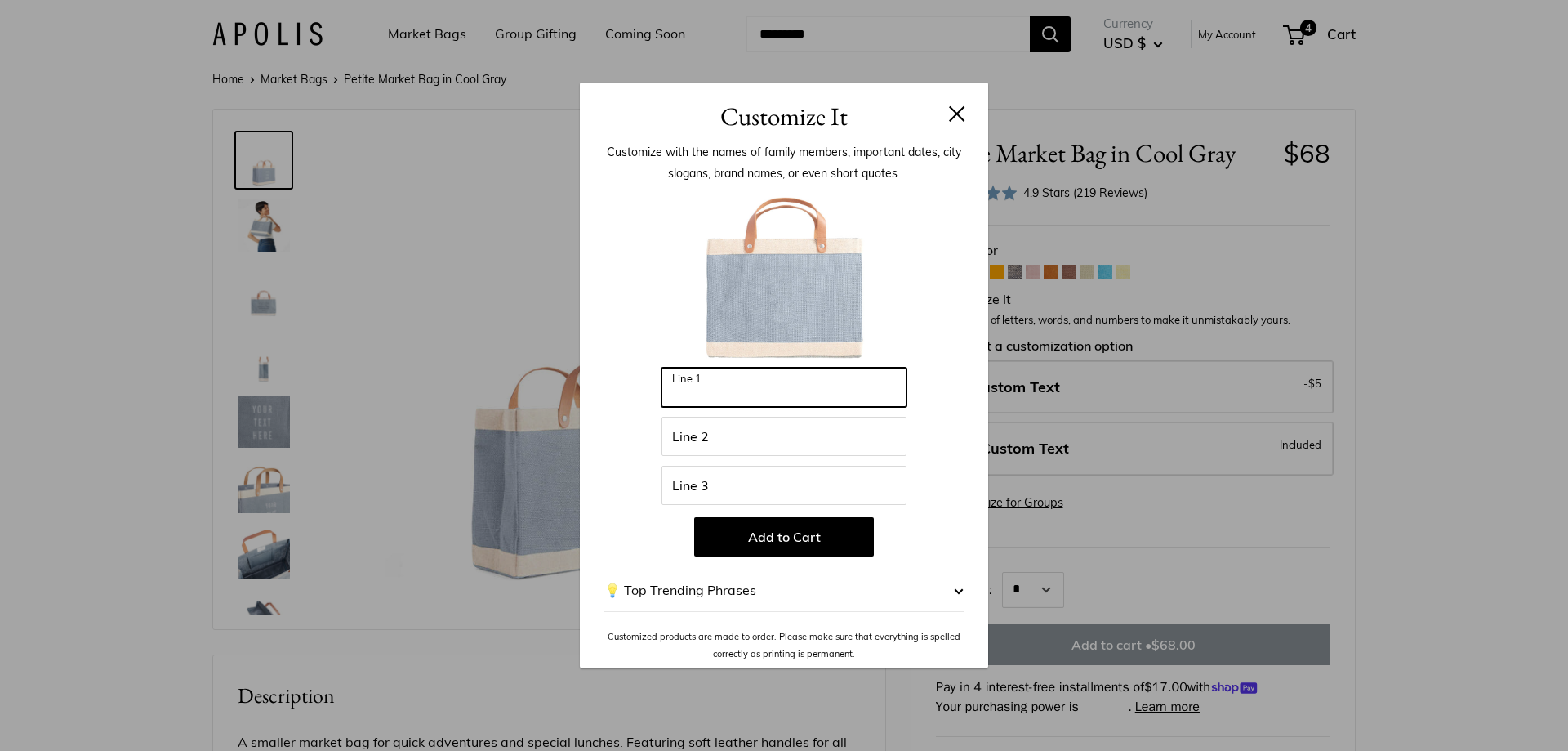 type on "**********" 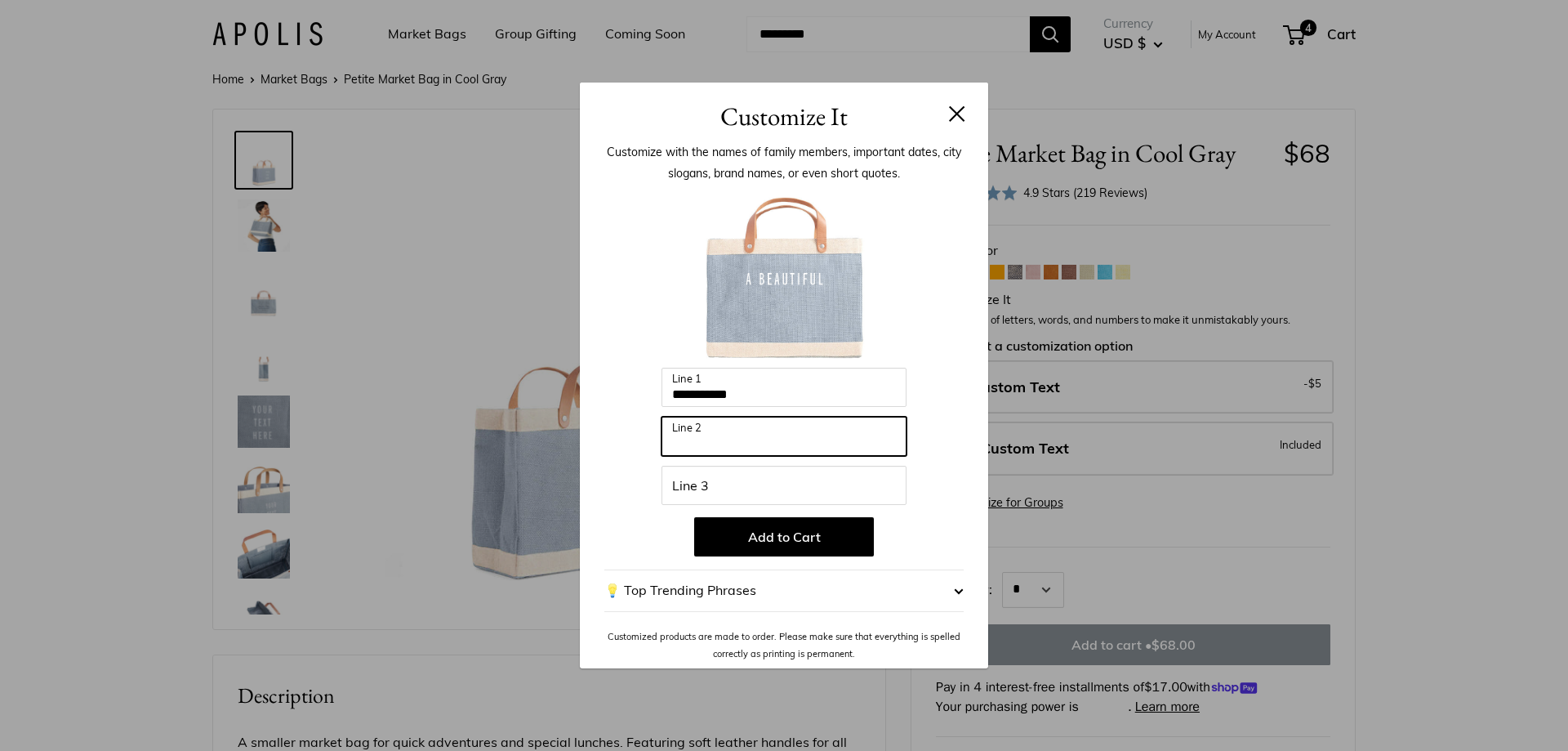 click on "Line 2" at bounding box center [784, 436] 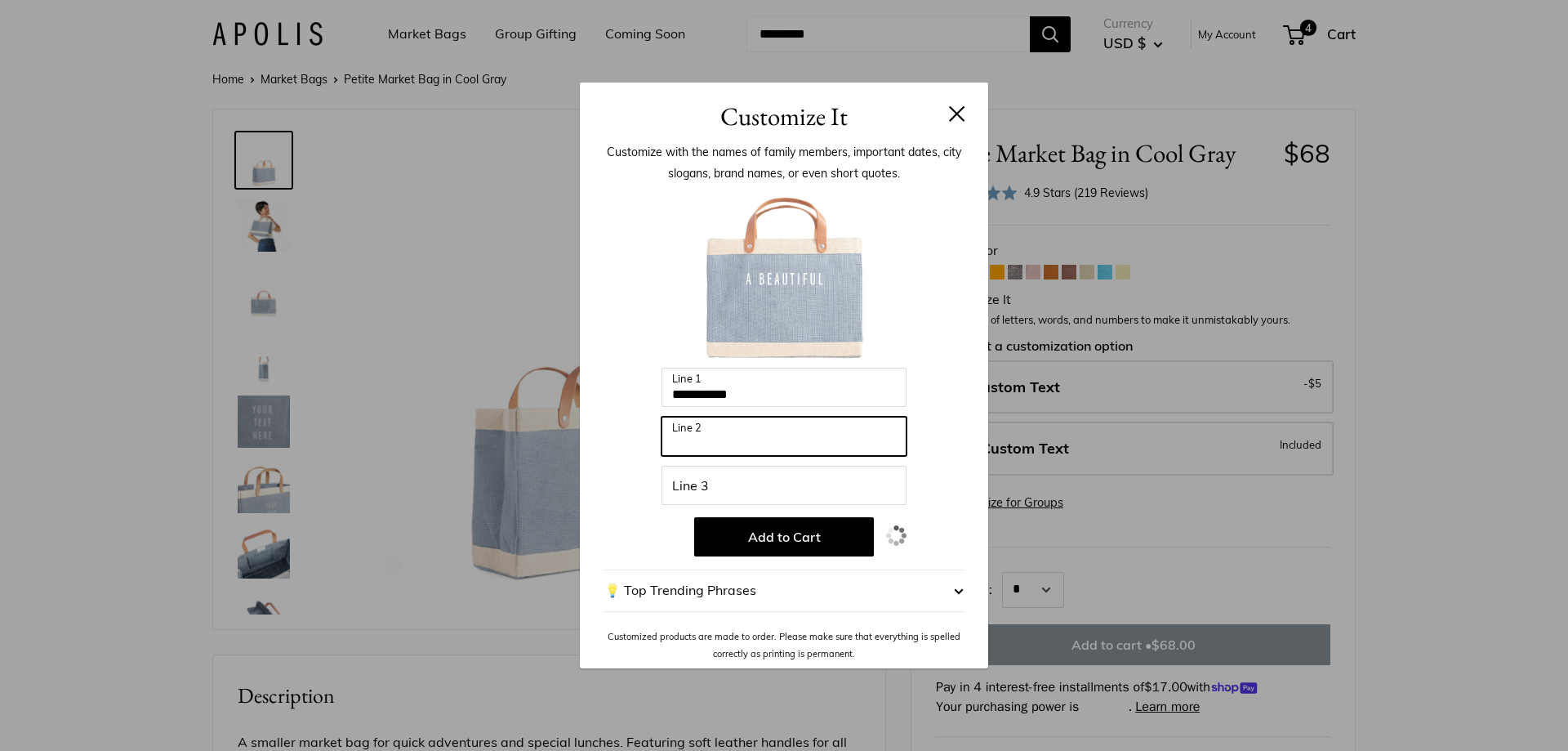 type on "******" 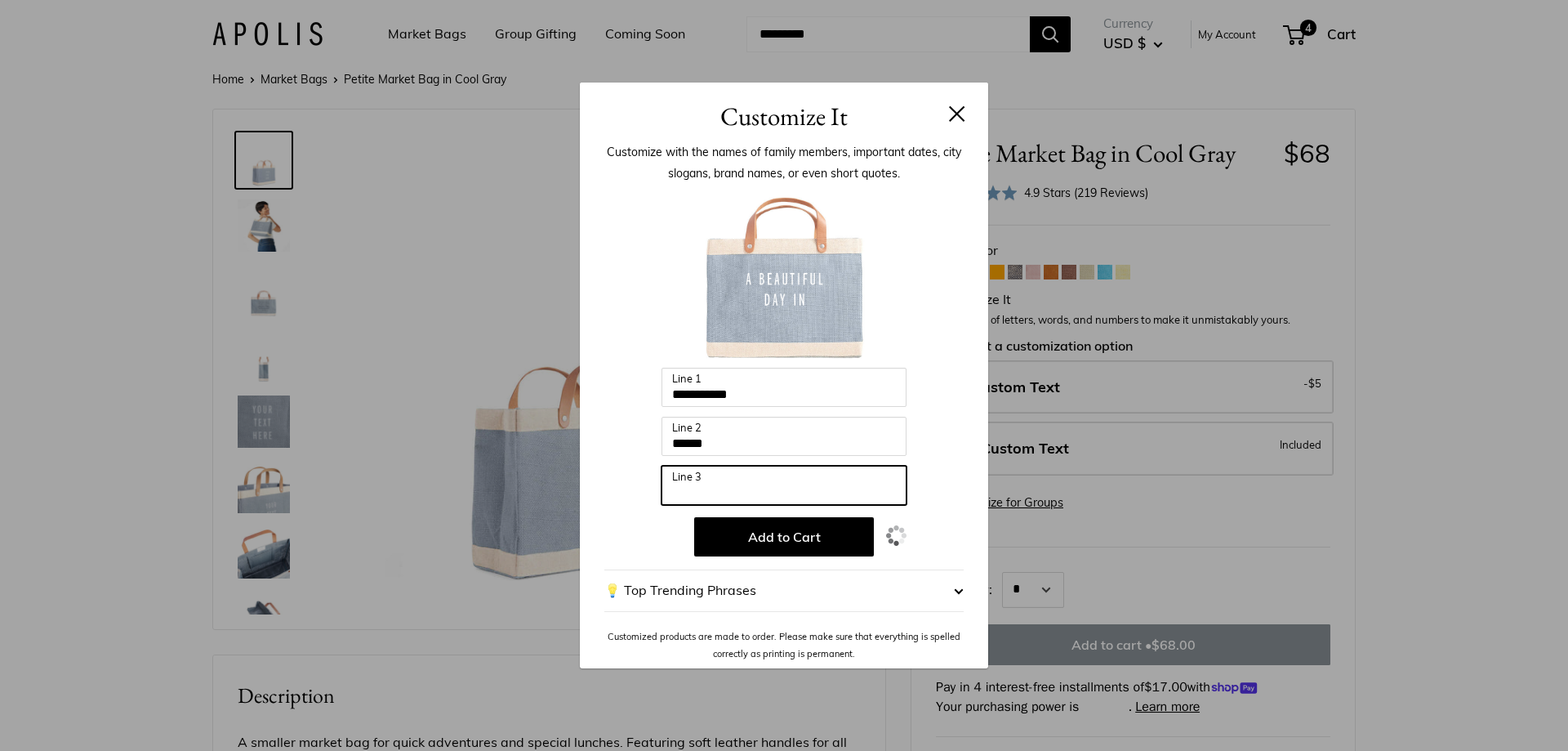 click on "Line 3" at bounding box center (784, 485) 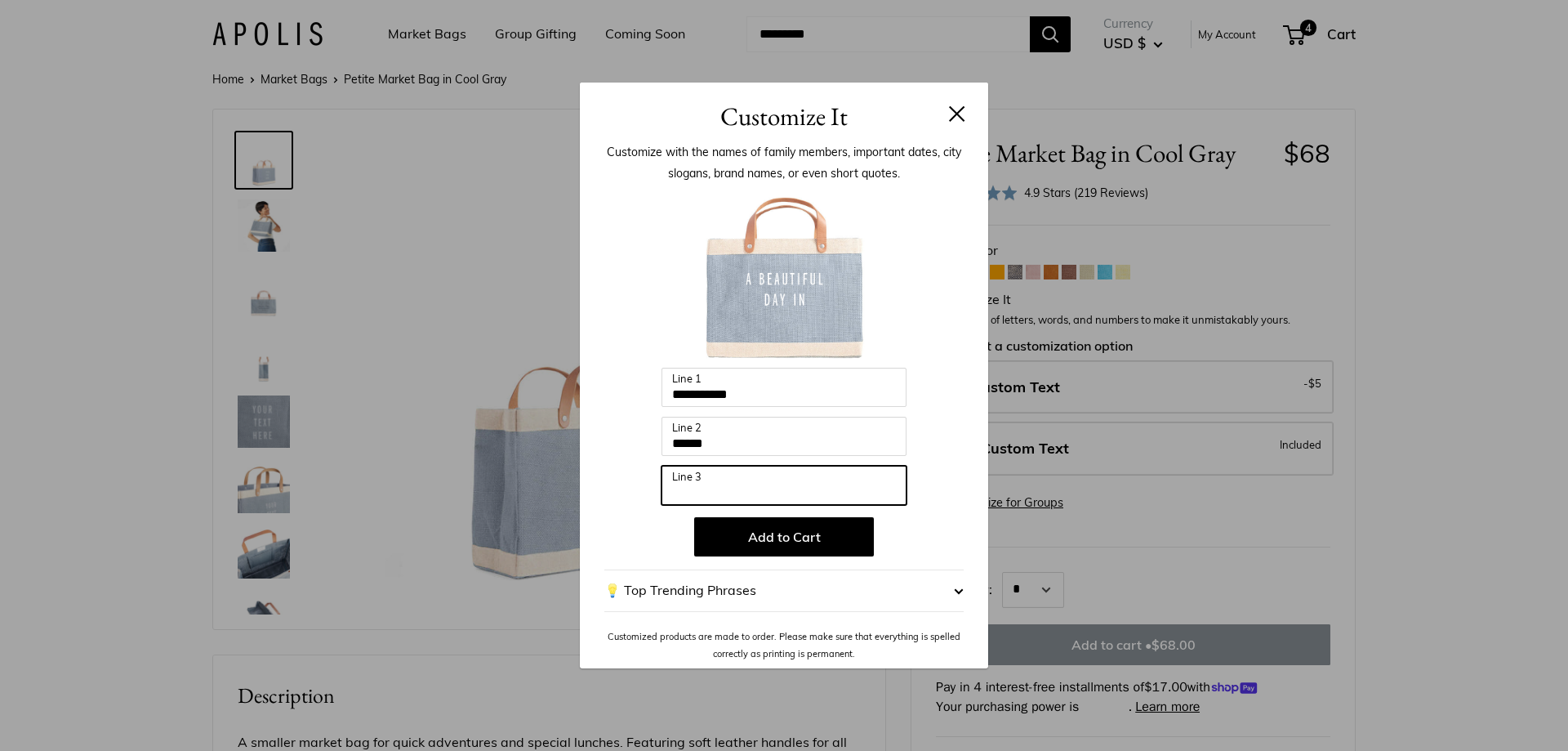 type on "**********" 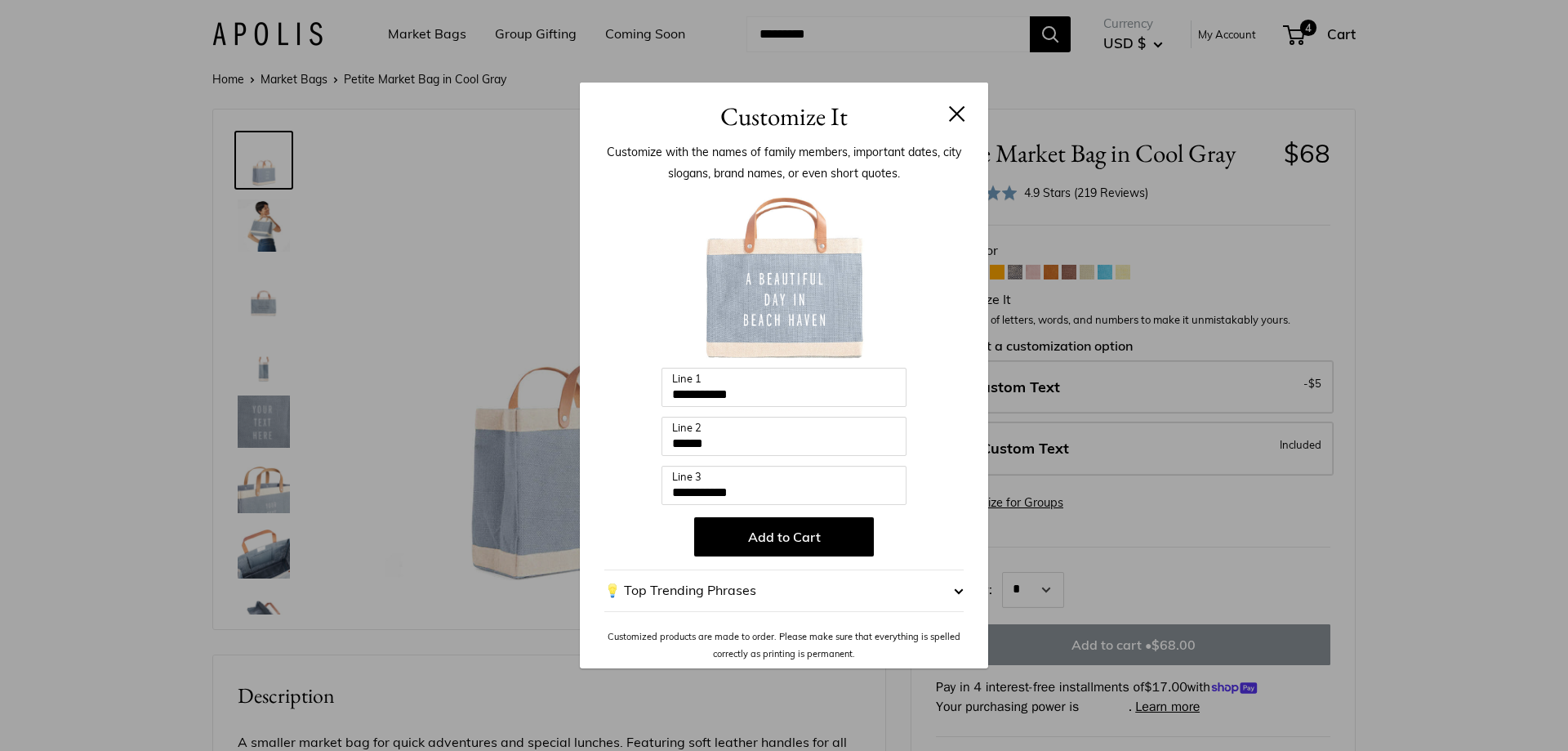 click on "💡 Top Trending Phrases" at bounding box center [784, 591] 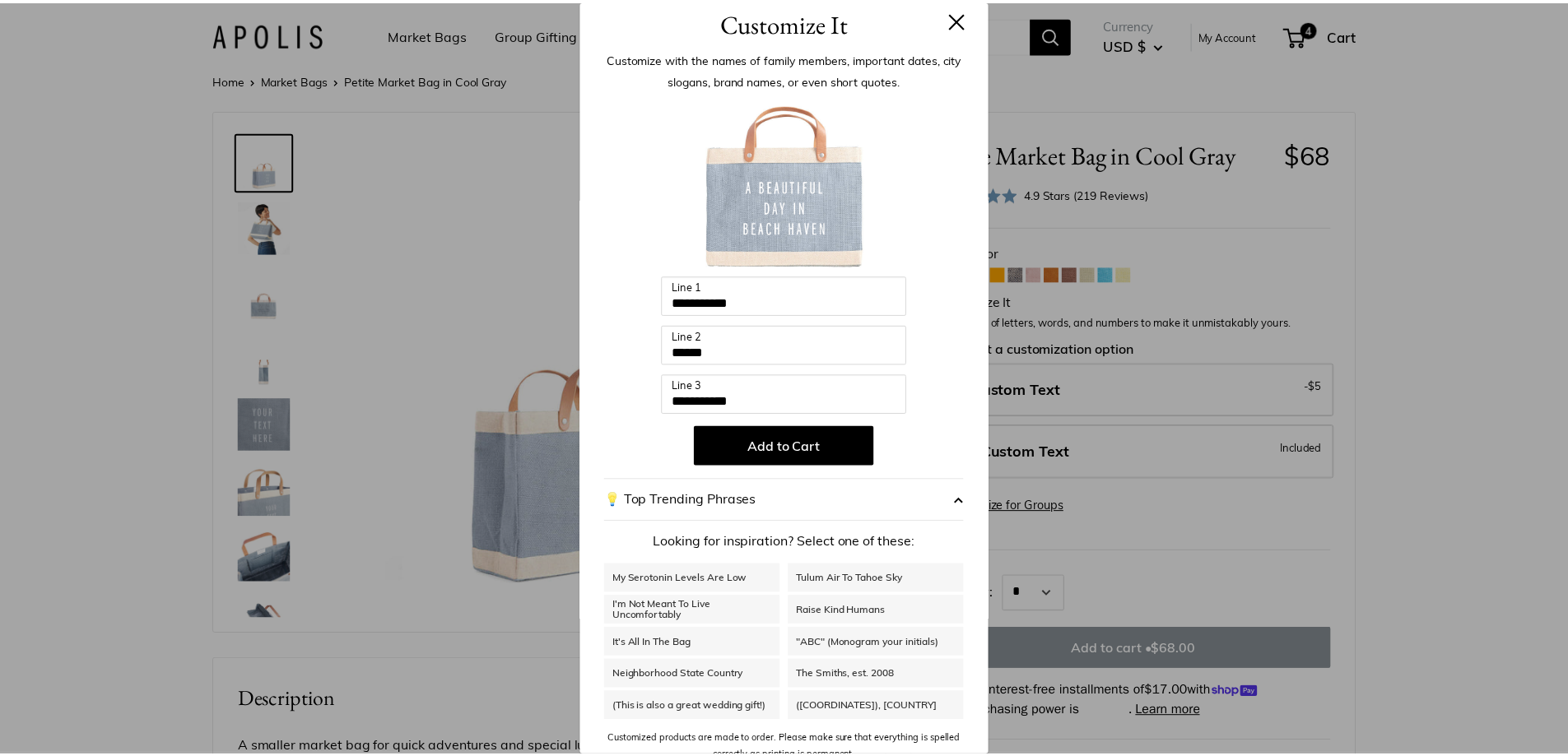 scroll, scrollTop: 0, scrollLeft: 0, axis: both 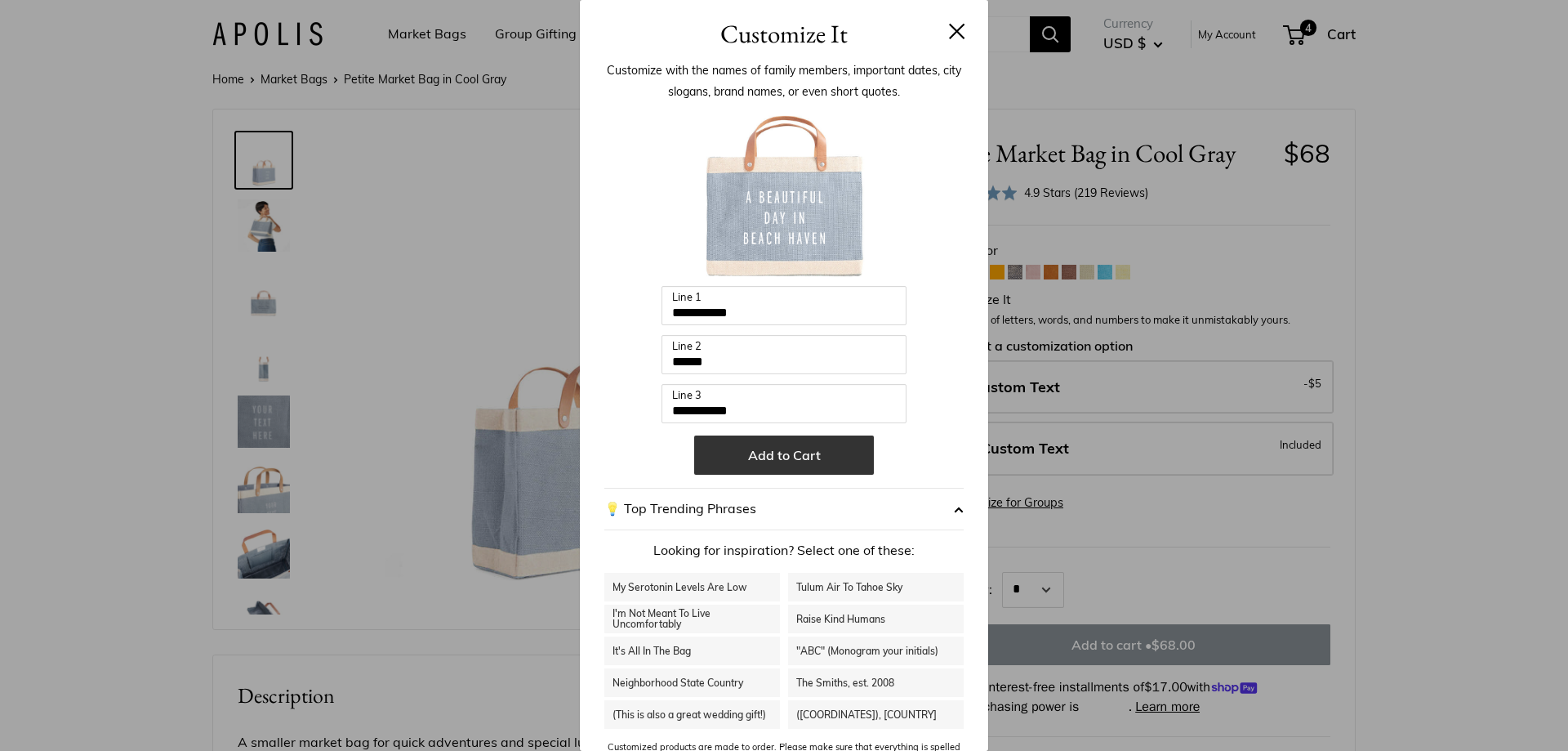 click on "Add to Cart" at bounding box center (784, 455) 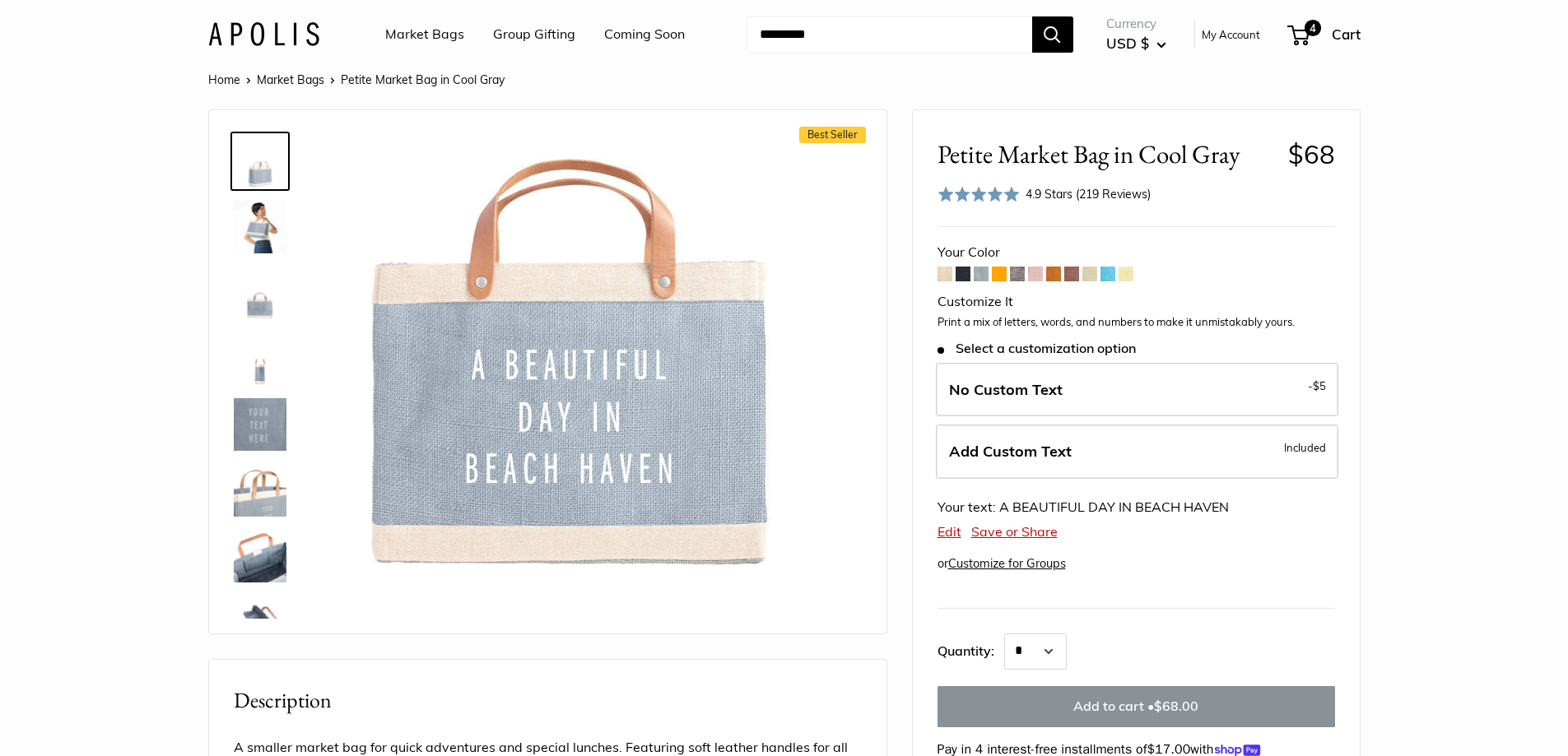 click on "Coming Soon" at bounding box center [644, 35] 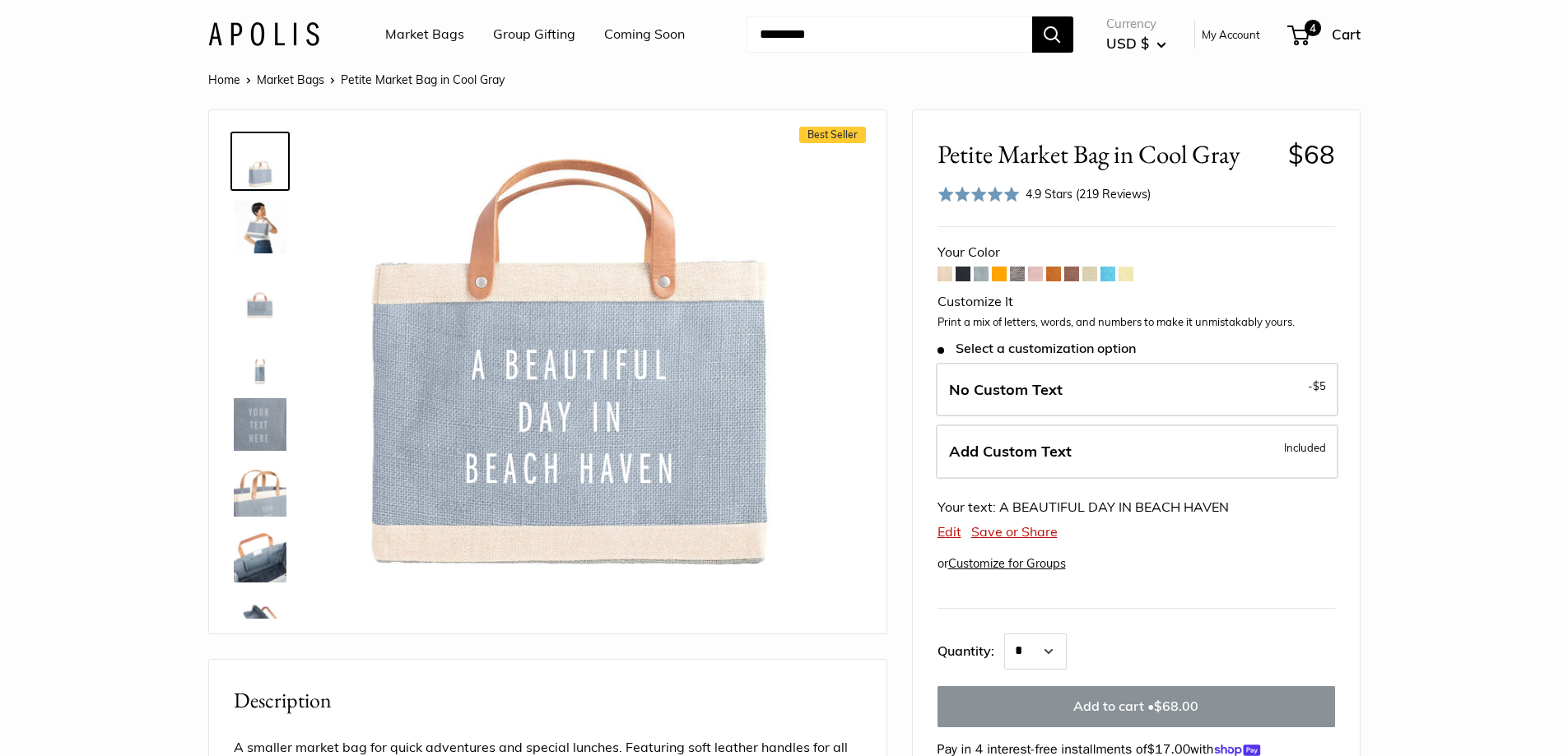click on "Coming Soon" at bounding box center (644, 35) 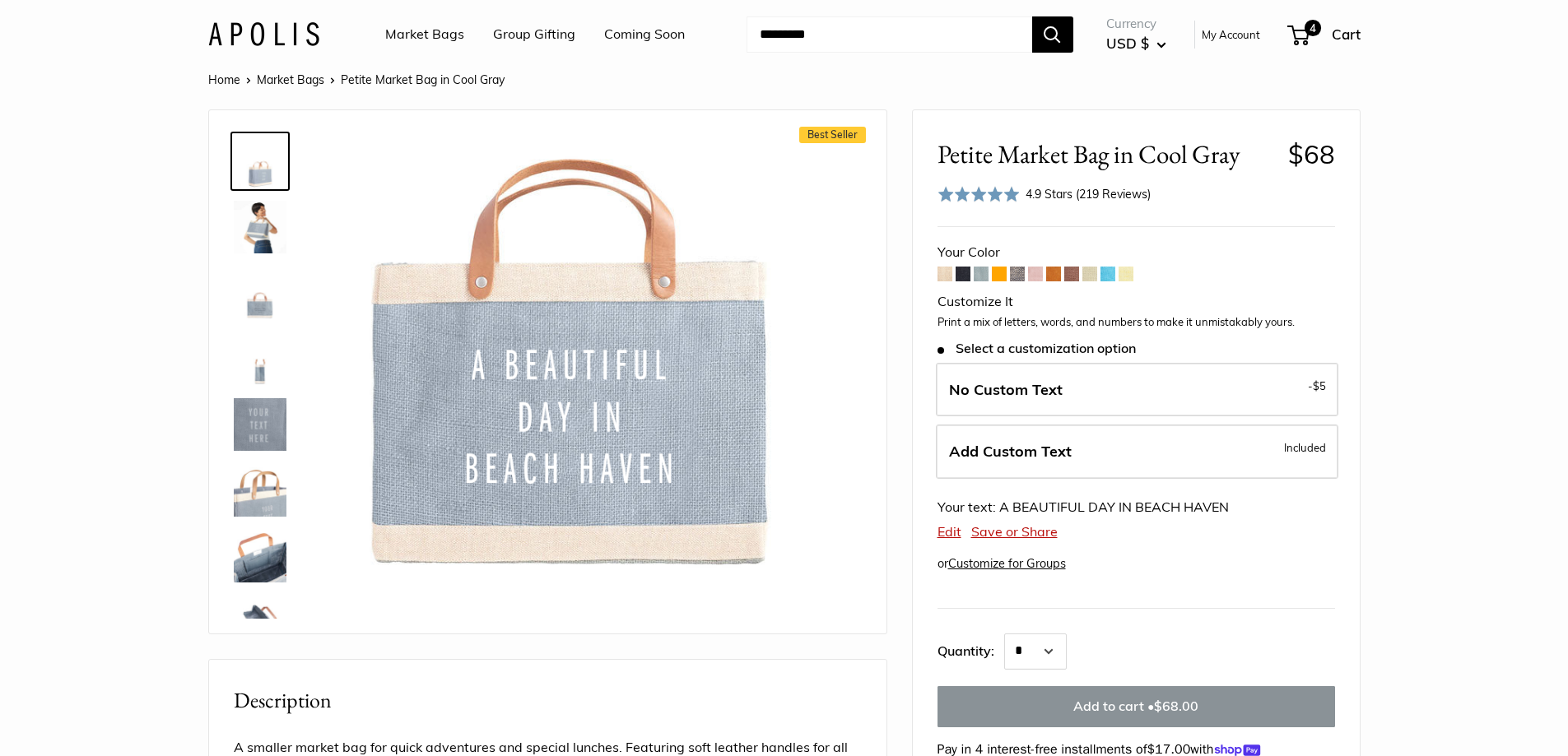 click at bounding box center (263, 34) 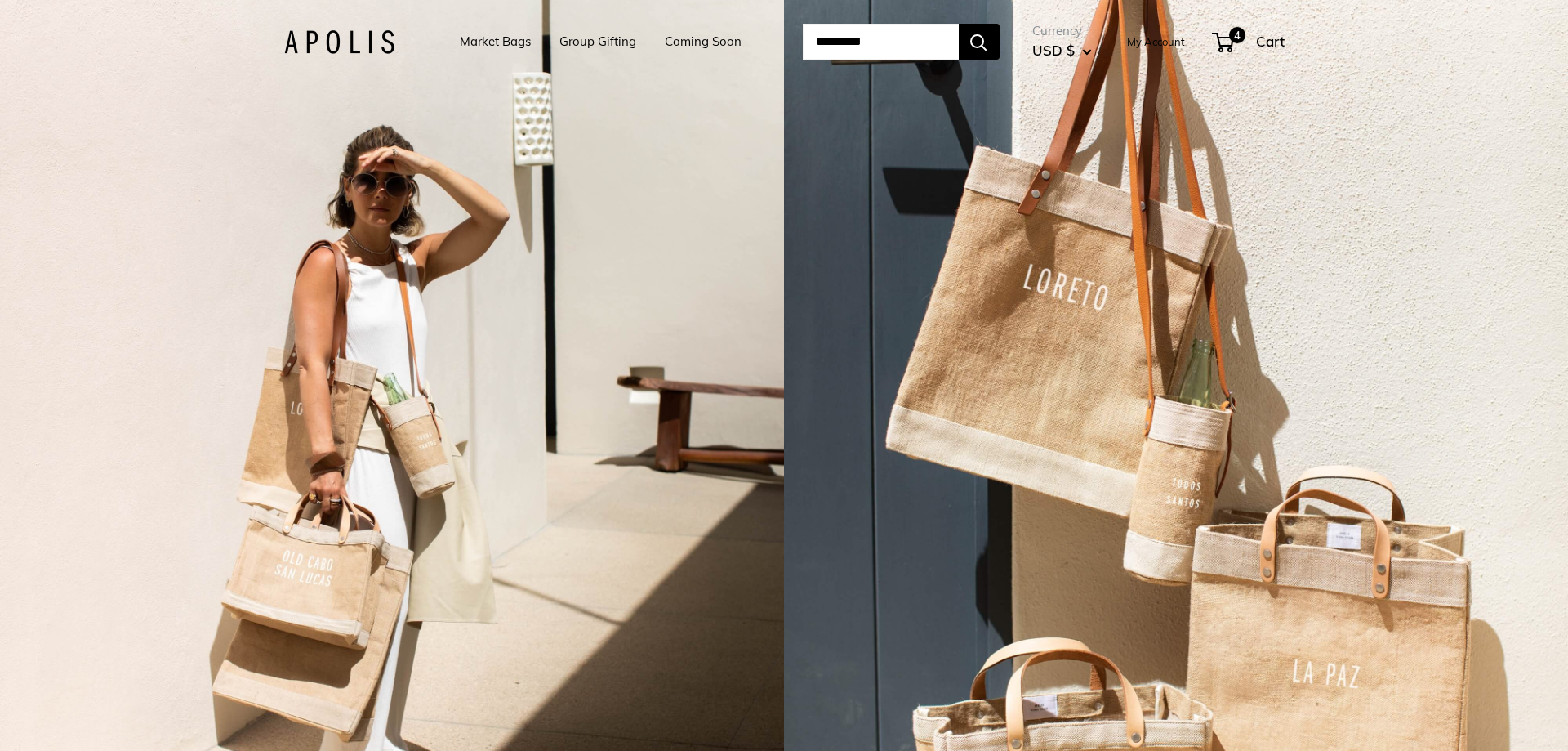 scroll, scrollTop: 0, scrollLeft: 0, axis: both 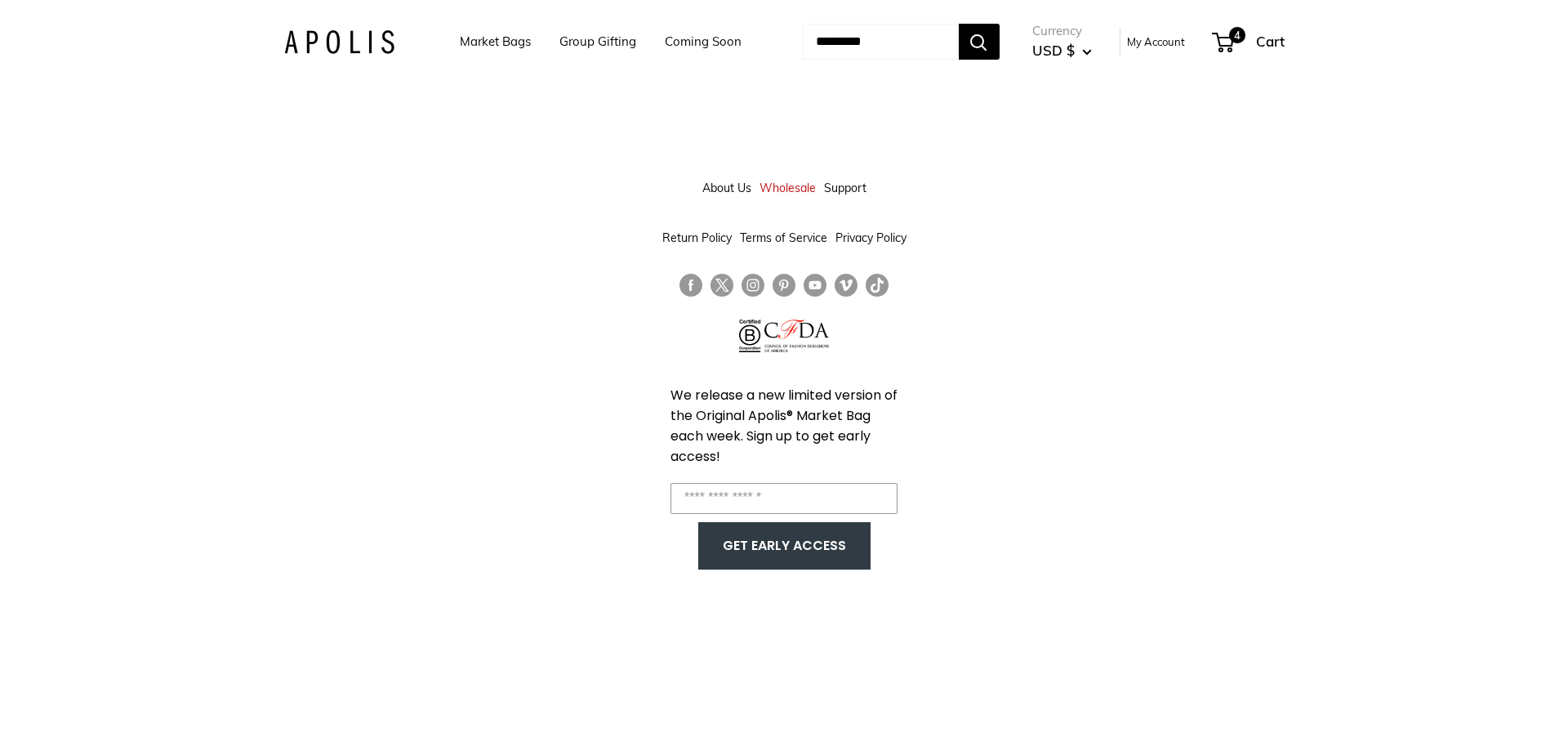 click on "Market Bags" at bounding box center (495, 42) 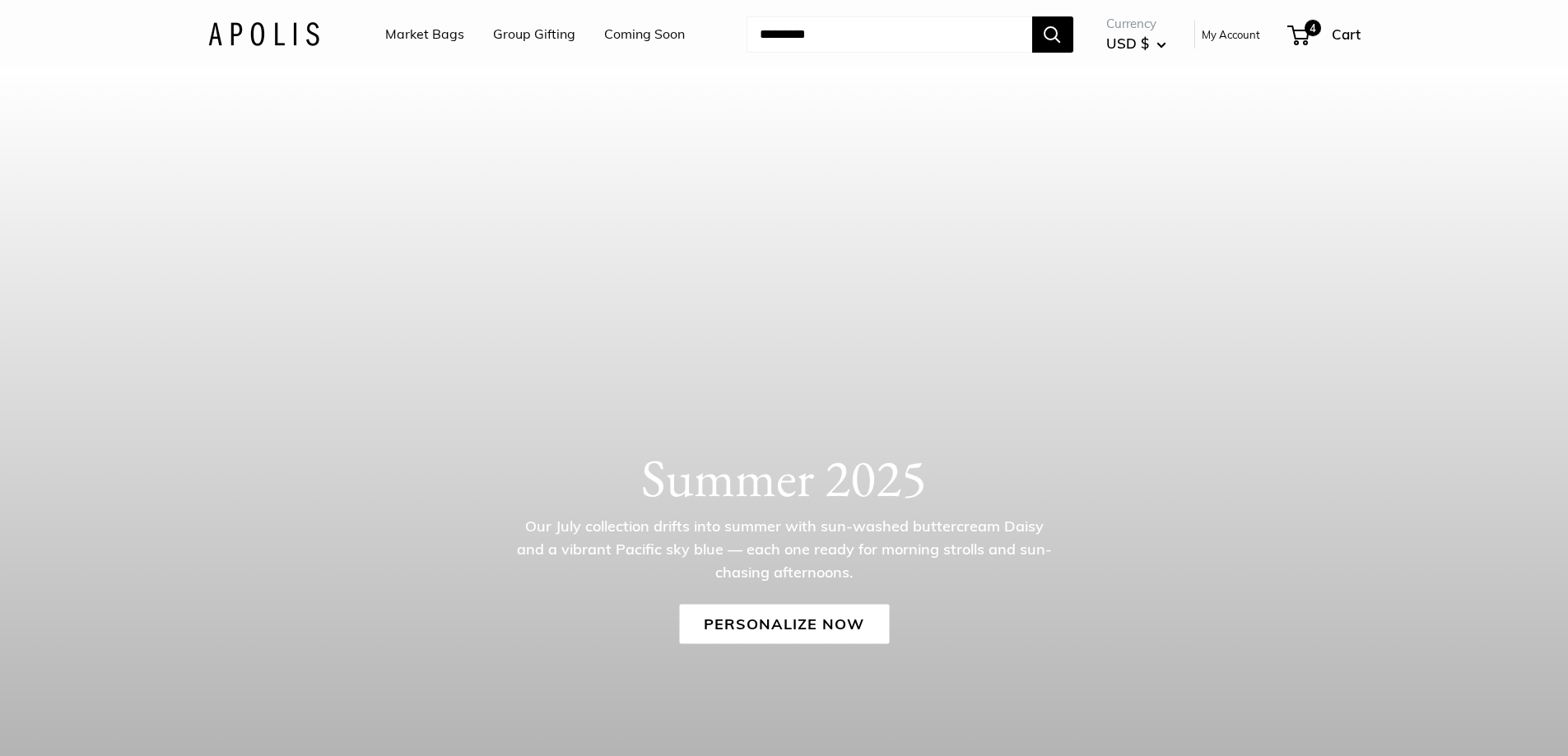 scroll, scrollTop: 0, scrollLeft: 0, axis: both 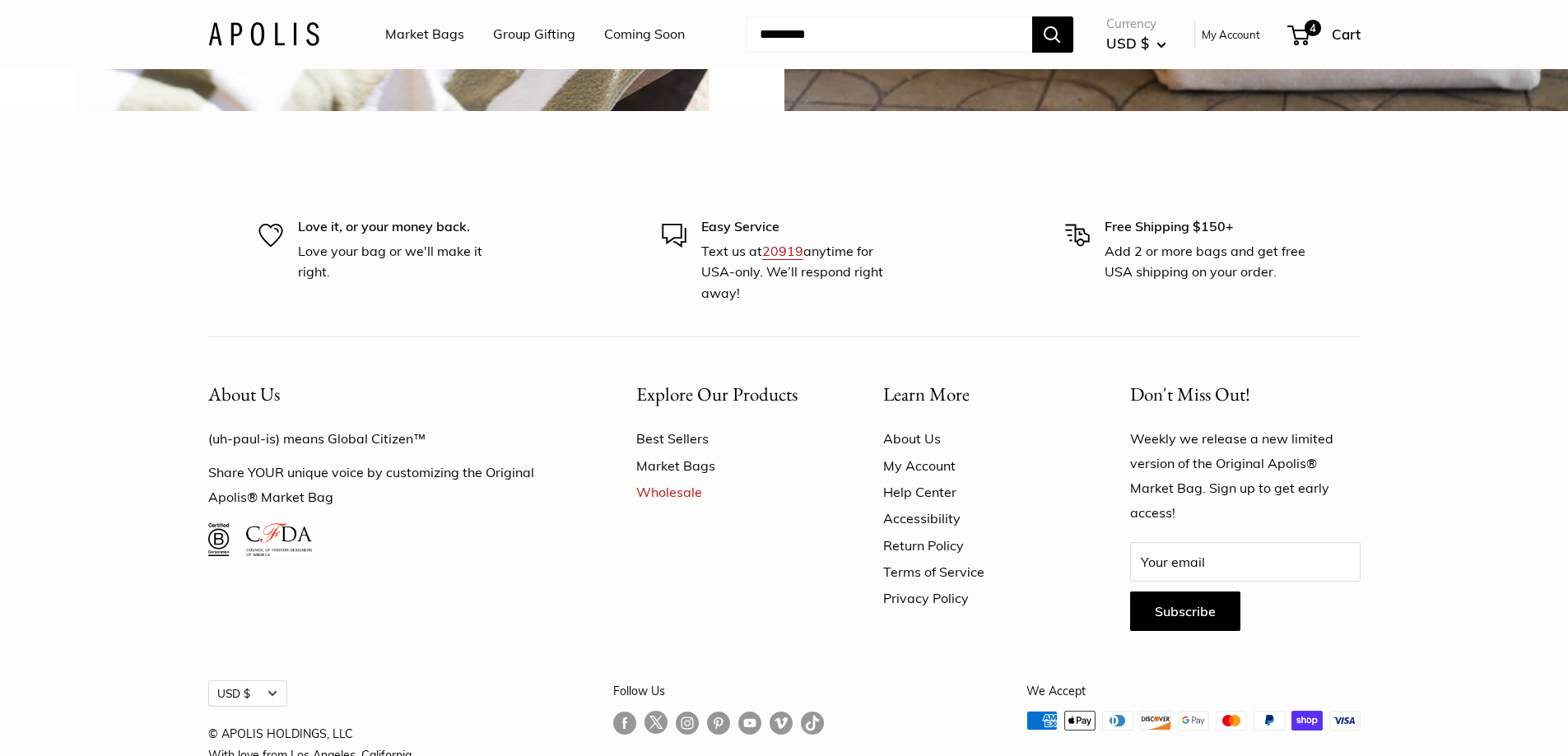 click on "Market Bags" at bounding box center (425, 35) 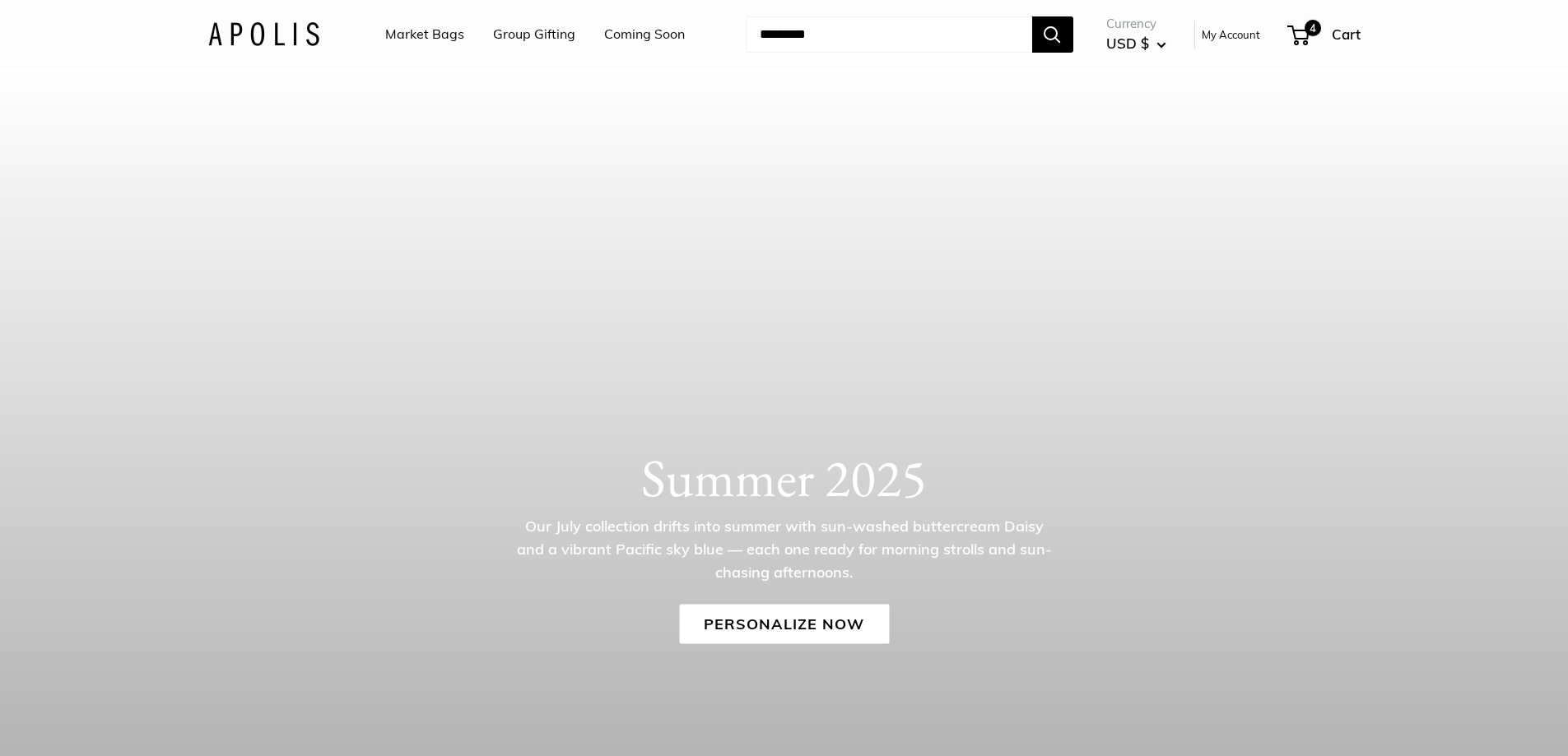 scroll, scrollTop: 0, scrollLeft: 0, axis: both 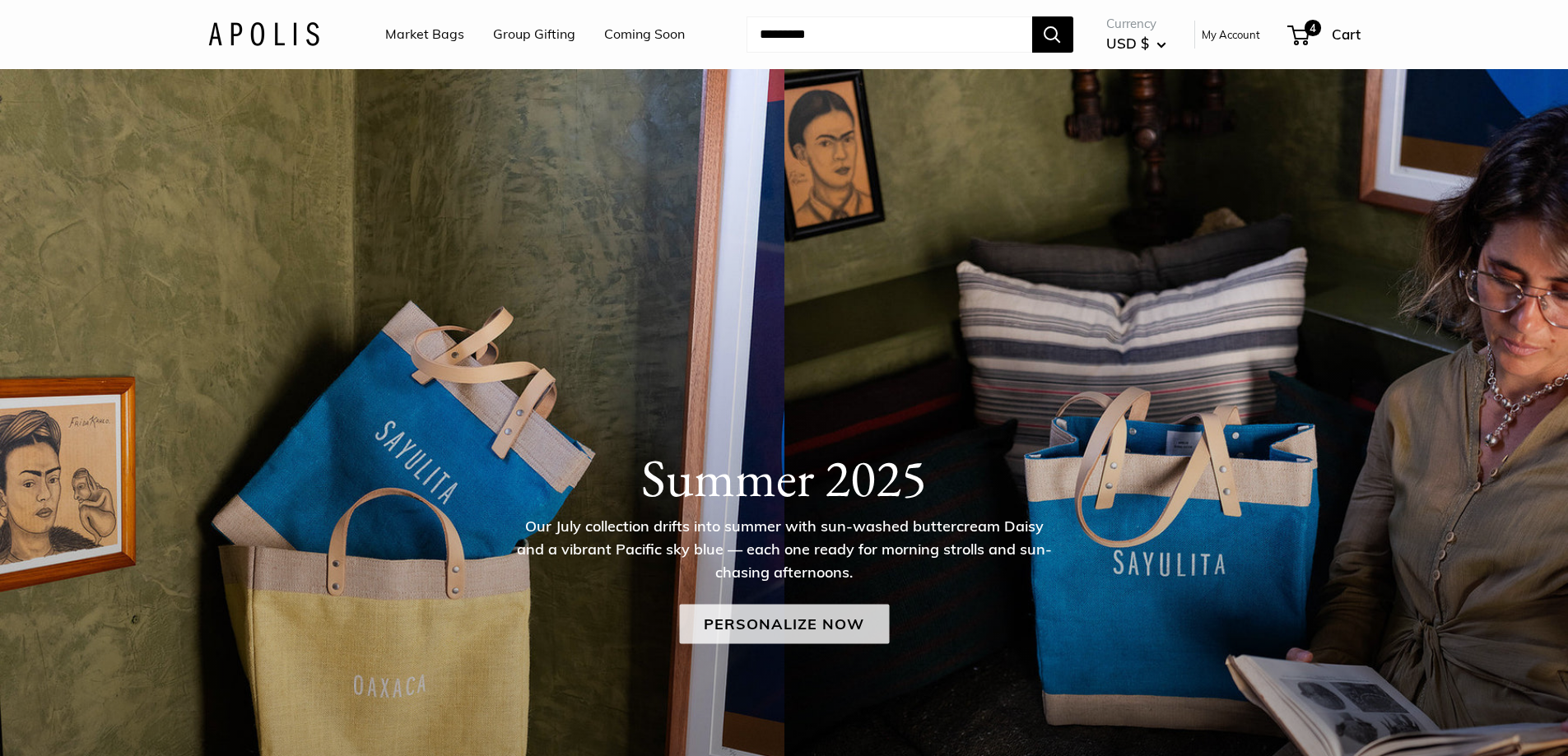 click on "Personalize Now" at bounding box center [784, 624] 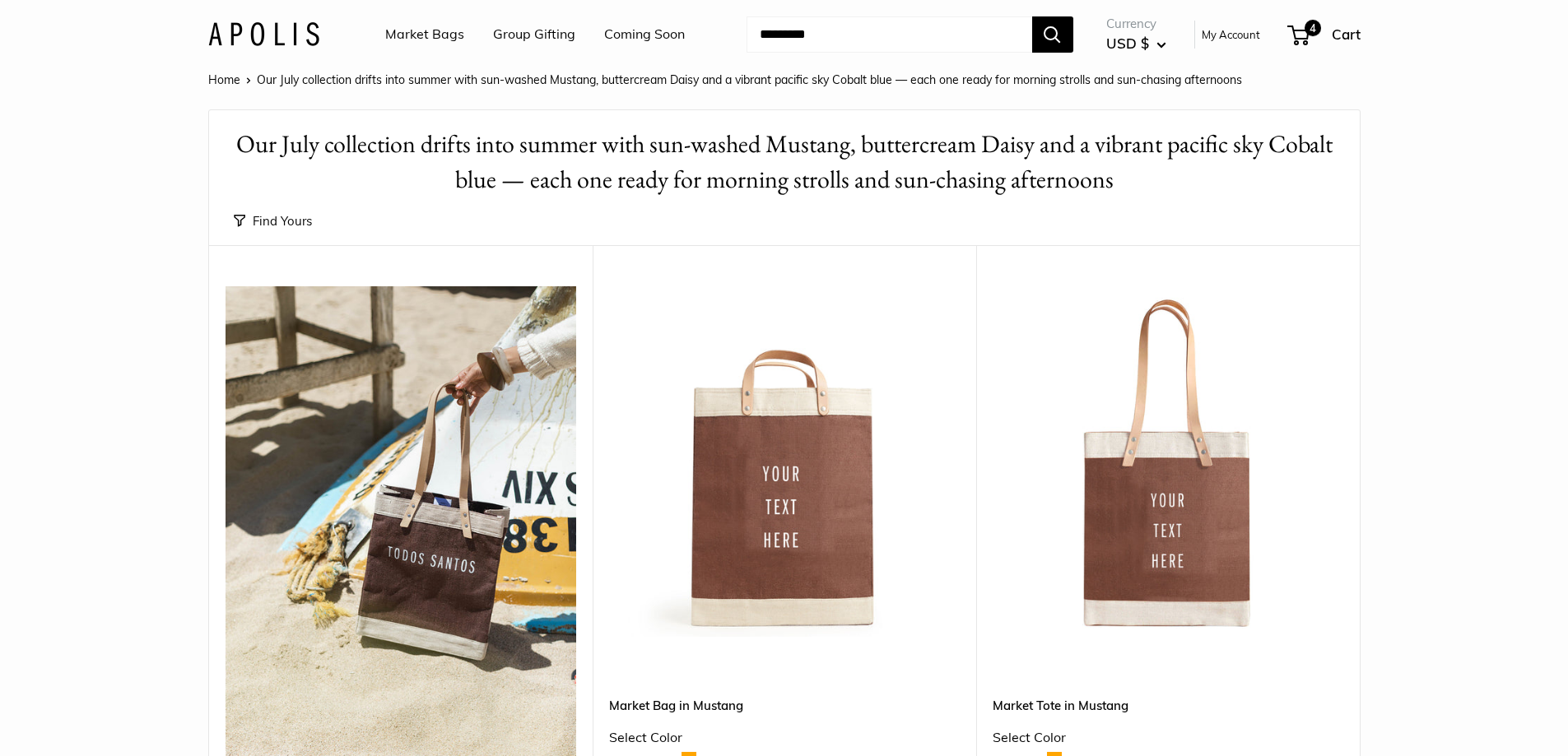 scroll, scrollTop: 0, scrollLeft: 0, axis: both 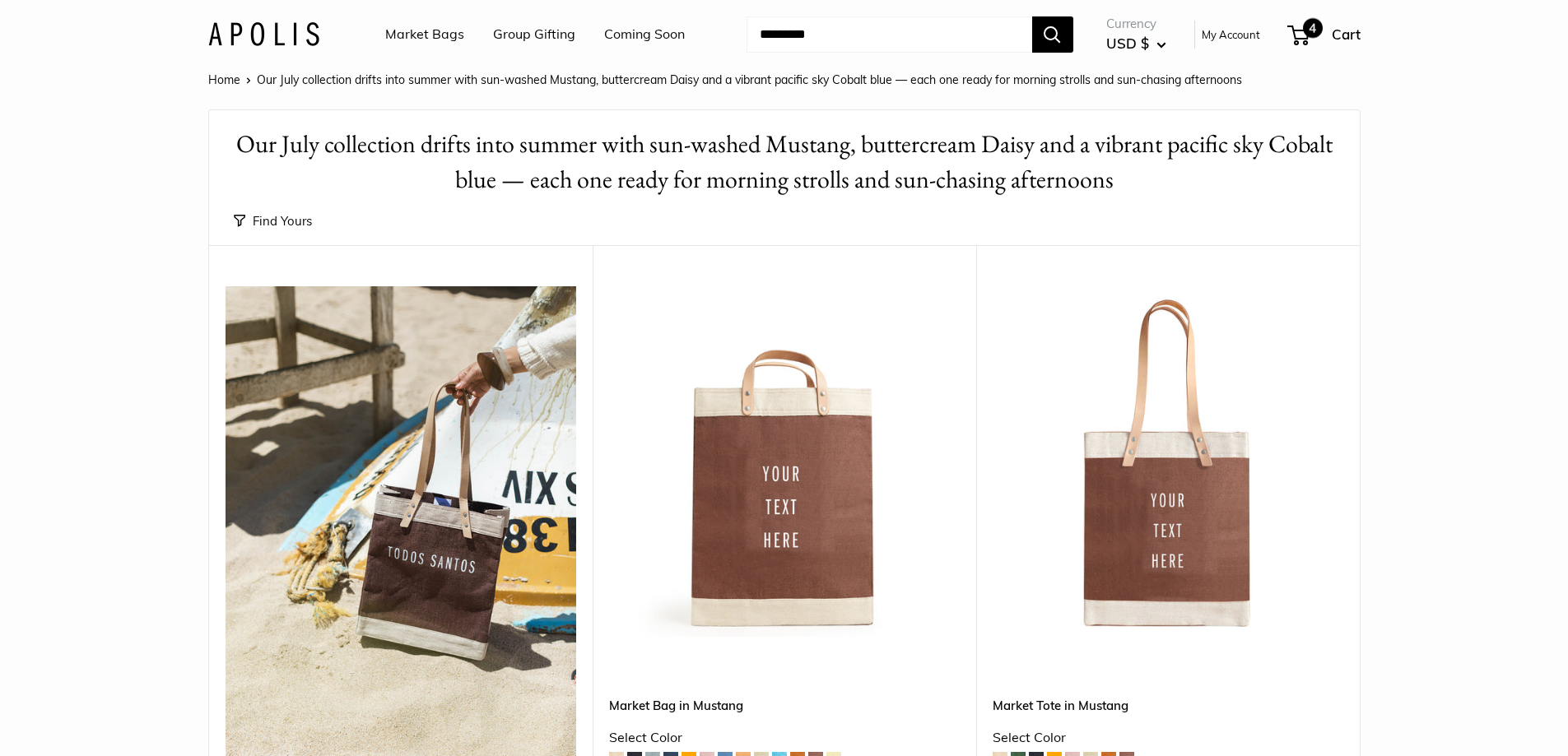 click on "4" at bounding box center [1313, 28] 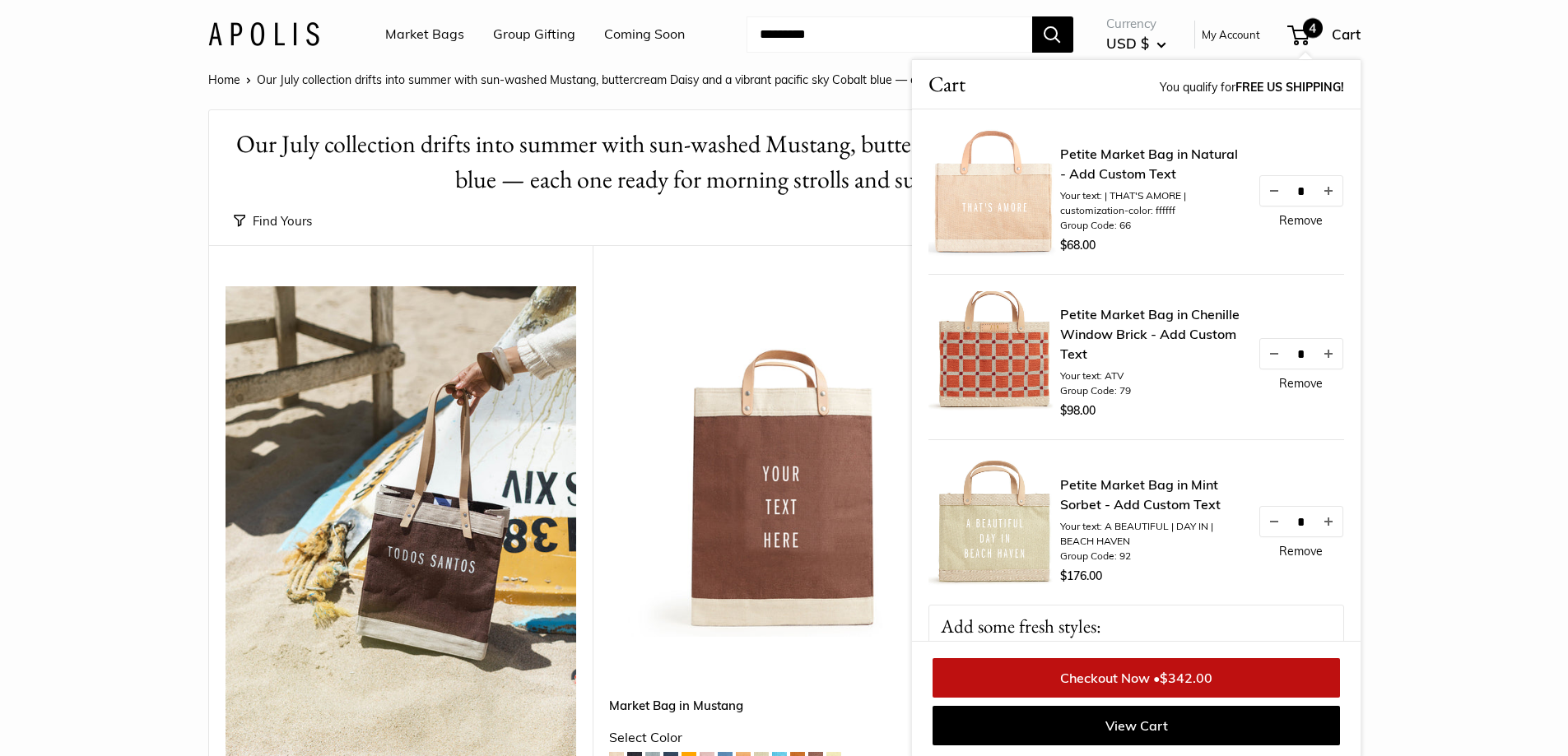 click on "Remove" at bounding box center [1300, 220] 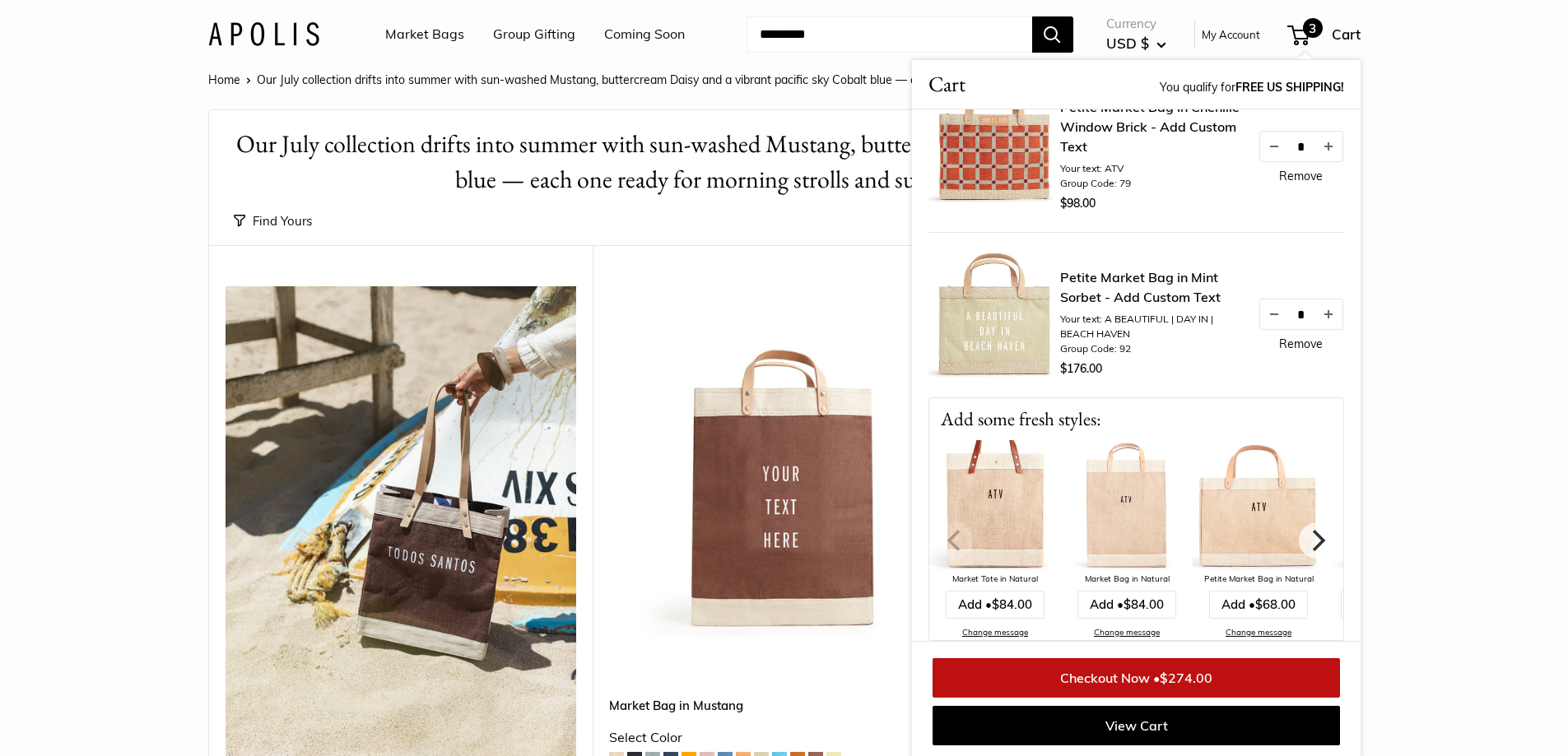 scroll, scrollTop: 0, scrollLeft: 0, axis: both 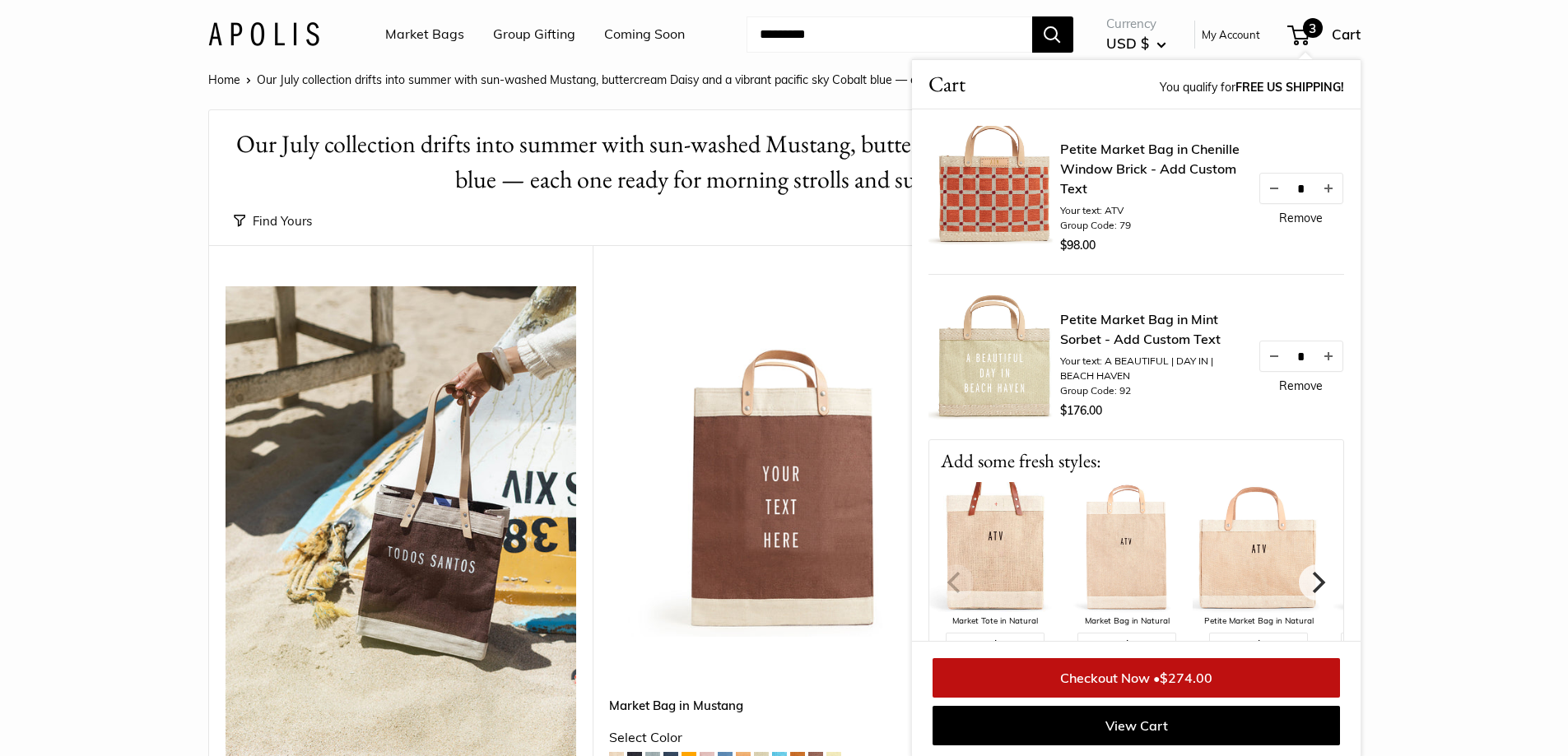 click at bounding box center (994, 357) 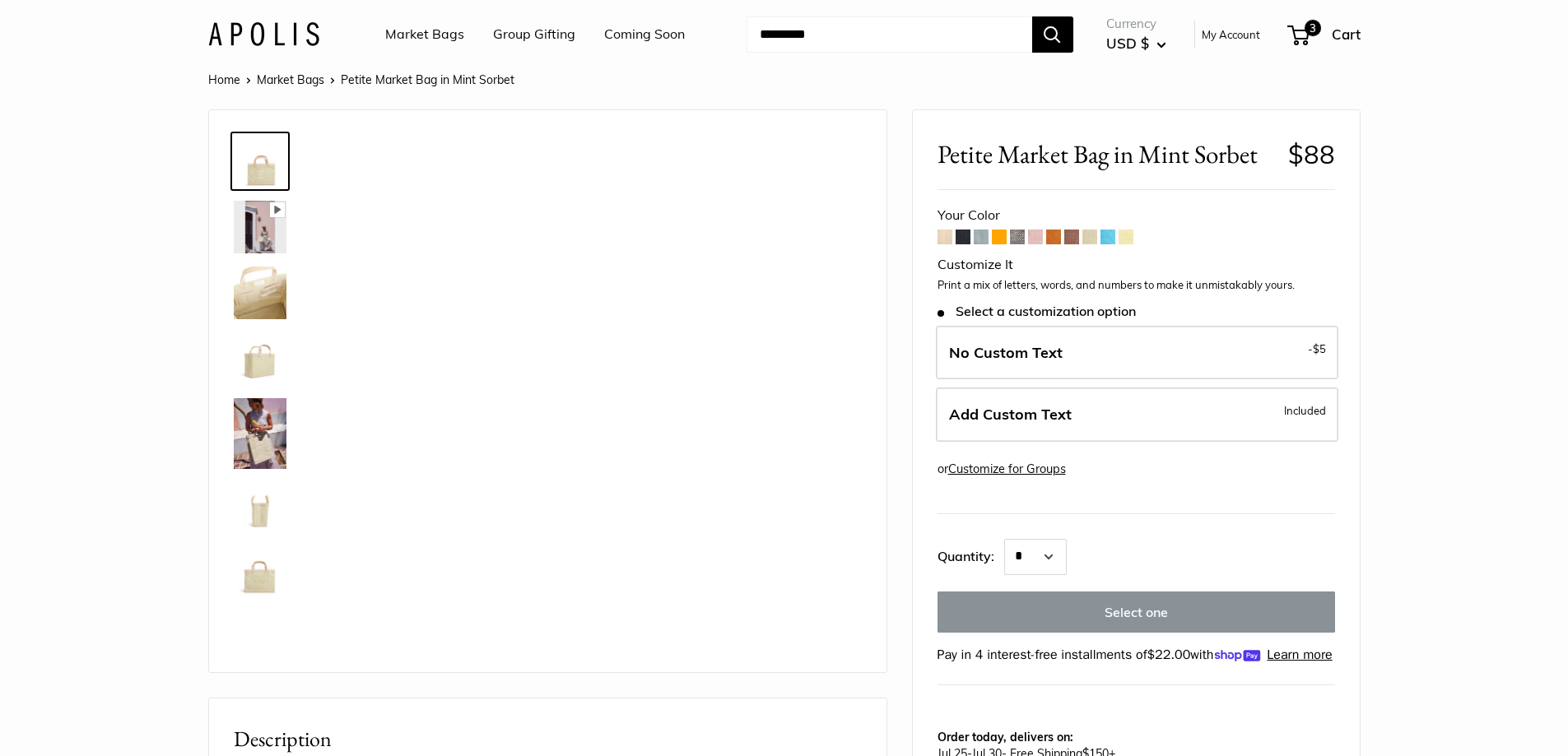 scroll, scrollTop: 0, scrollLeft: 0, axis: both 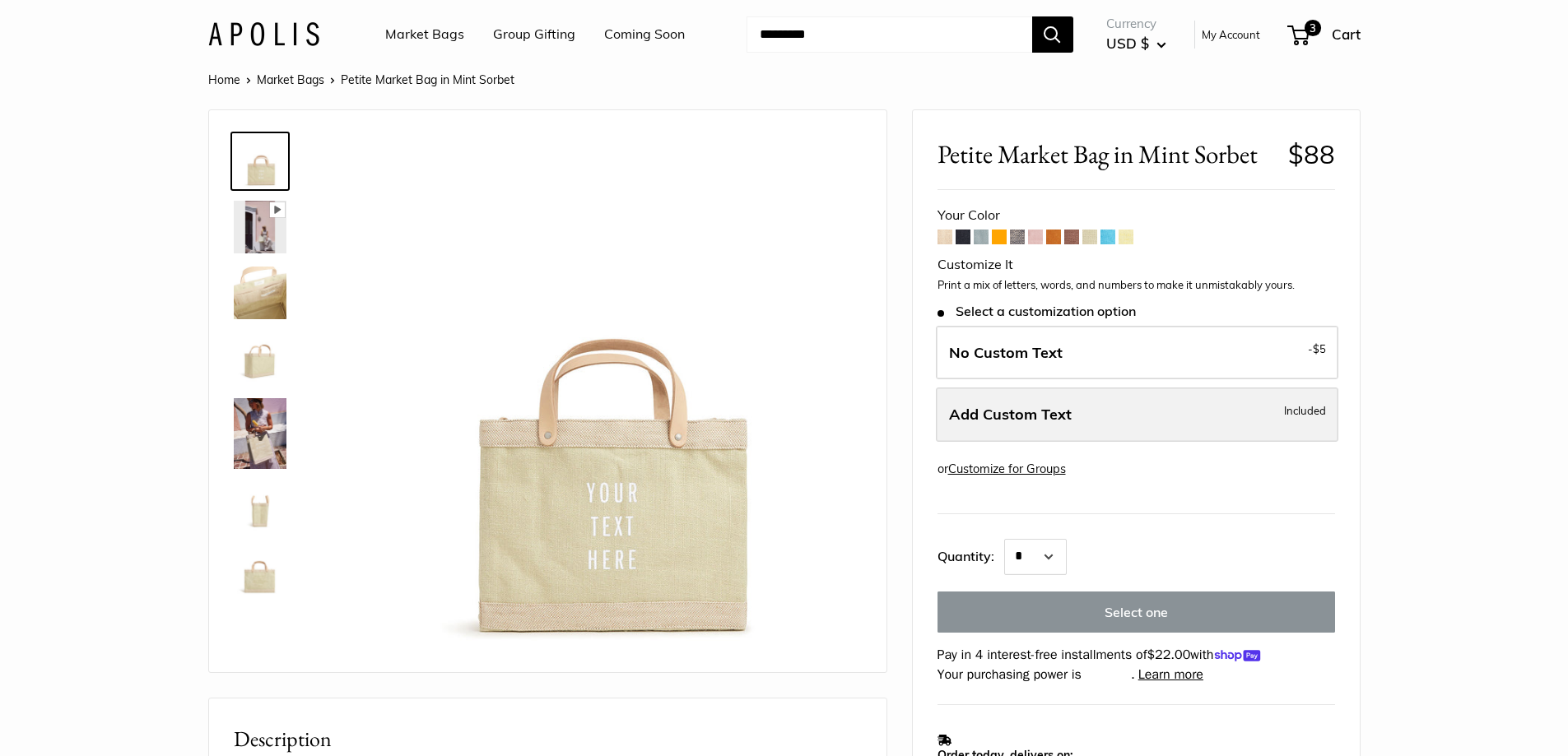 click on "Add Custom Text
Included" at bounding box center [1137, 415] 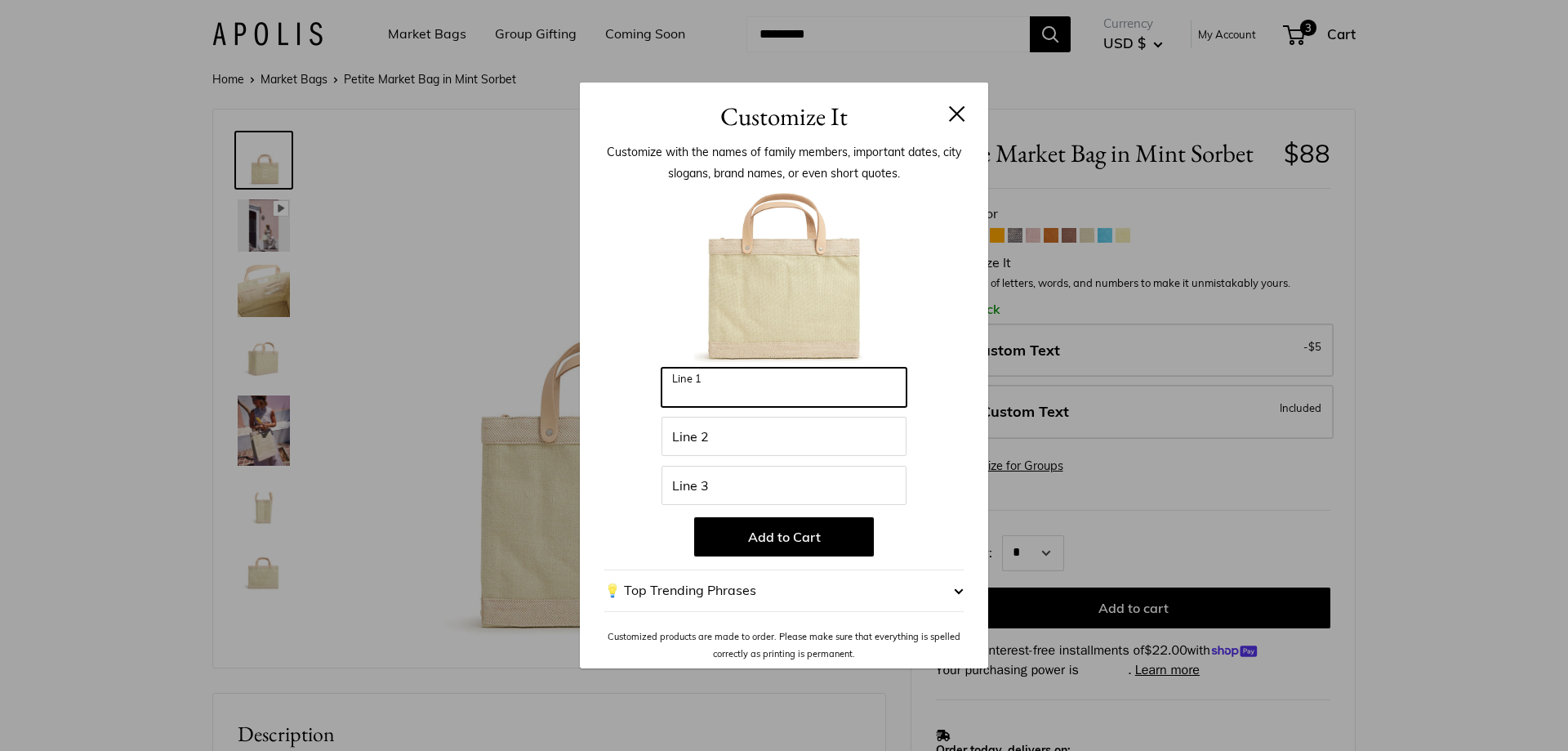click on "Line 1" at bounding box center (784, 387) 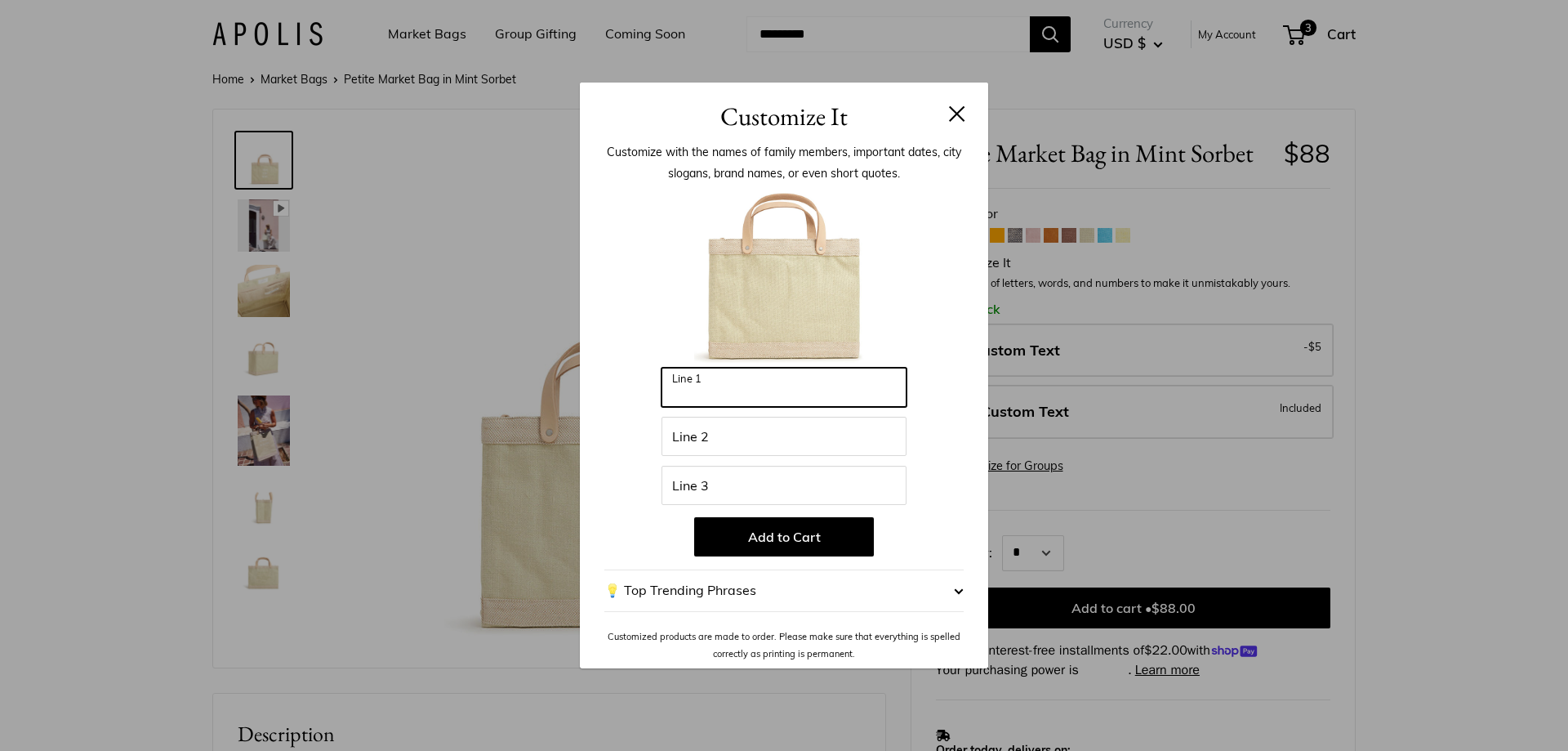 type on "**********" 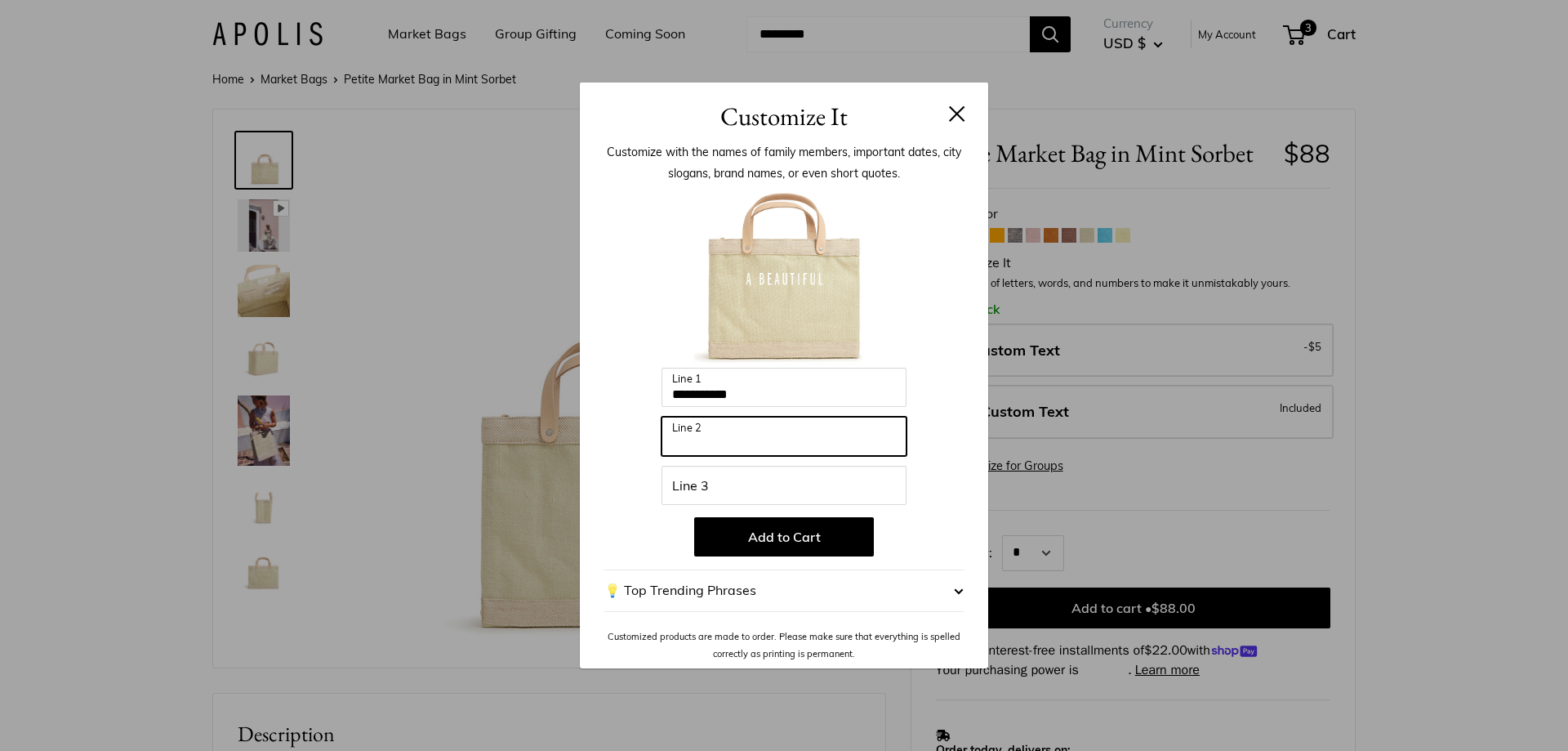 click on "Line 2" at bounding box center [784, 436] 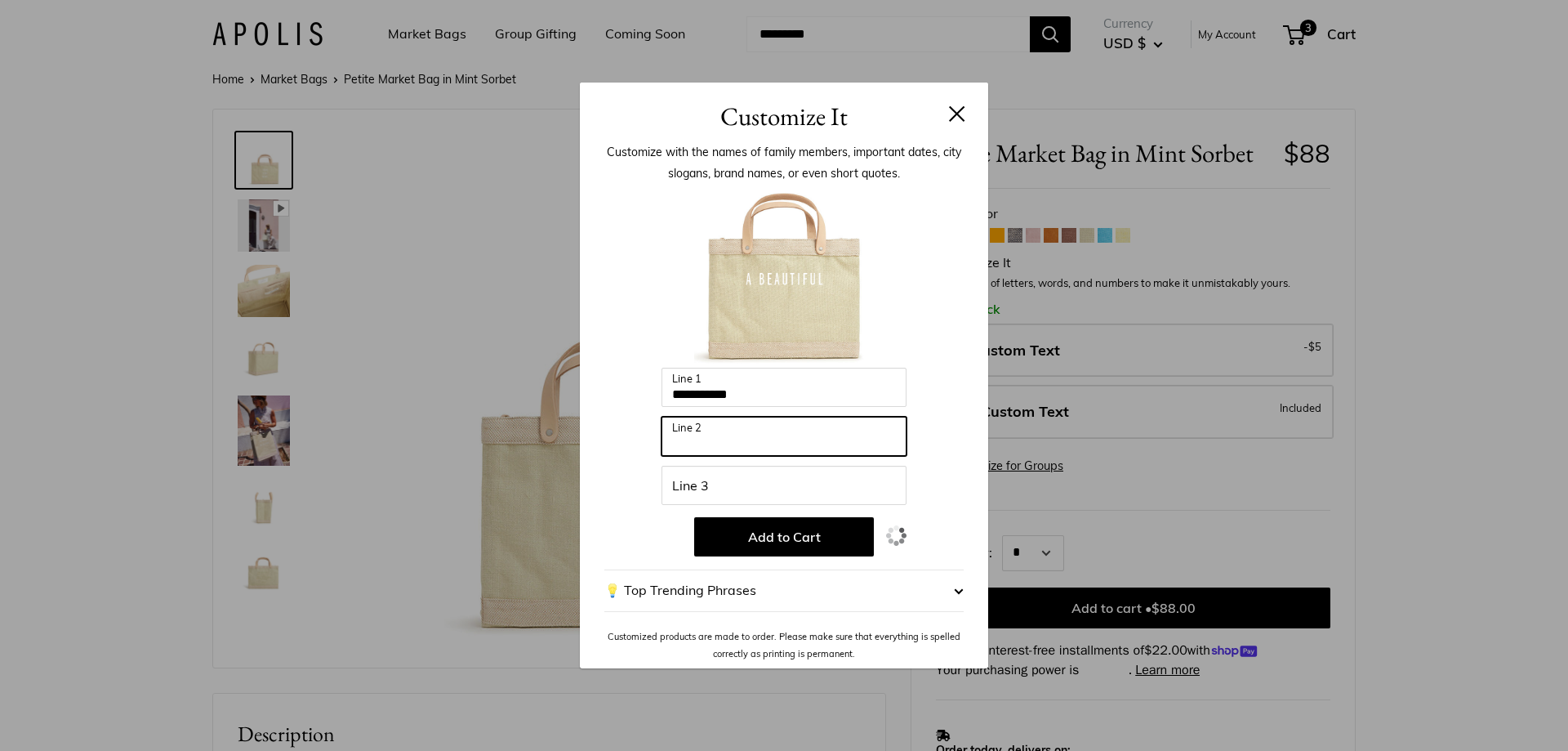 type on "******" 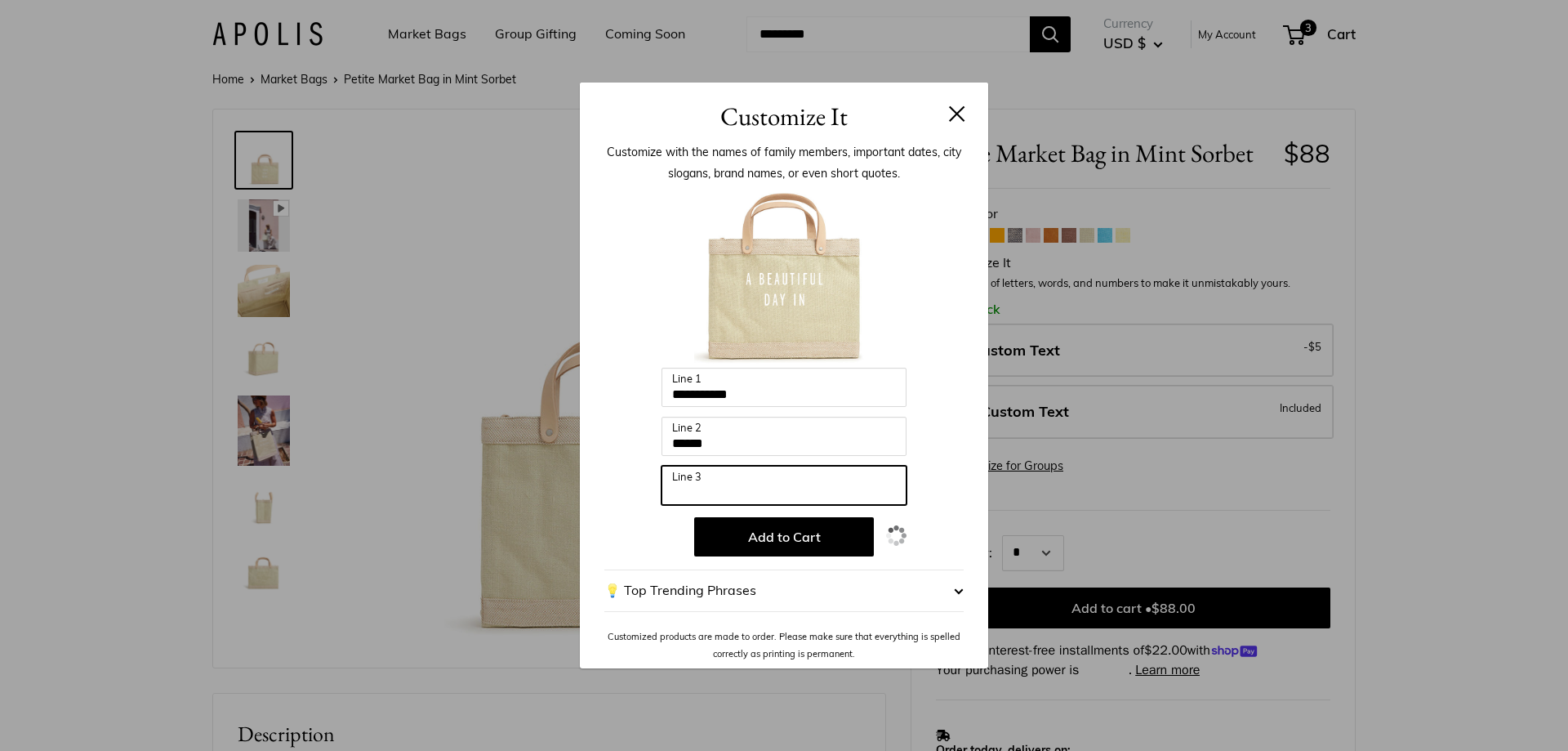 click on "Line 3" at bounding box center [784, 485] 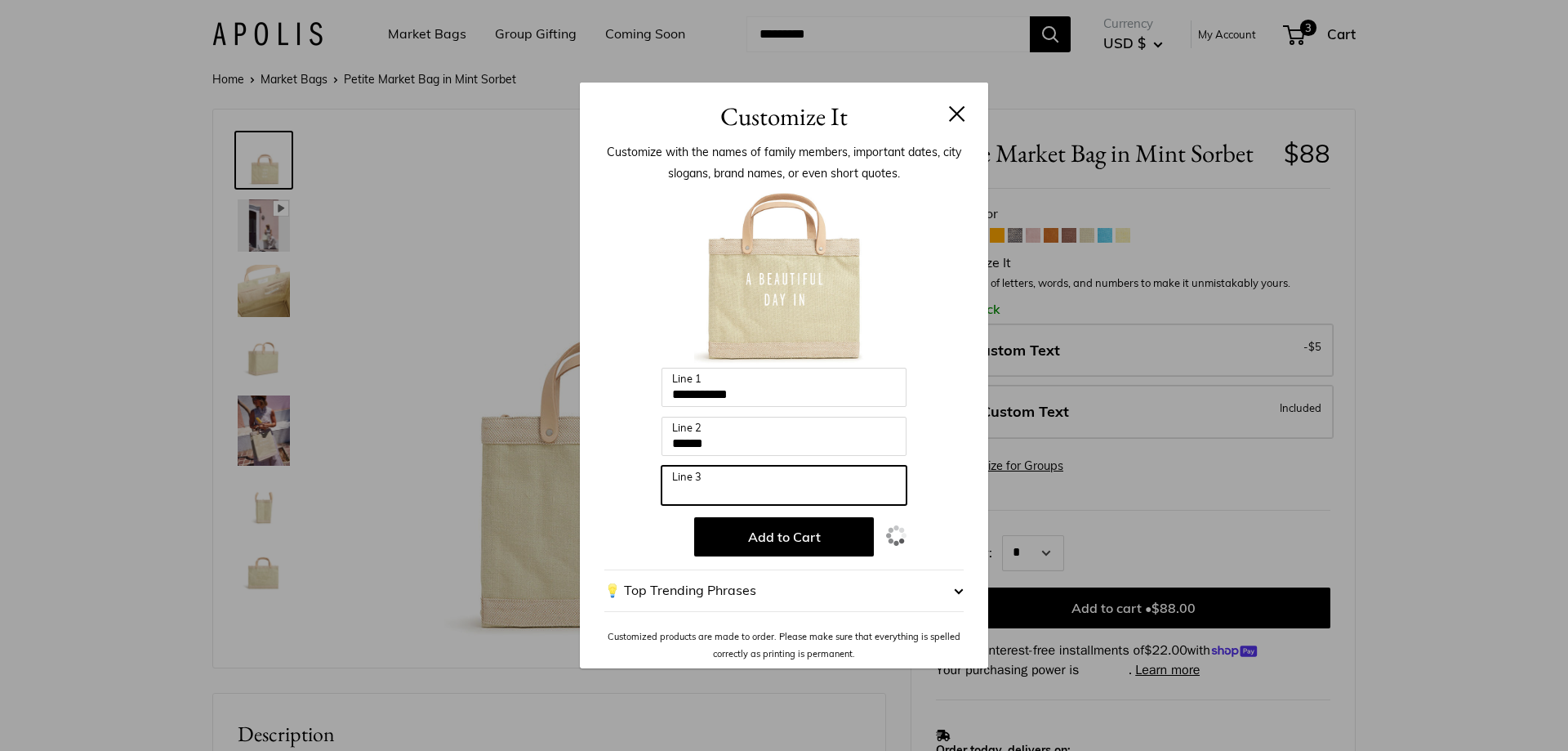 type on "**********" 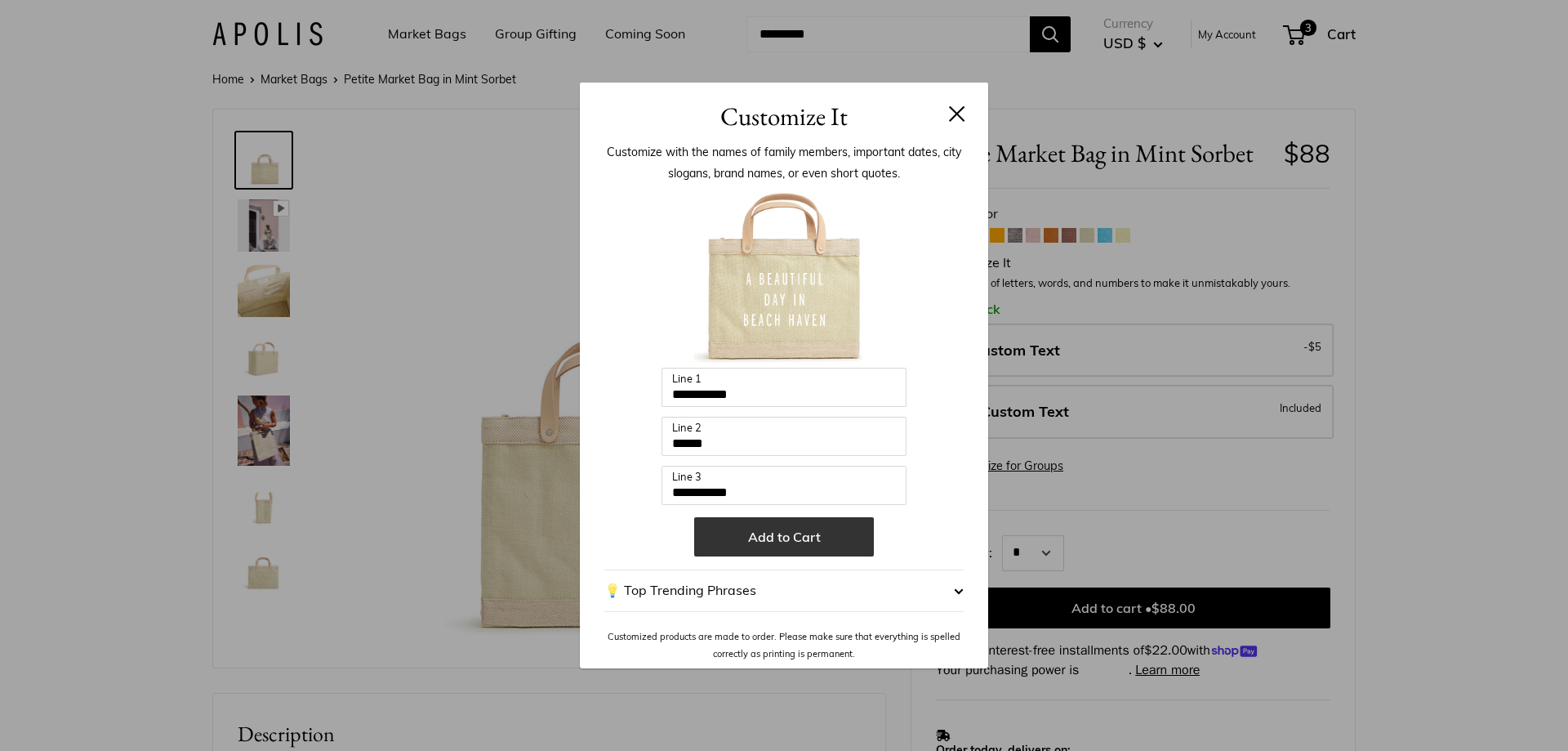 click on "Add to Cart" at bounding box center [784, 537] 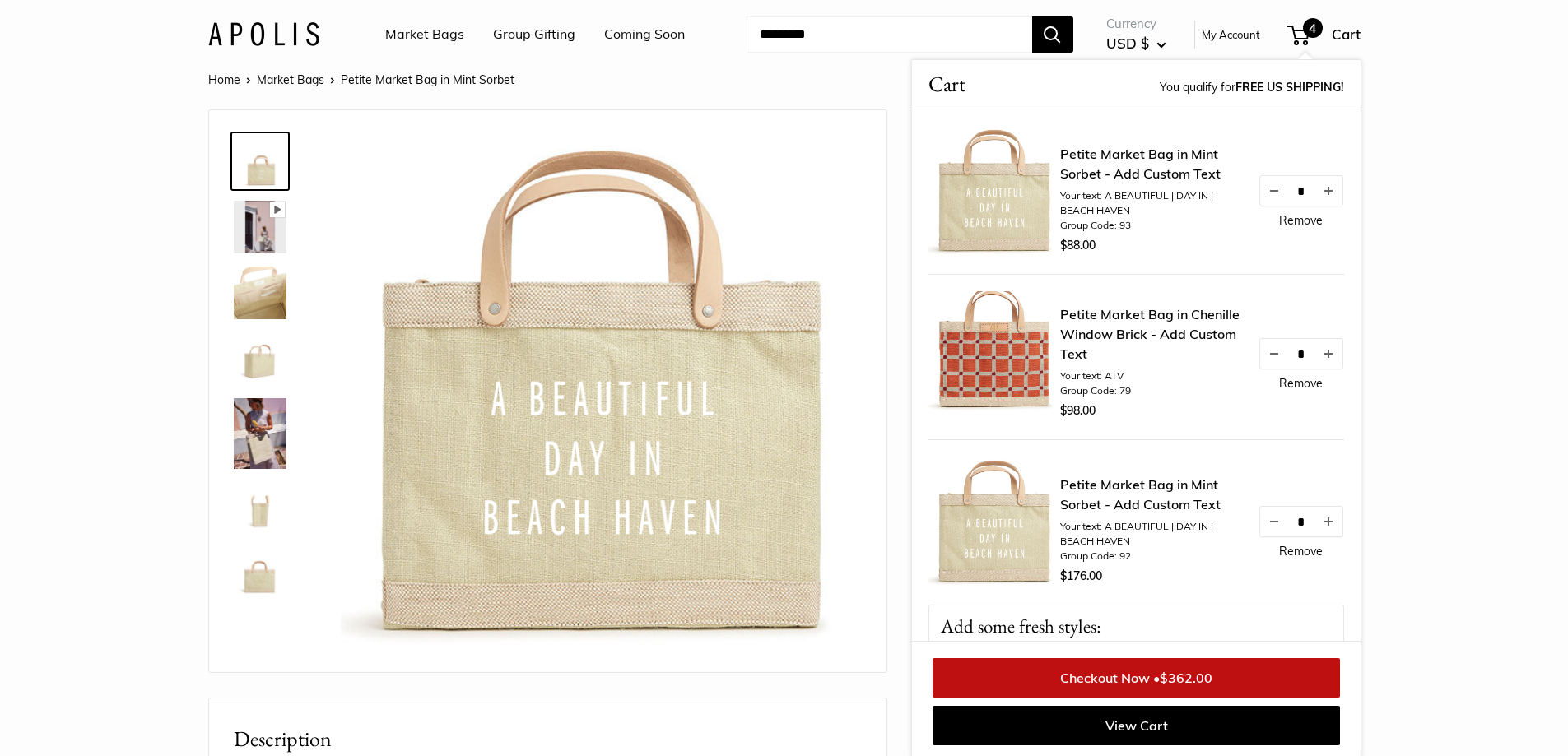 click on "Home
Market Bags
Petite Market Bag in Mint Sorbet
Pause Play % buffered 00:00 Unmute Mute Exit fullscreen Enter fullscreen Play
Seal of authenticity printed on the backside of every bag." at bounding box center [784, 777] 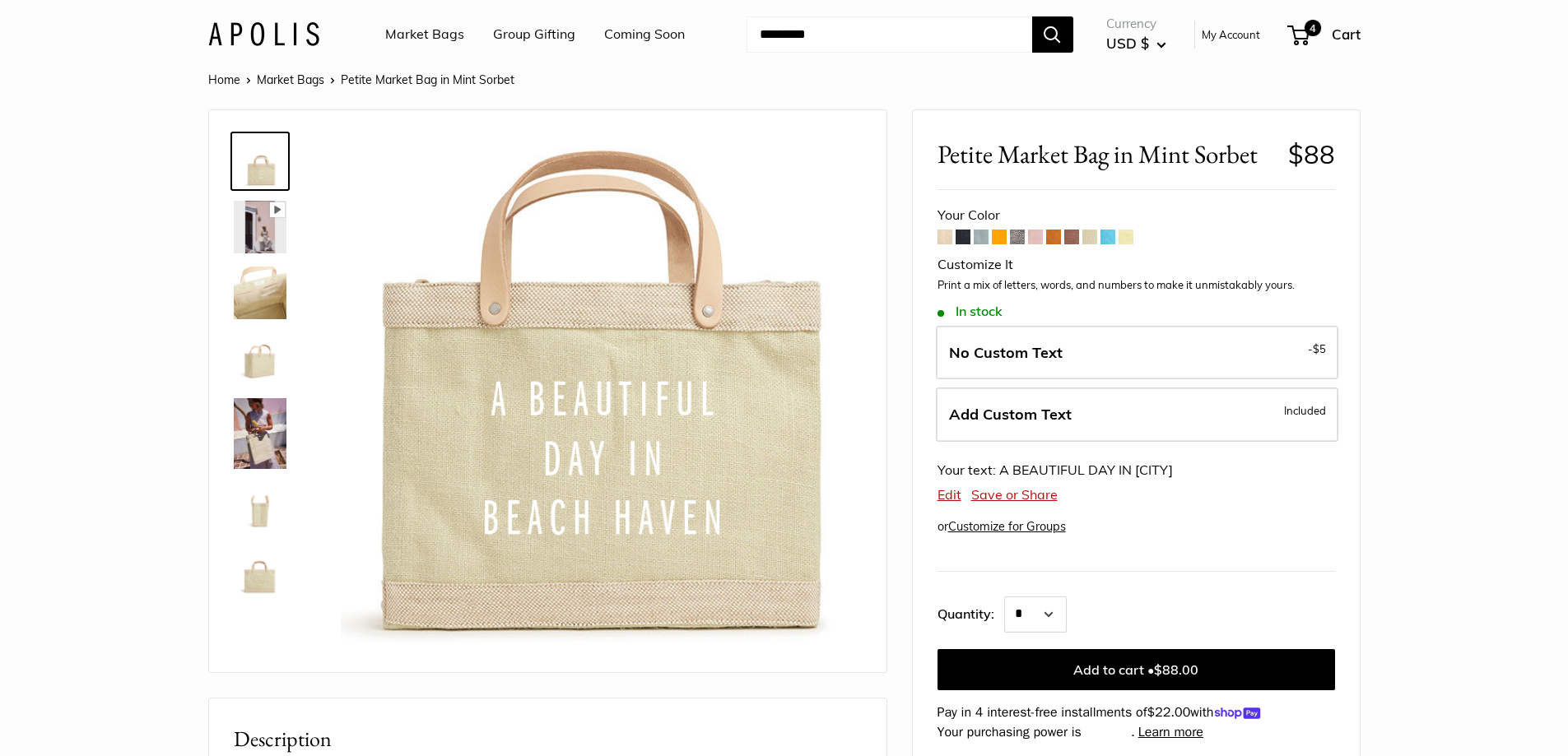 click at bounding box center [981, 237] 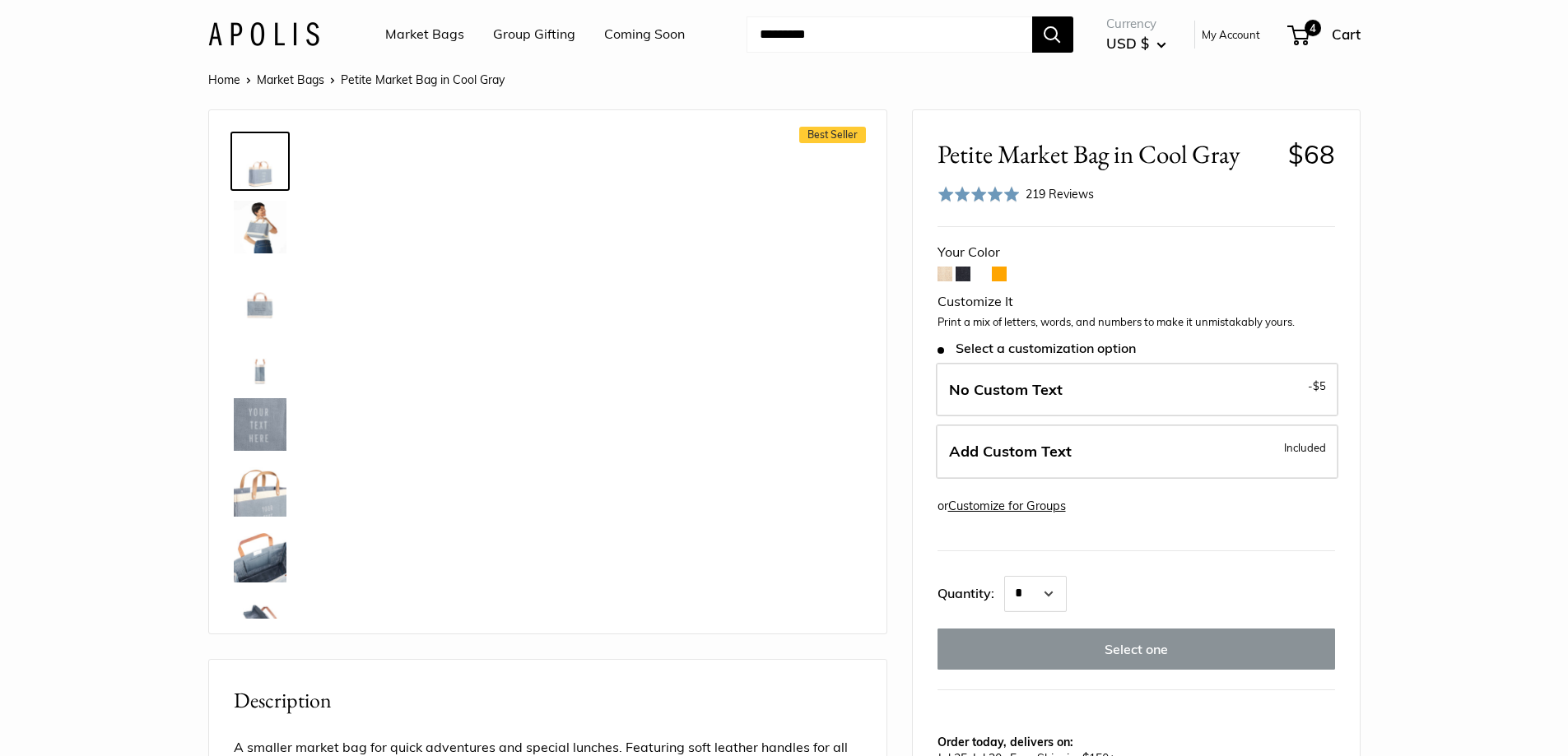 scroll, scrollTop: 0, scrollLeft: 0, axis: both 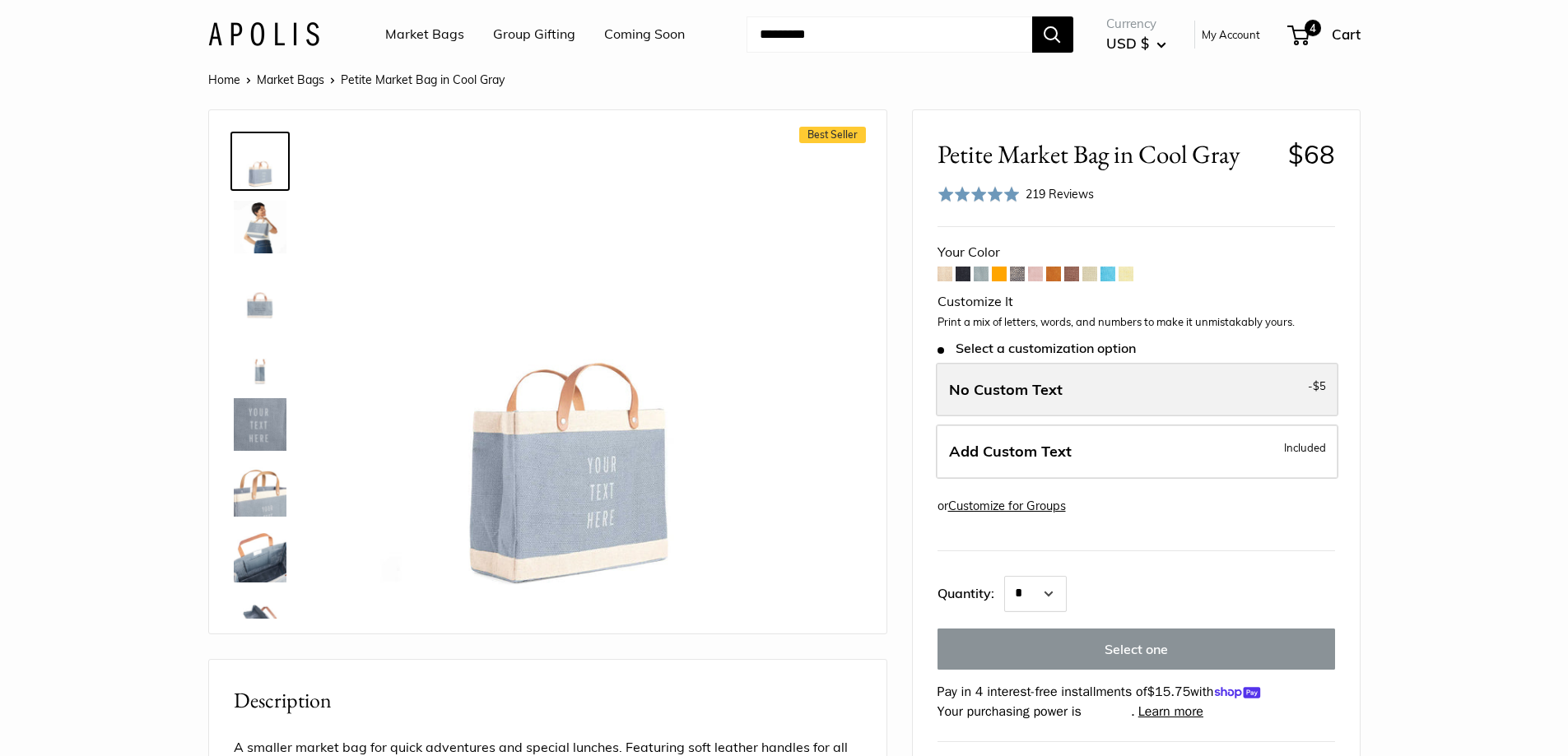 click on "No Custom Text
- $5" at bounding box center [1137, 390] 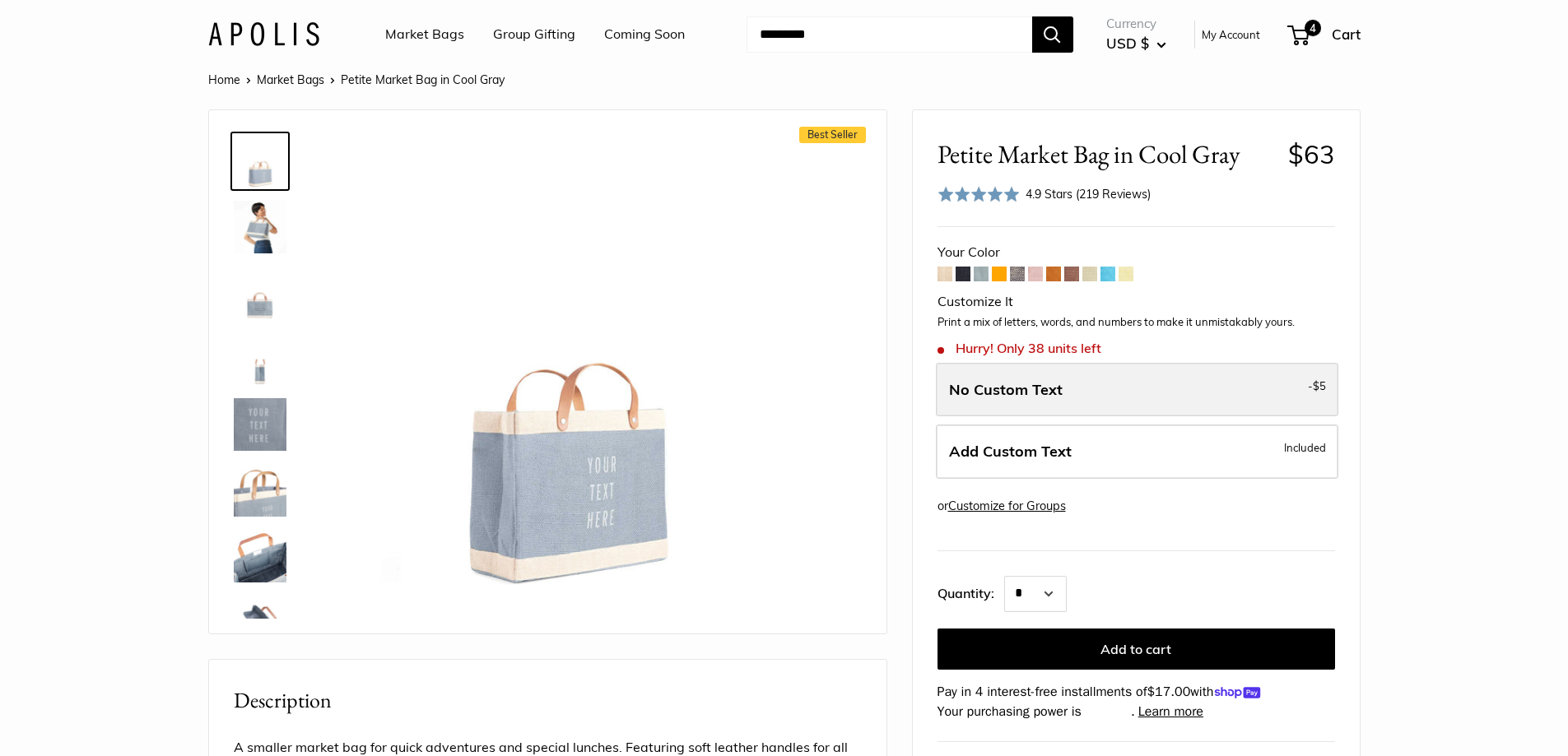 scroll, scrollTop: 0, scrollLeft: 0, axis: both 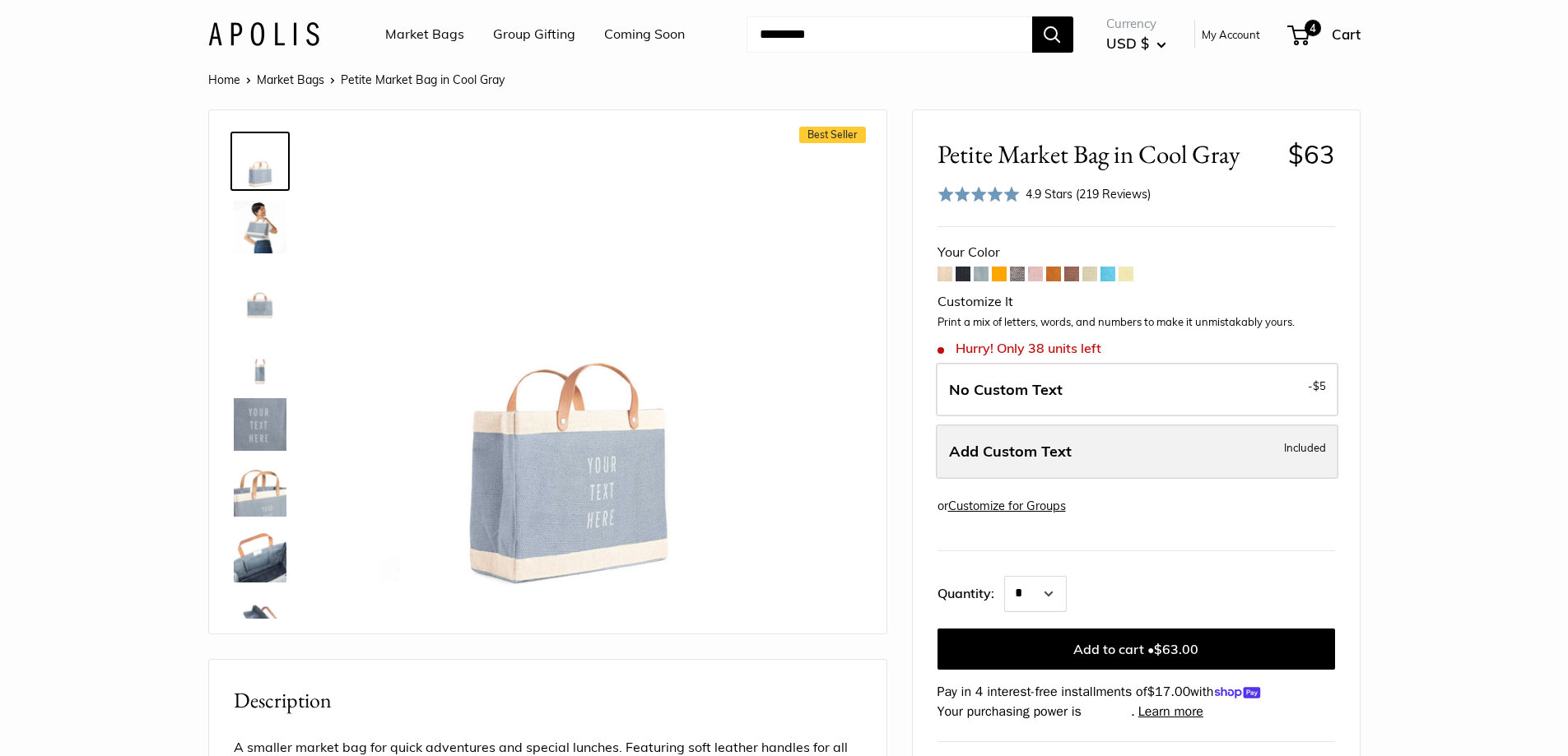 click on "Add Custom Text" at bounding box center [1010, 451] 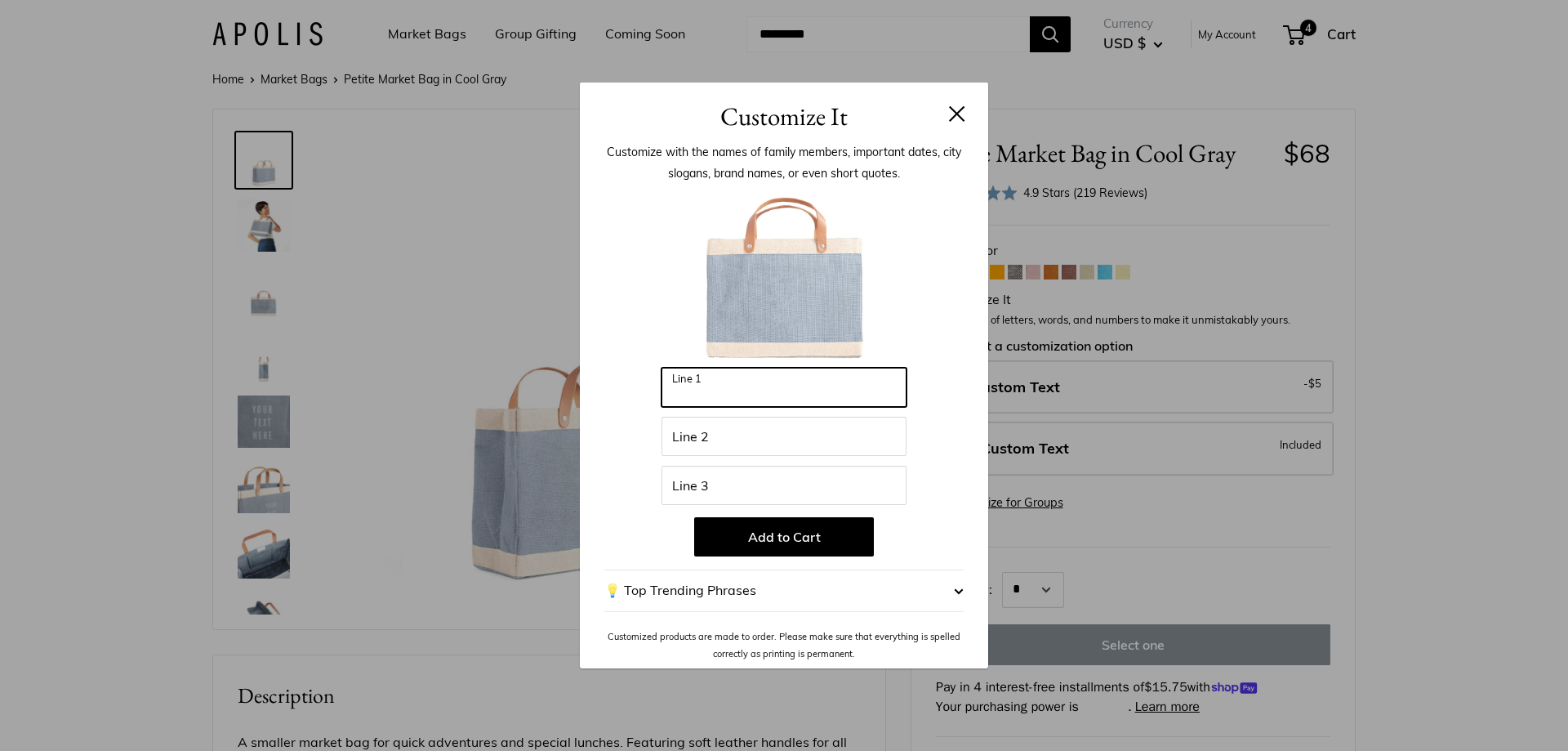 click on "Line 1" at bounding box center [784, 387] 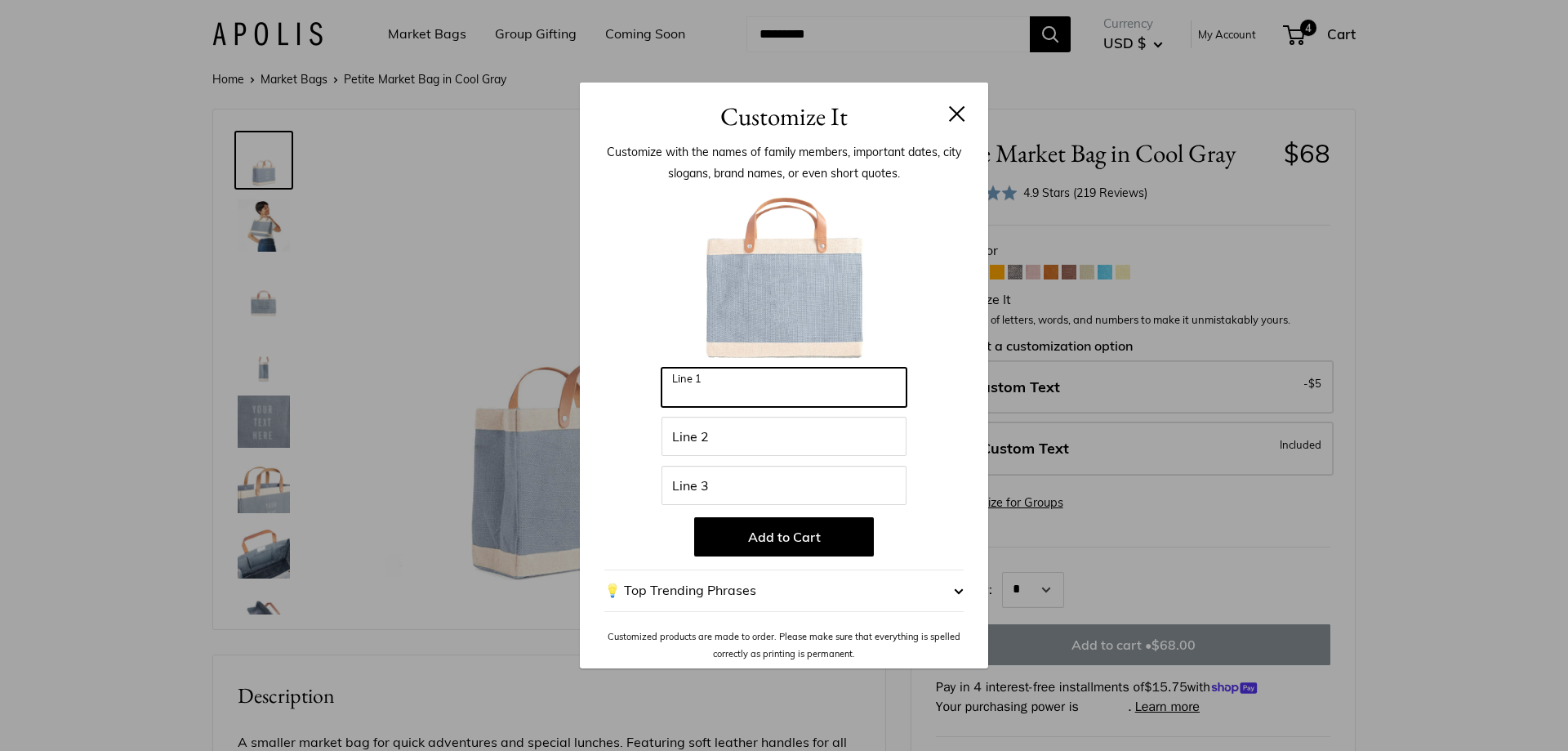 type on "**********" 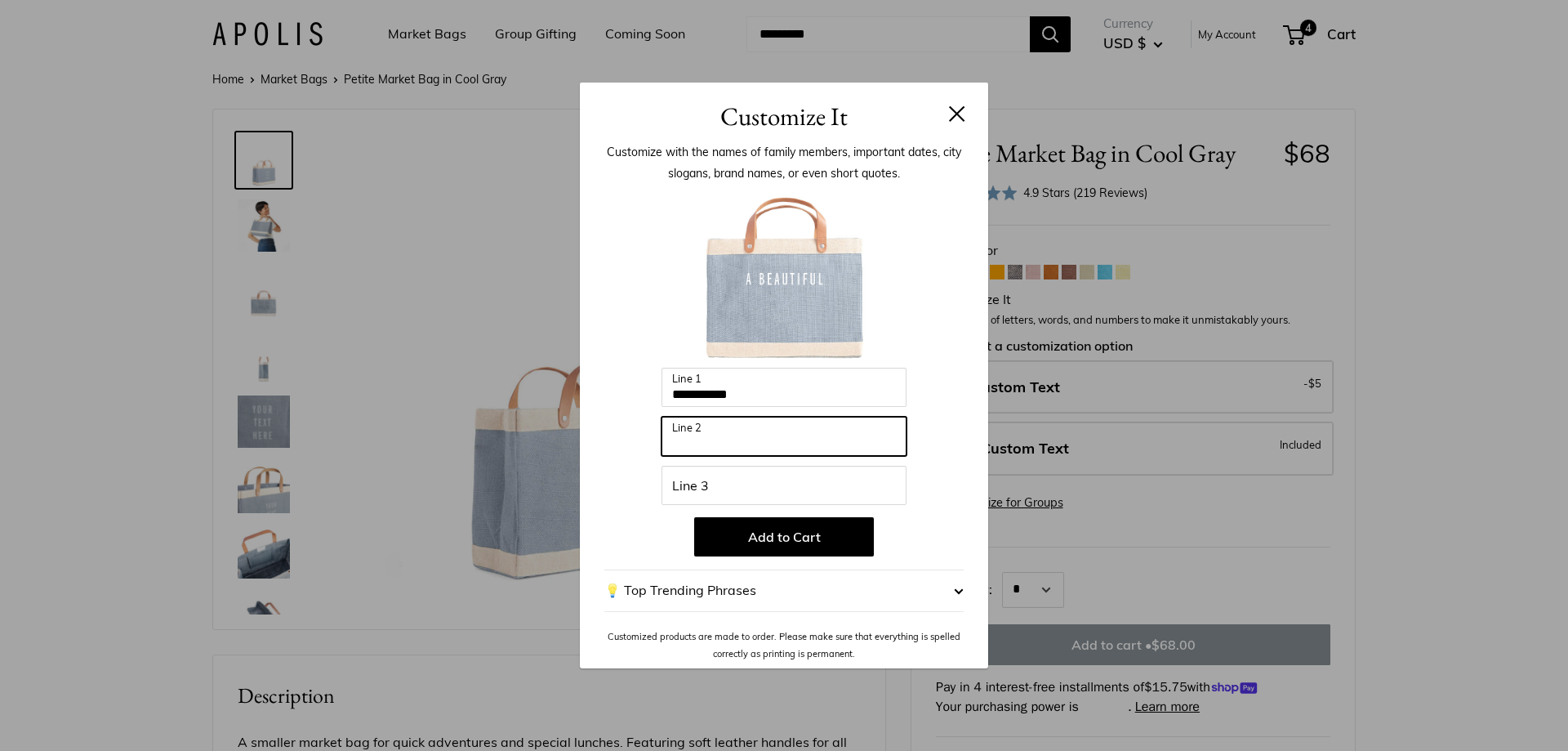 click on "Line 2" at bounding box center [784, 436] 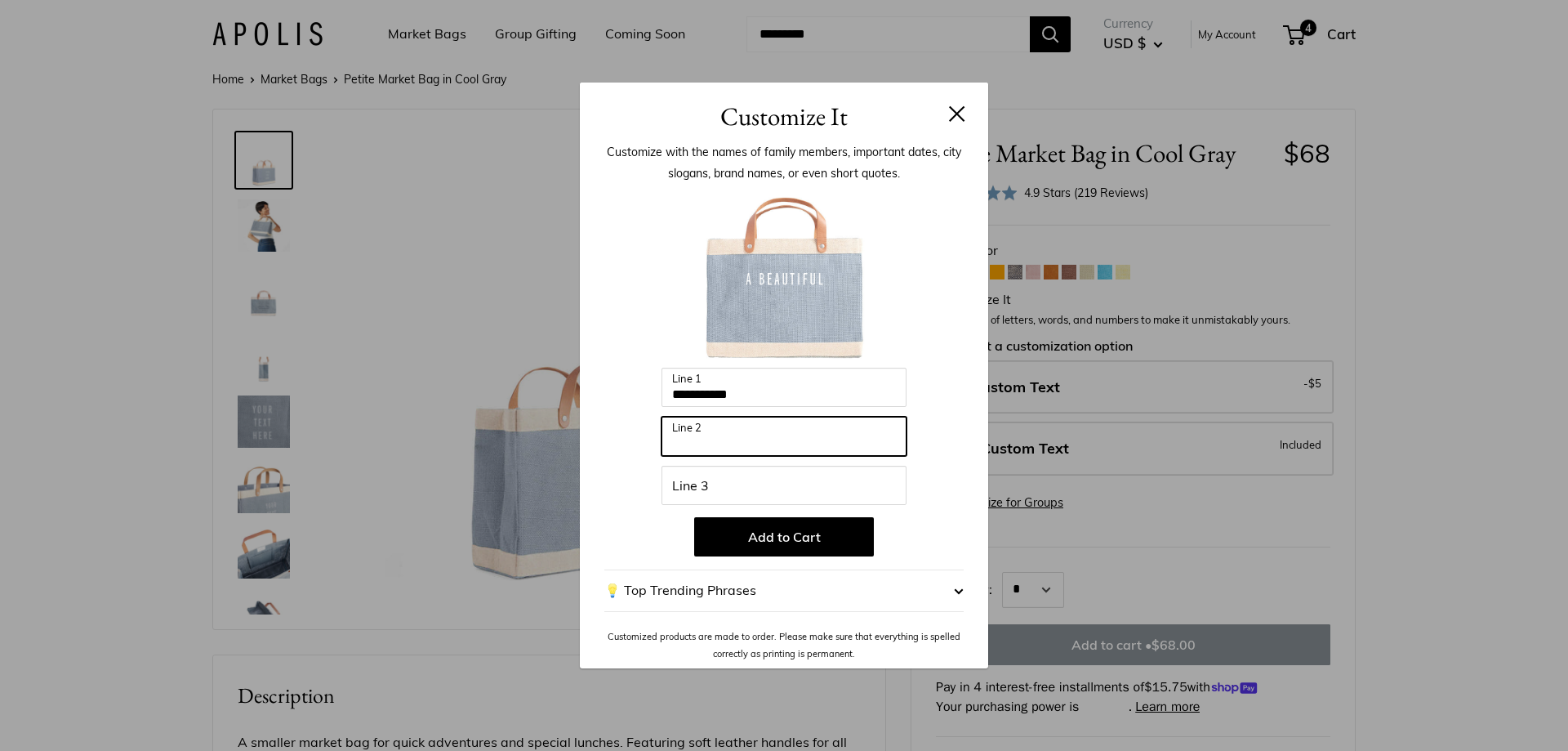 type on "******" 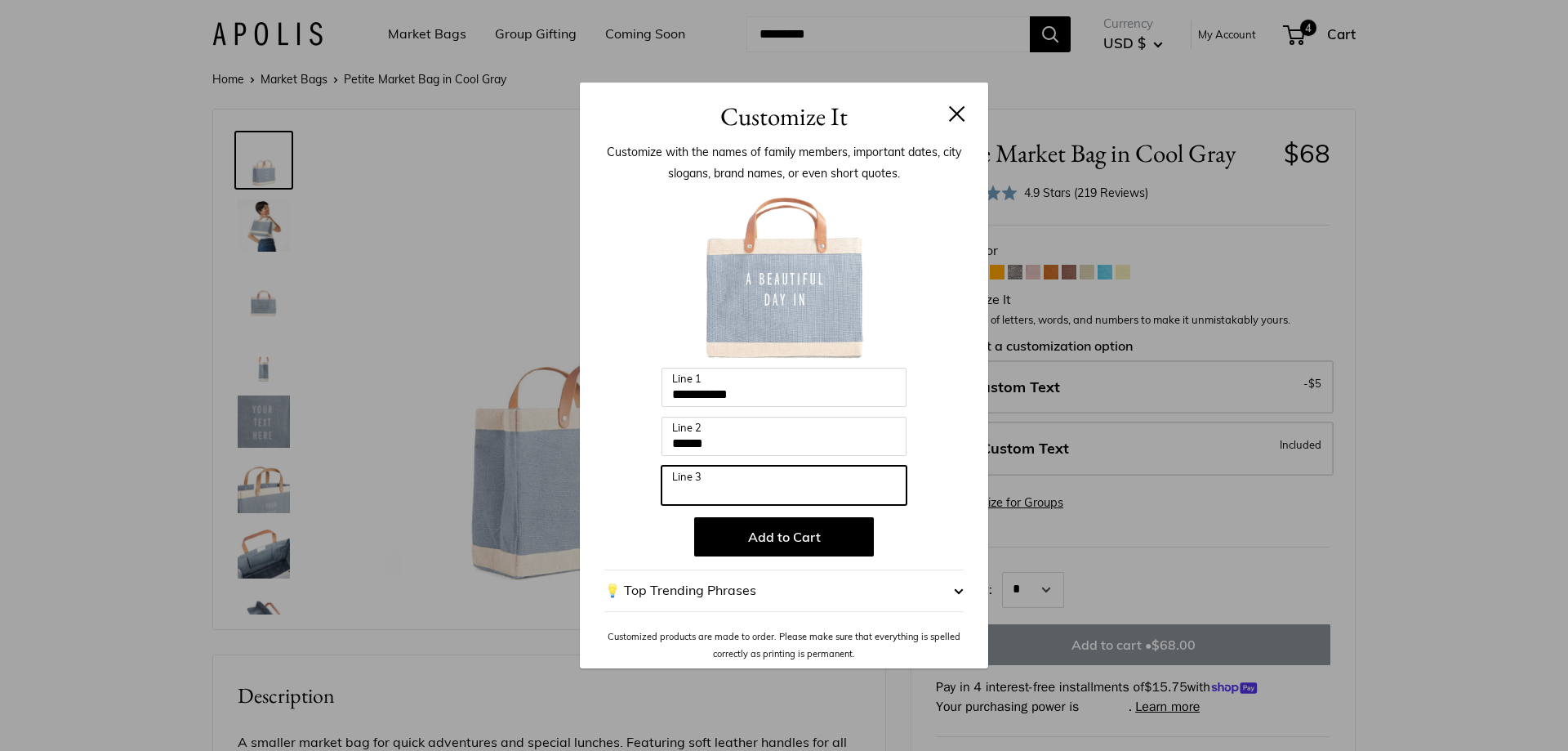 click on "Line 3" at bounding box center (784, 485) 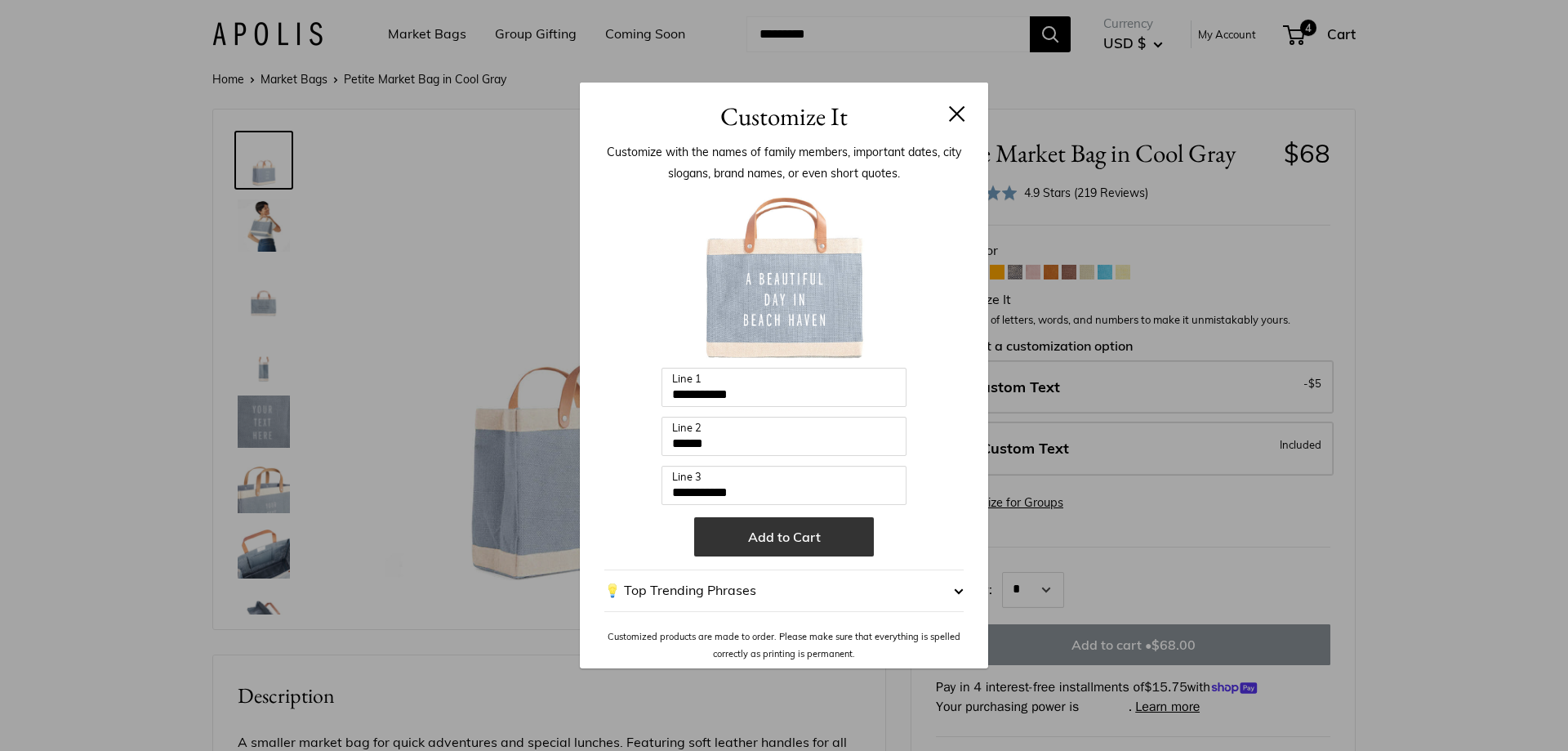 click on "Add to Cart" at bounding box center [784, 537] 